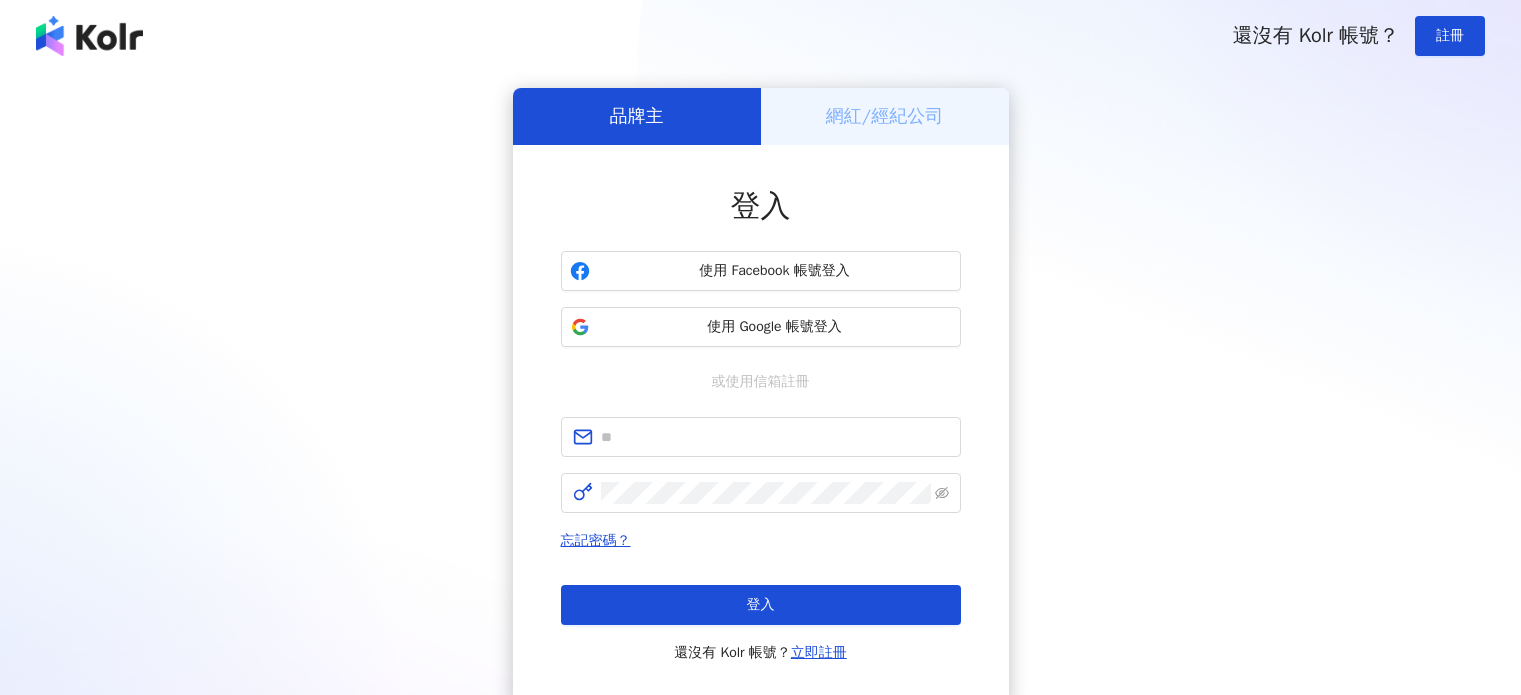 scroll, scrollTop: 0, scrollLeft: 0, axis: both 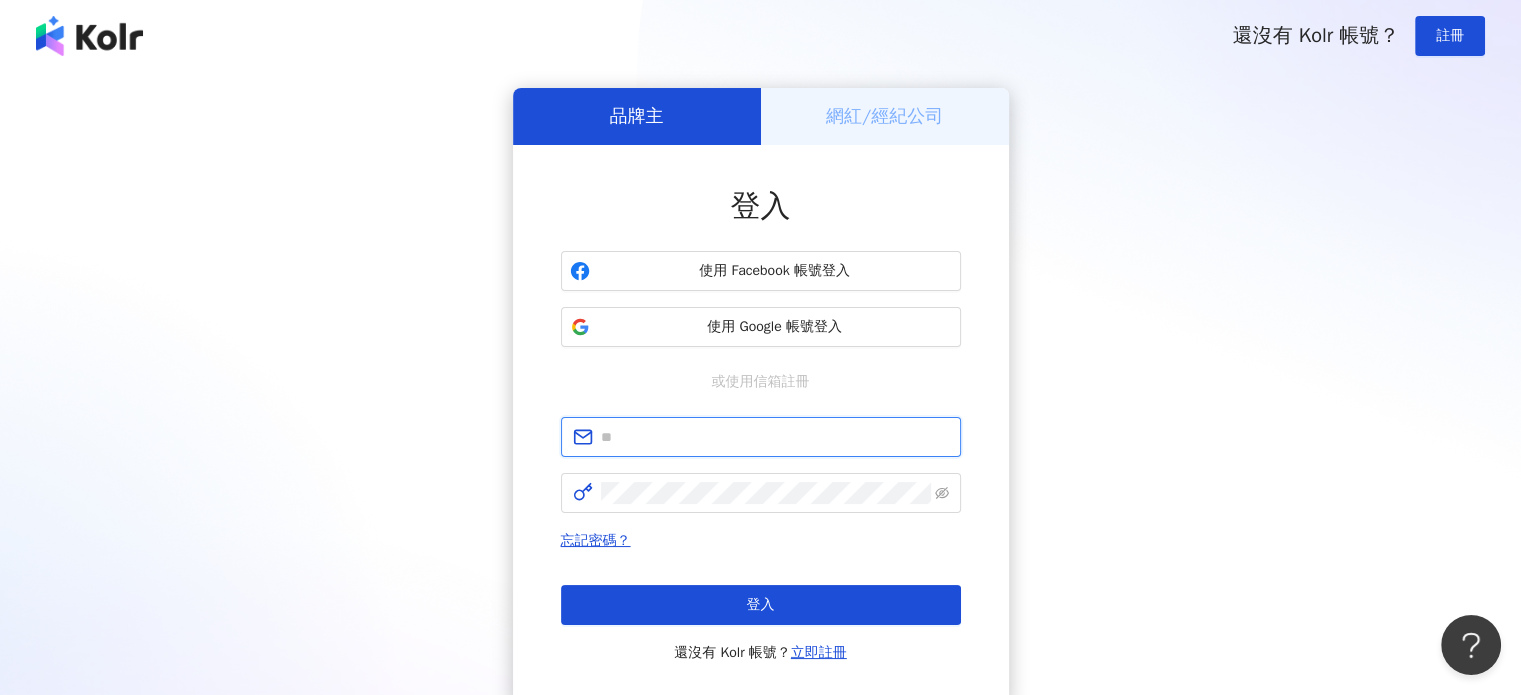 type on "**********" 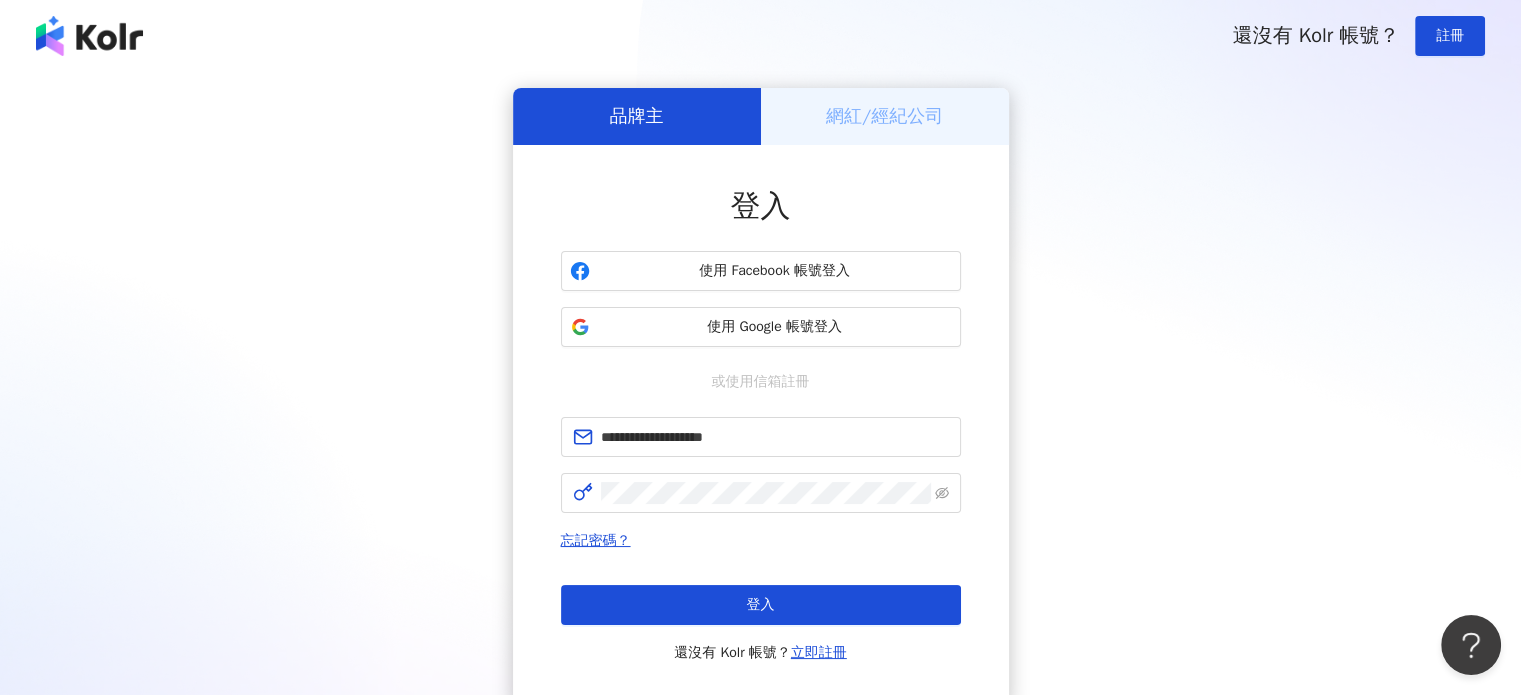 click on "忘記密碼？ 登入 還沒有 Kolr 帳號？ 立即註冊" at bounding box center (761, 597) 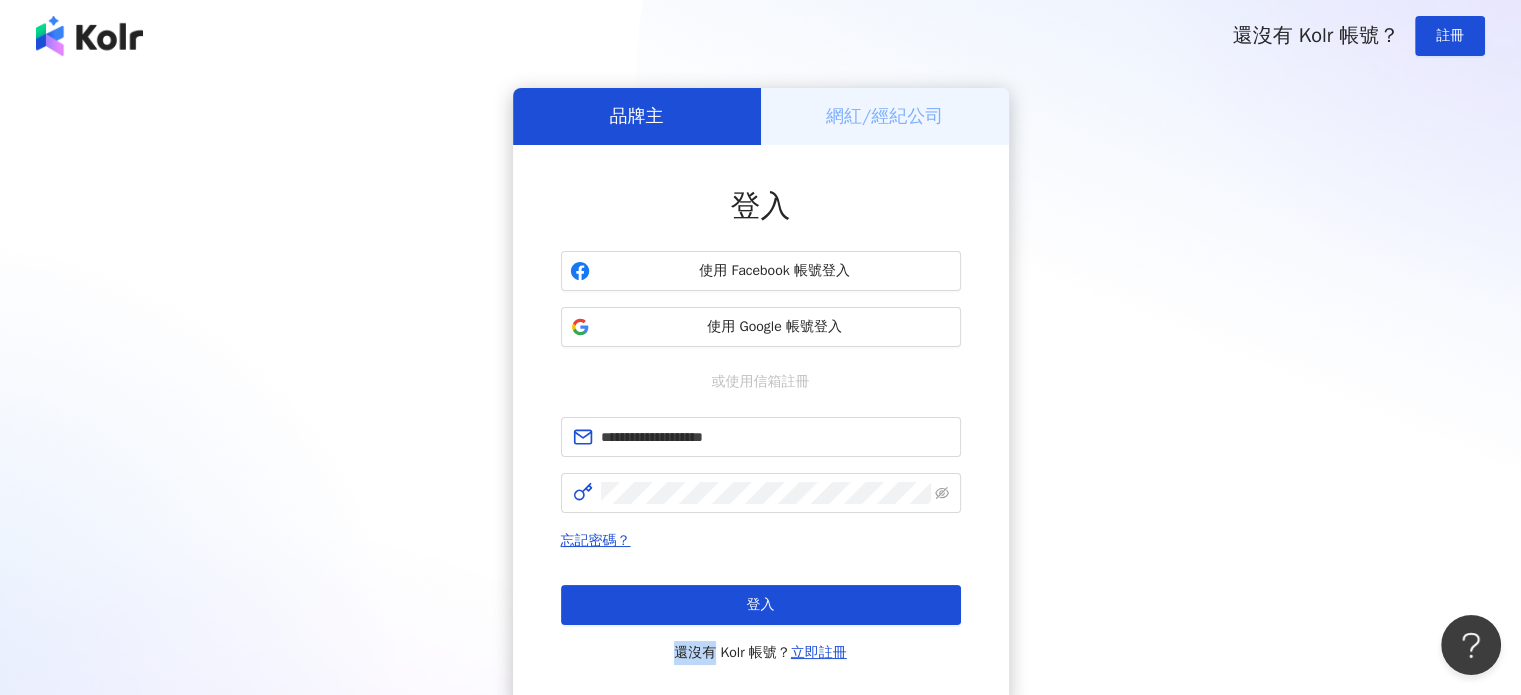 click on "忘記密碼？ 登入 還沒有 Kolr 帳號？ 立即註冊" at bounding box center (761, 597) 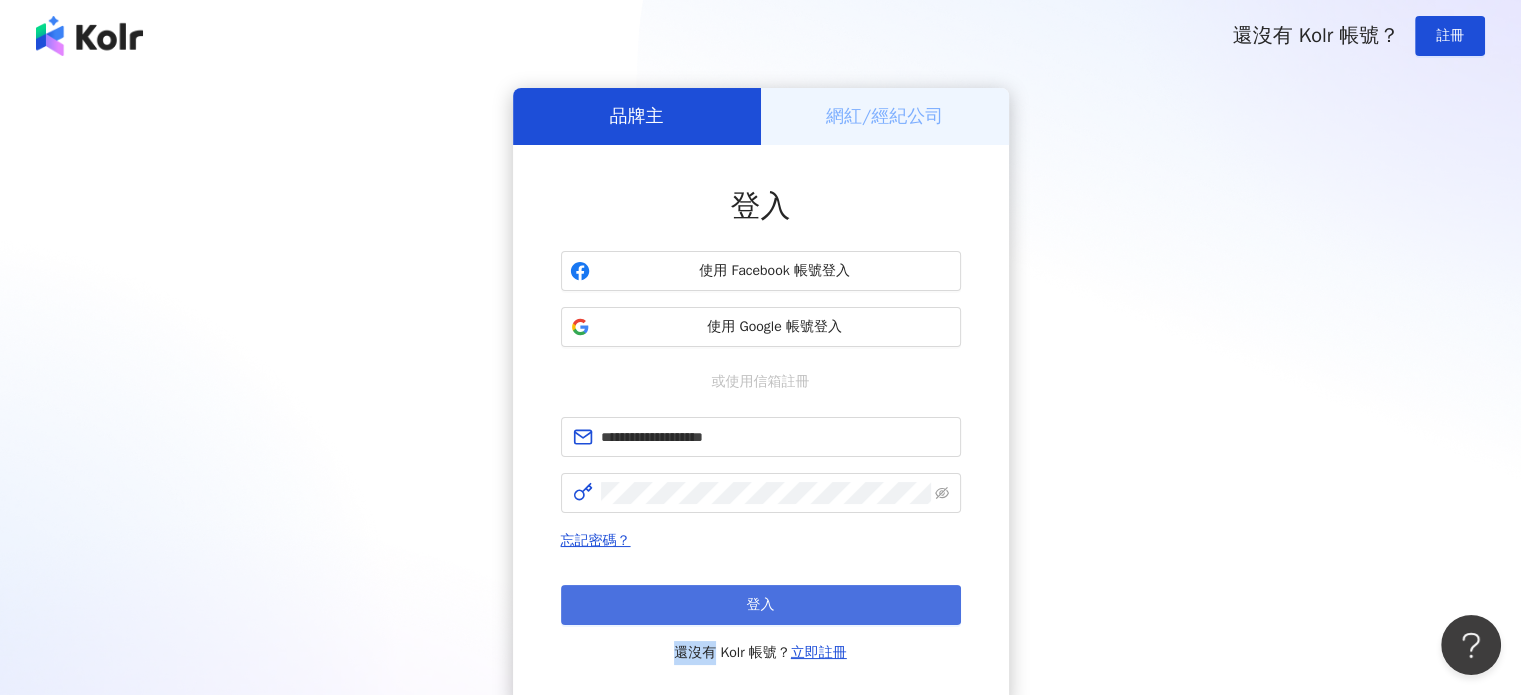 click on "登入" at bounding box center (761, 605) 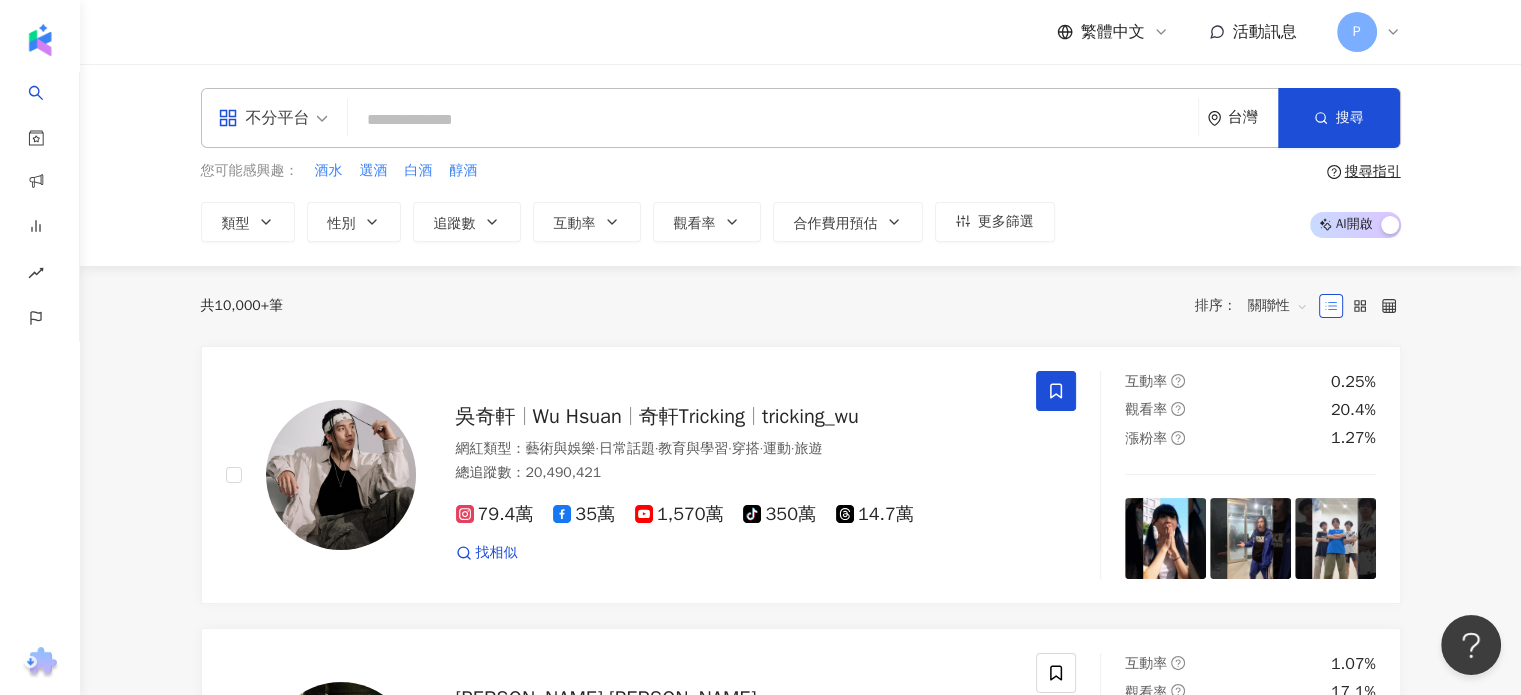 click at bounding box center [773, 120] 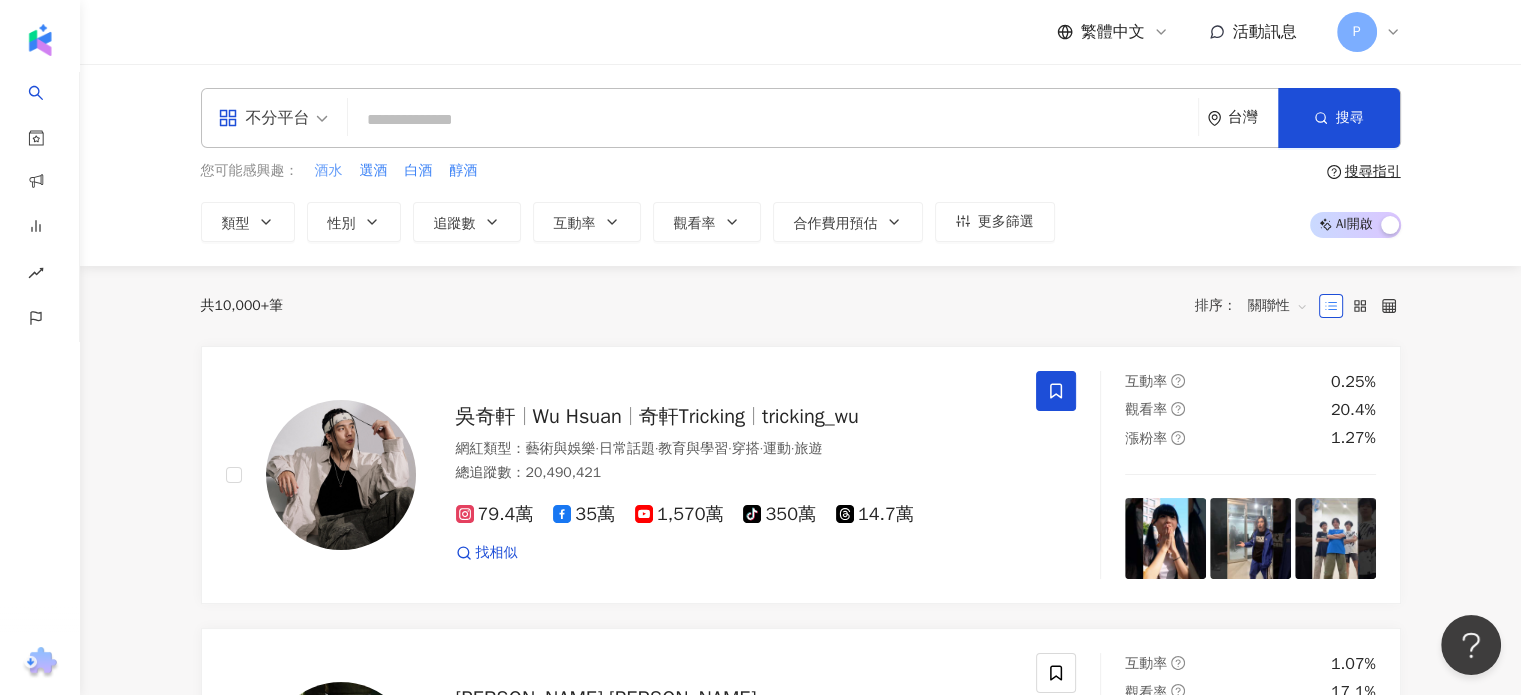 click on "酒水" at bounding box center [329, 171] 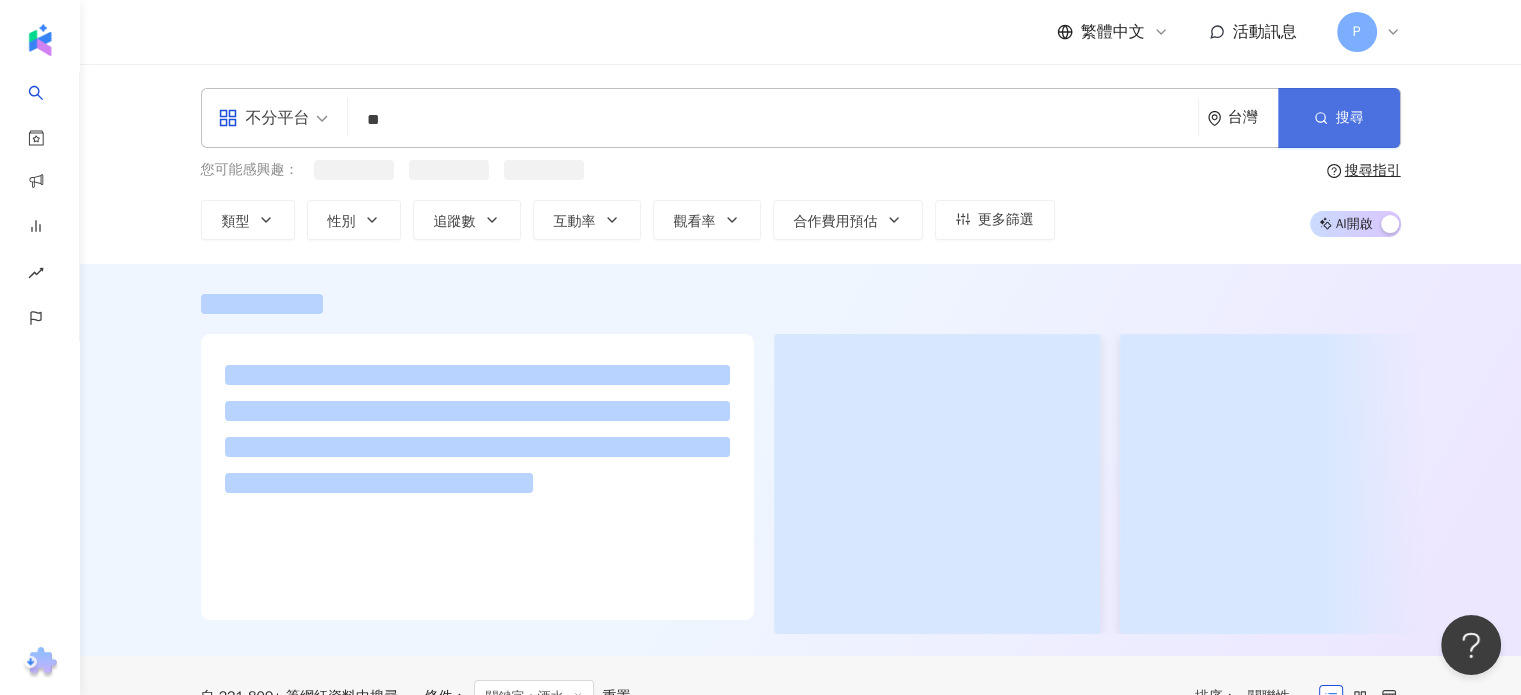 click on "搜尋" at bounding box center [1350, 118] 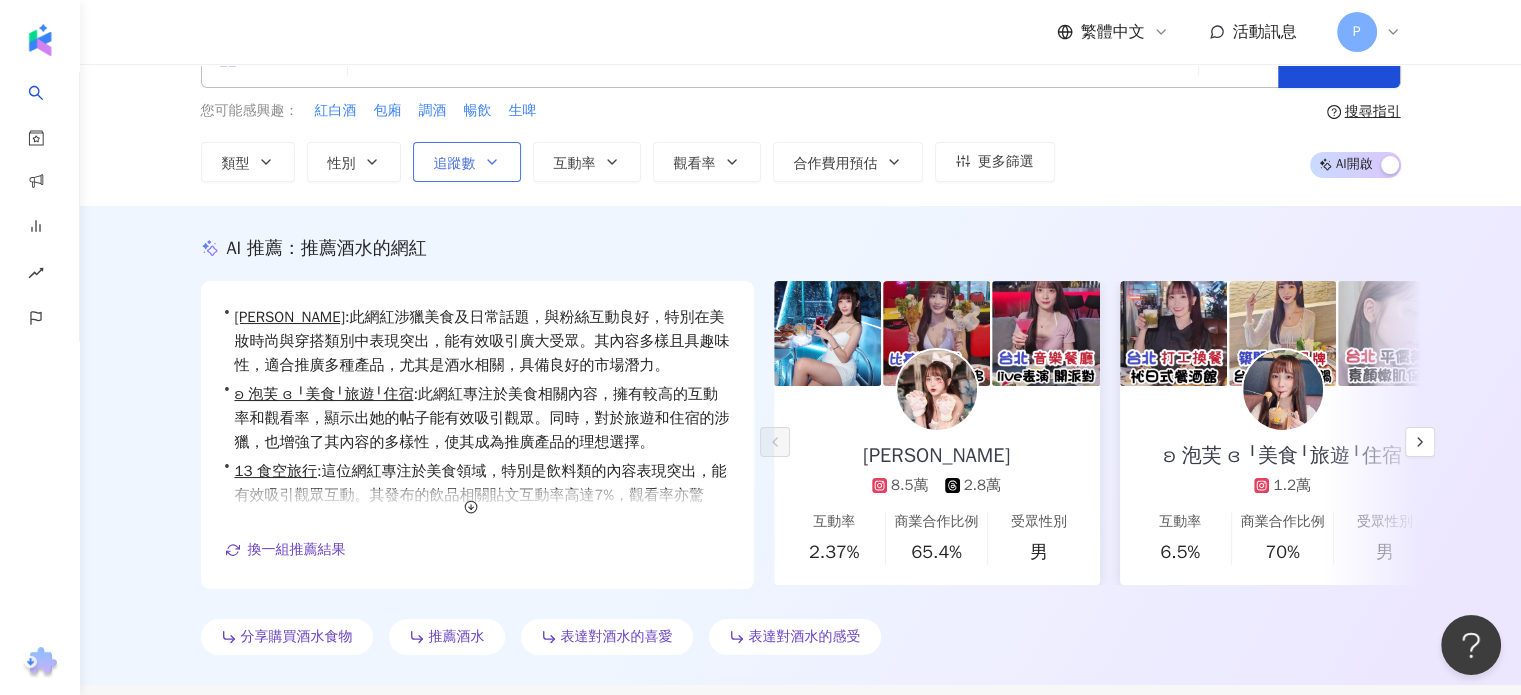 scroll, scrollTop: 0, scrollLeft: 0, axis: both 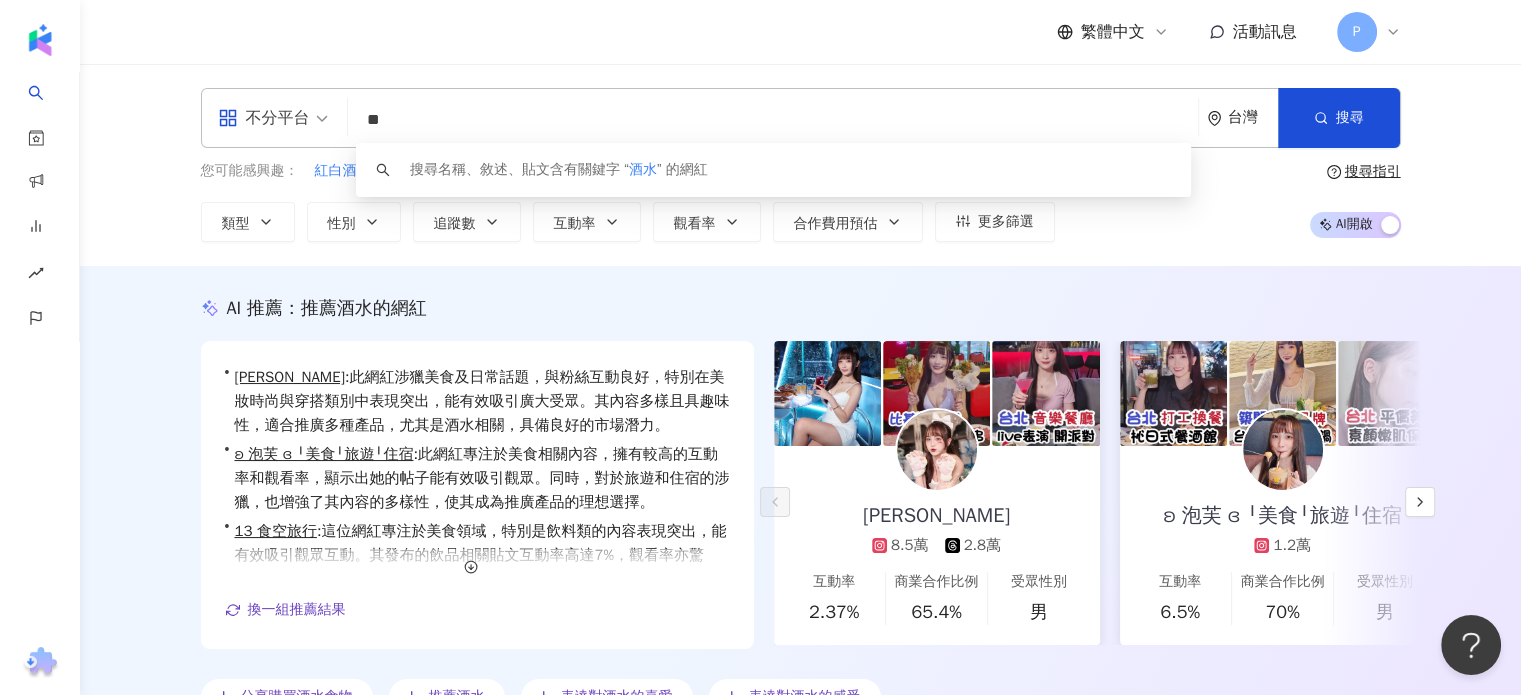 drag, startPoint x: 368, startPoint y: 110, endPoint x: 310, endPoint y: 114, distance: 58.137768 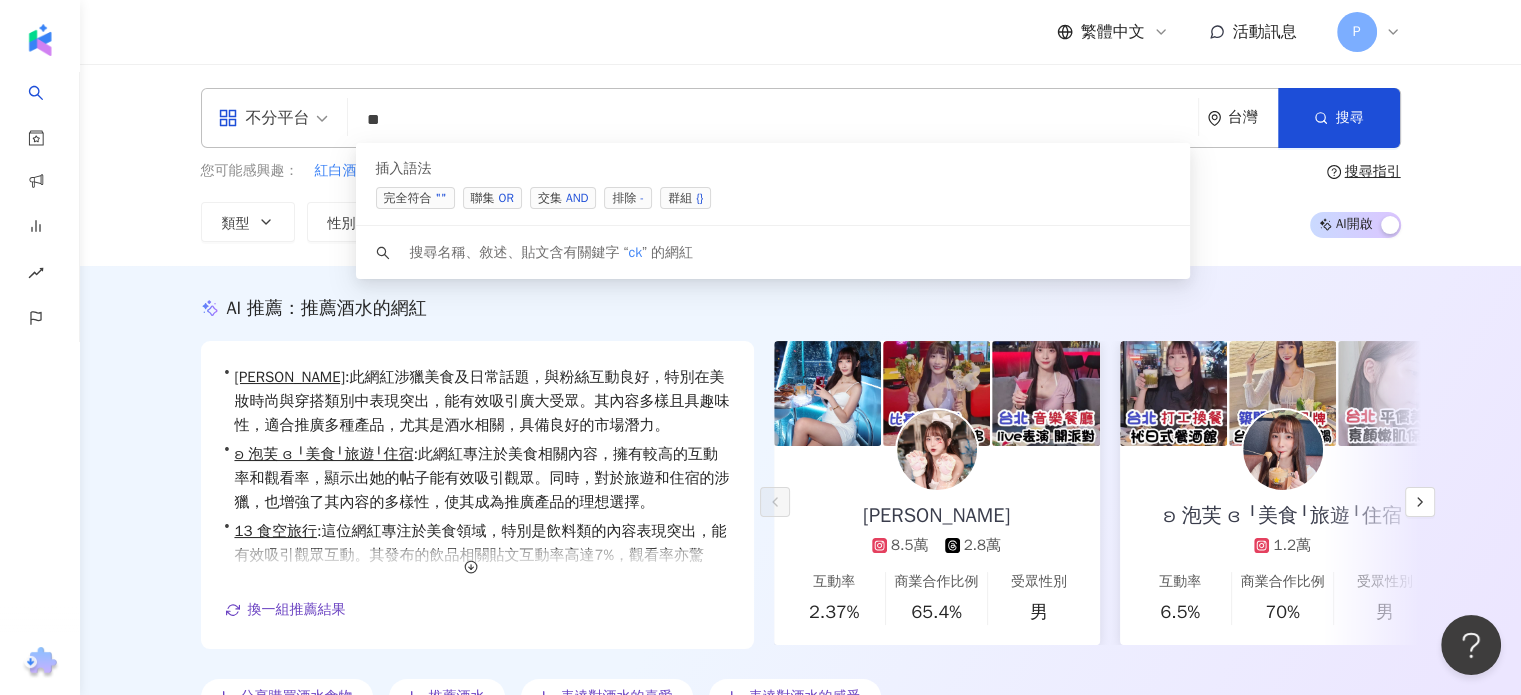 type on "*" 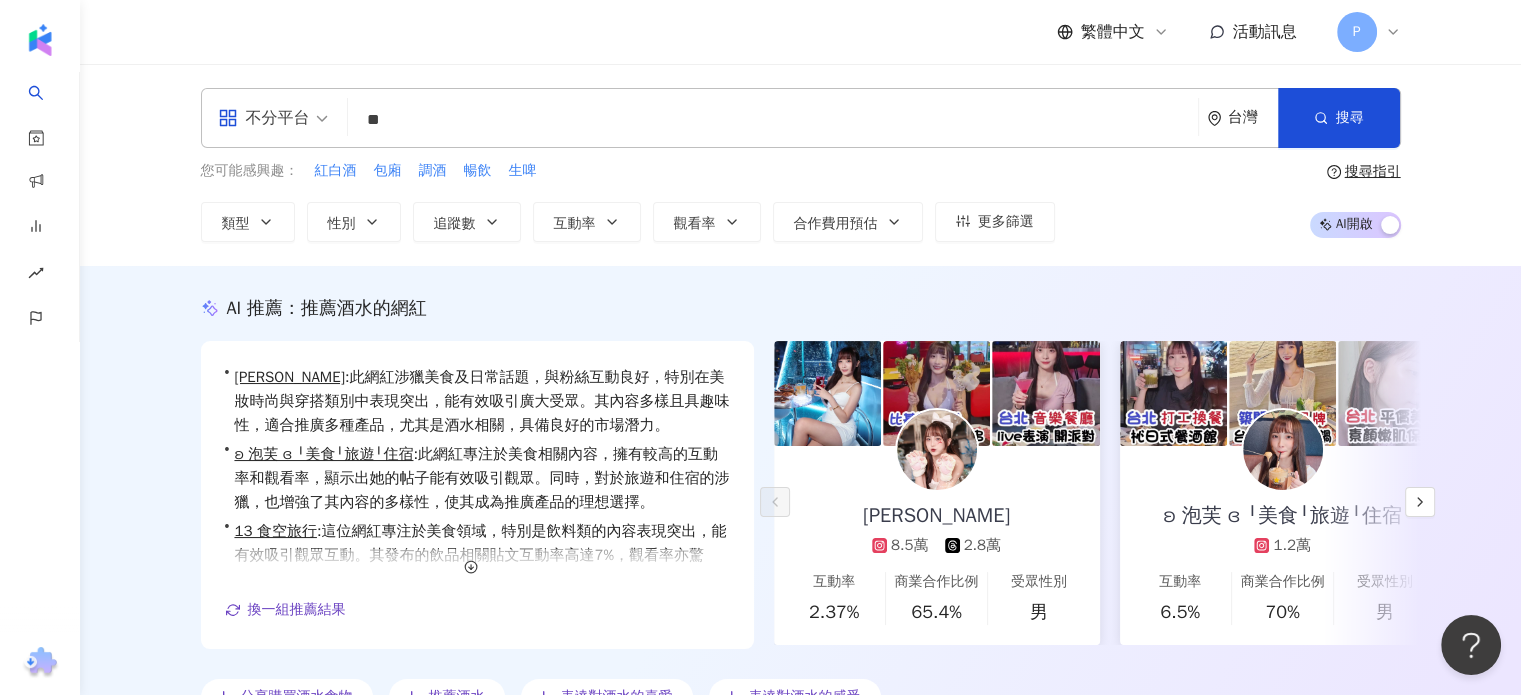 type on "**" 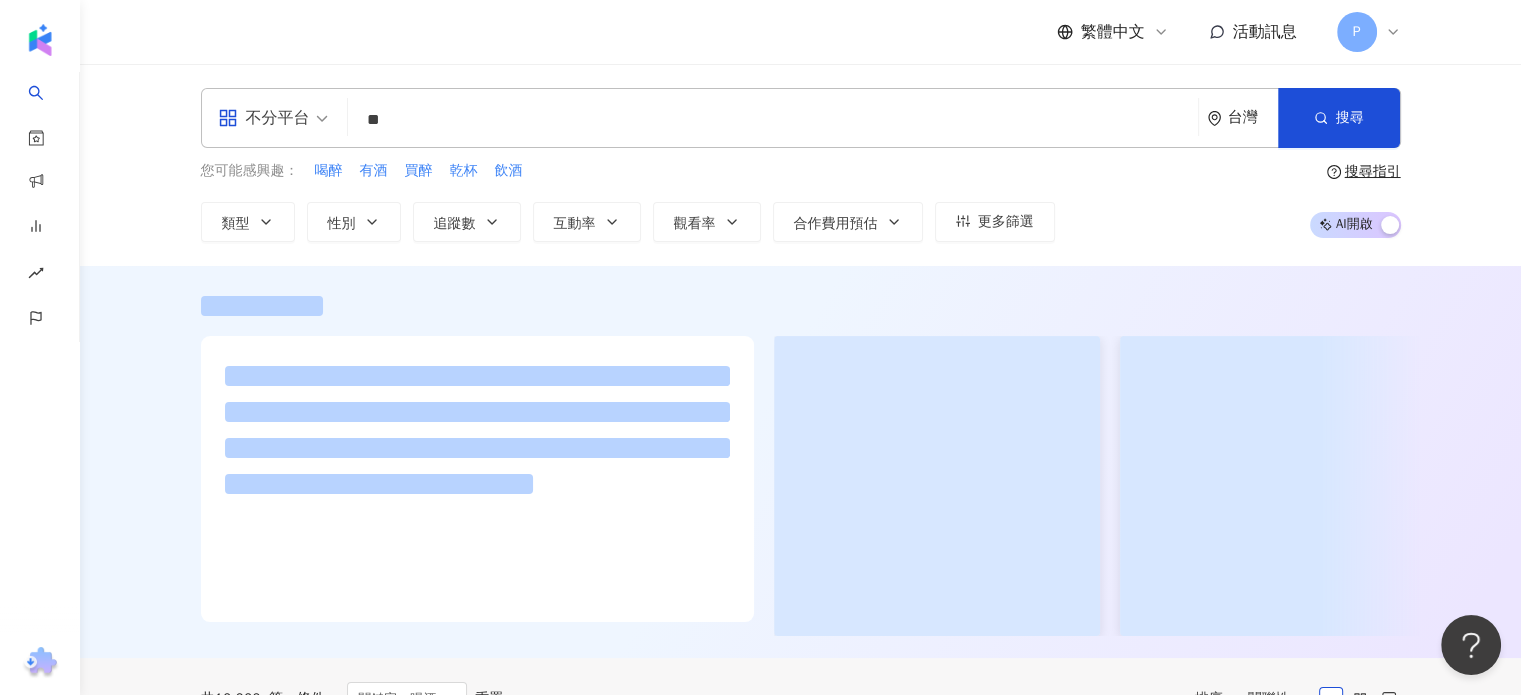 click on "您可能感興趣： 喝醉  有酒  買醉  乾杯  飲酒  類型 性別 追蹤數 互動率 觀看率 合作費用預估  更多篩選 搜尋指引 AI  開啟 AI  關閉" at bounding box center [801, 201] 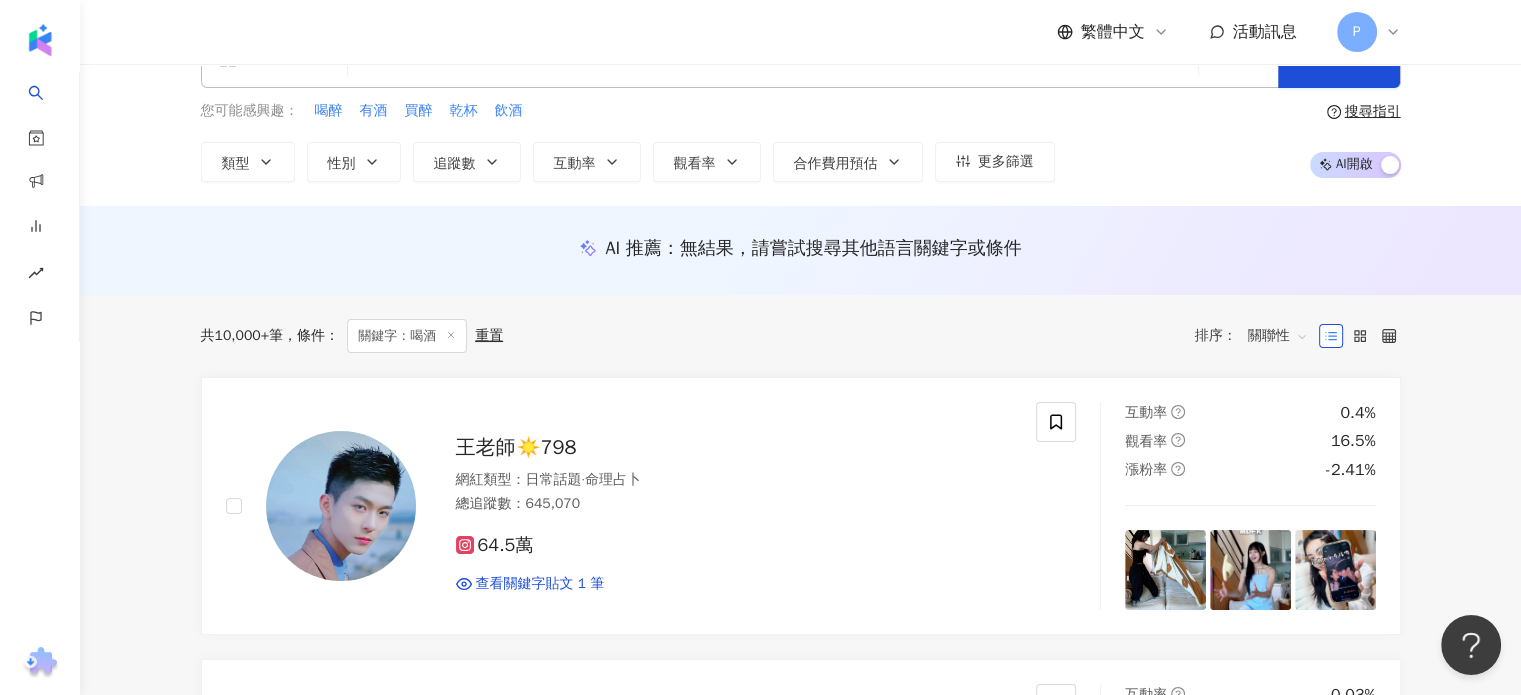 scroll, scrollTop: 0, scrollLeft: 0, axis: both 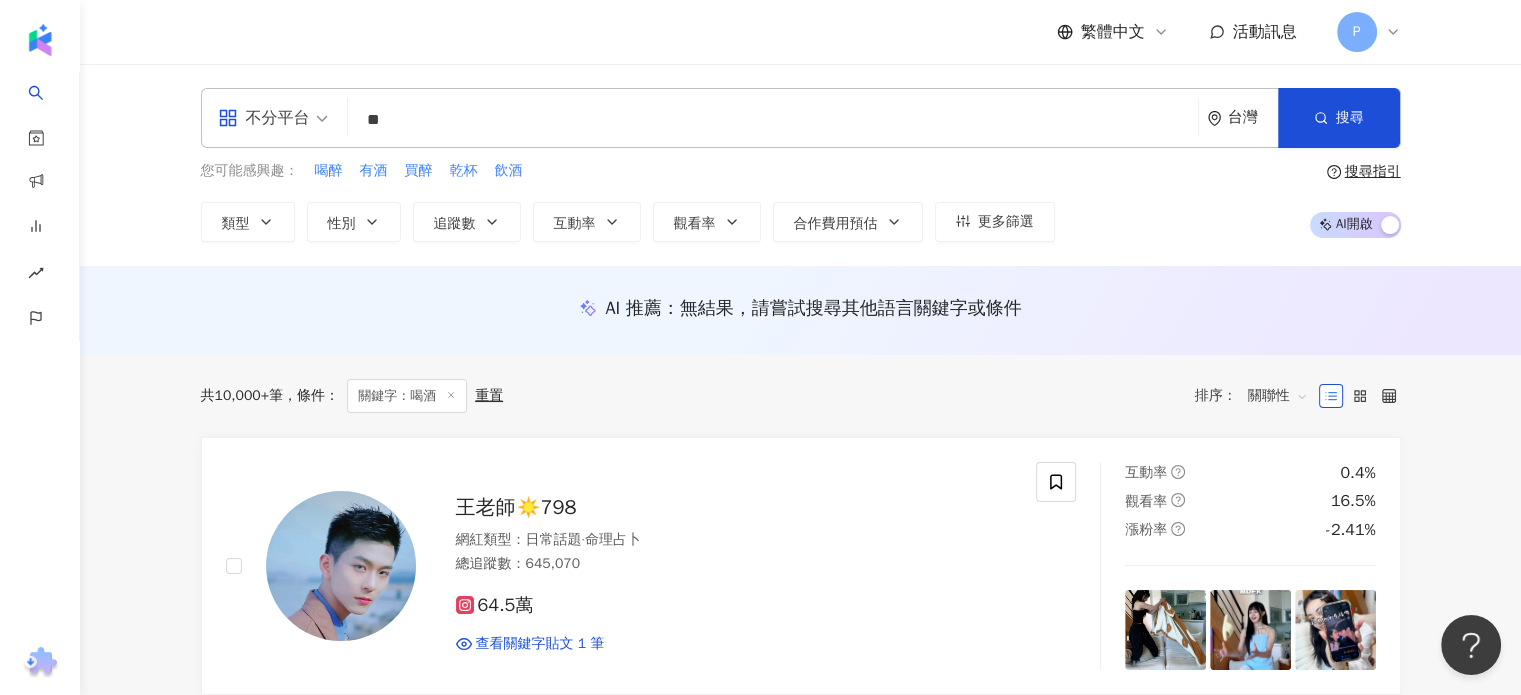 click 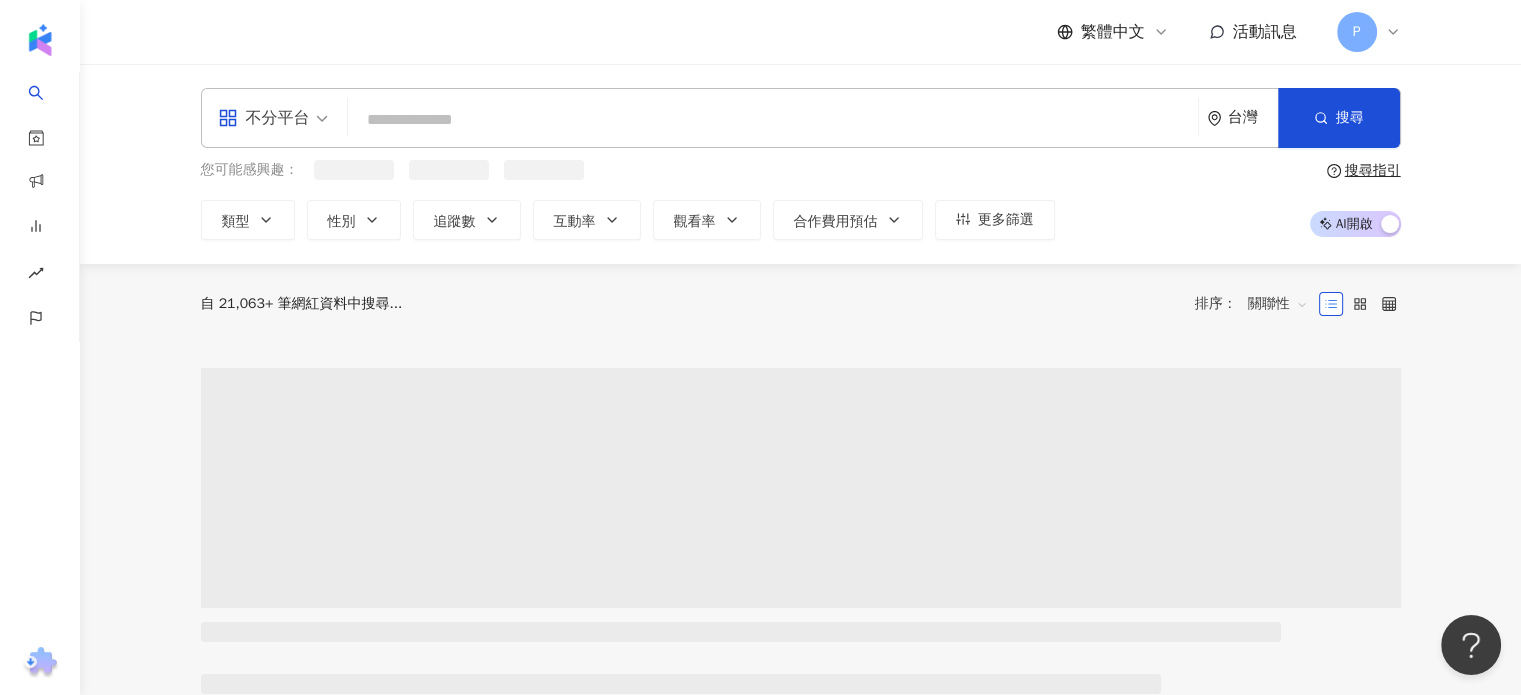 click at bounding box center [773, 120] 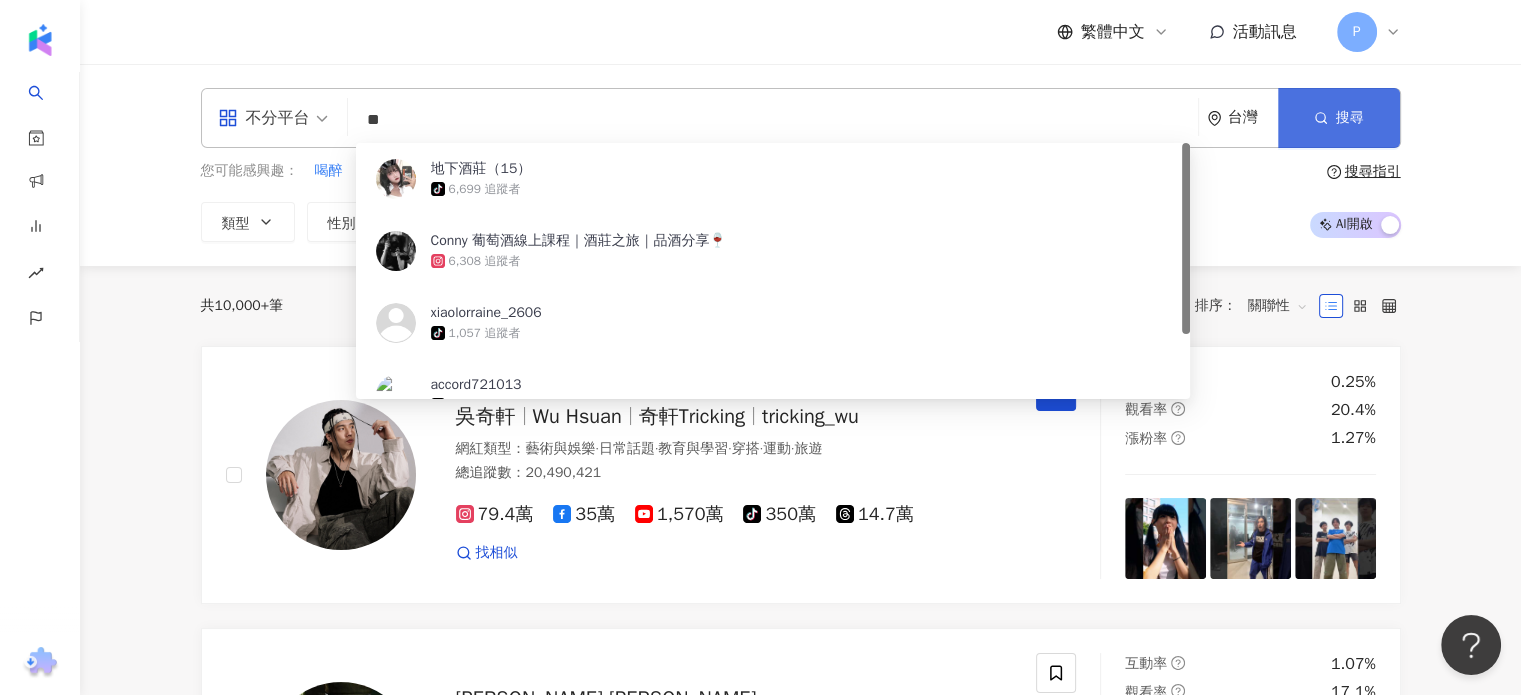 type on "**" 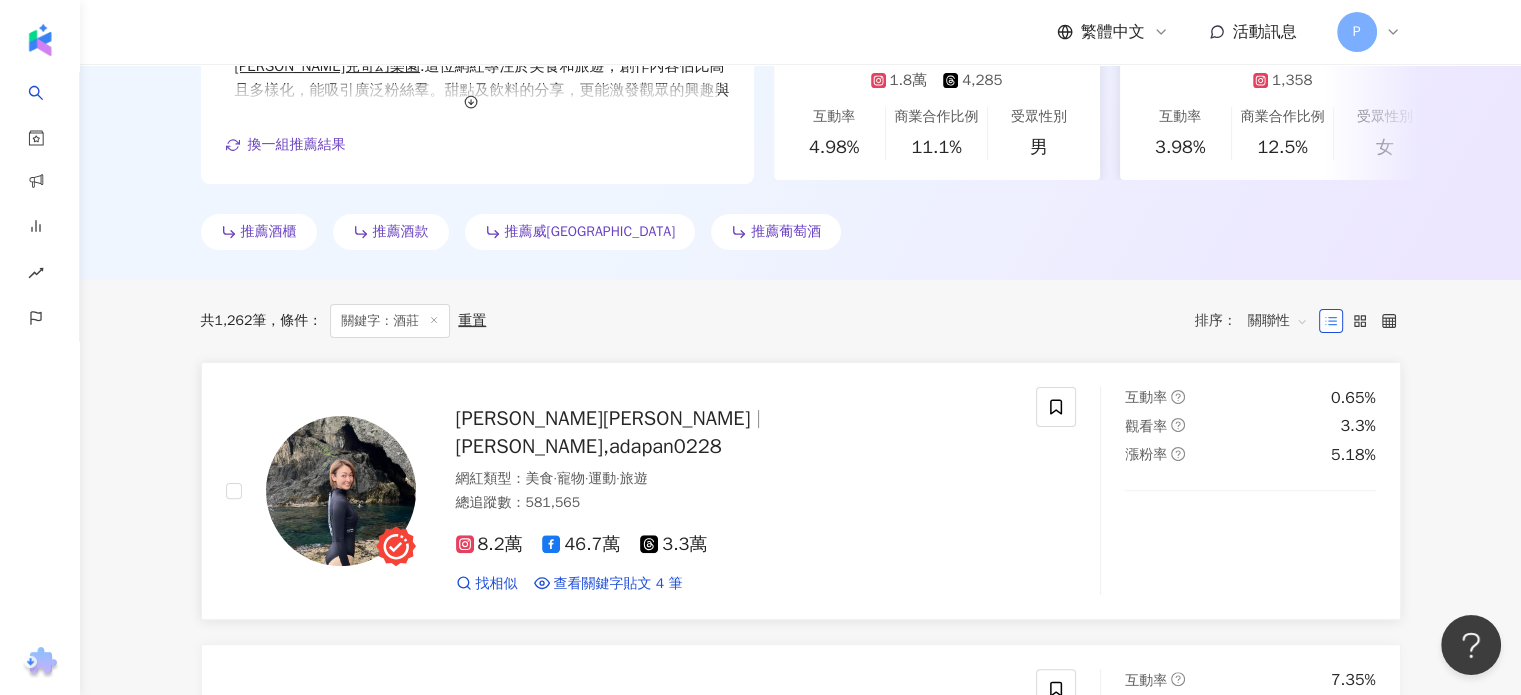 scroll, scrollTop: 500, scrollLeft: 0, axis: vertical 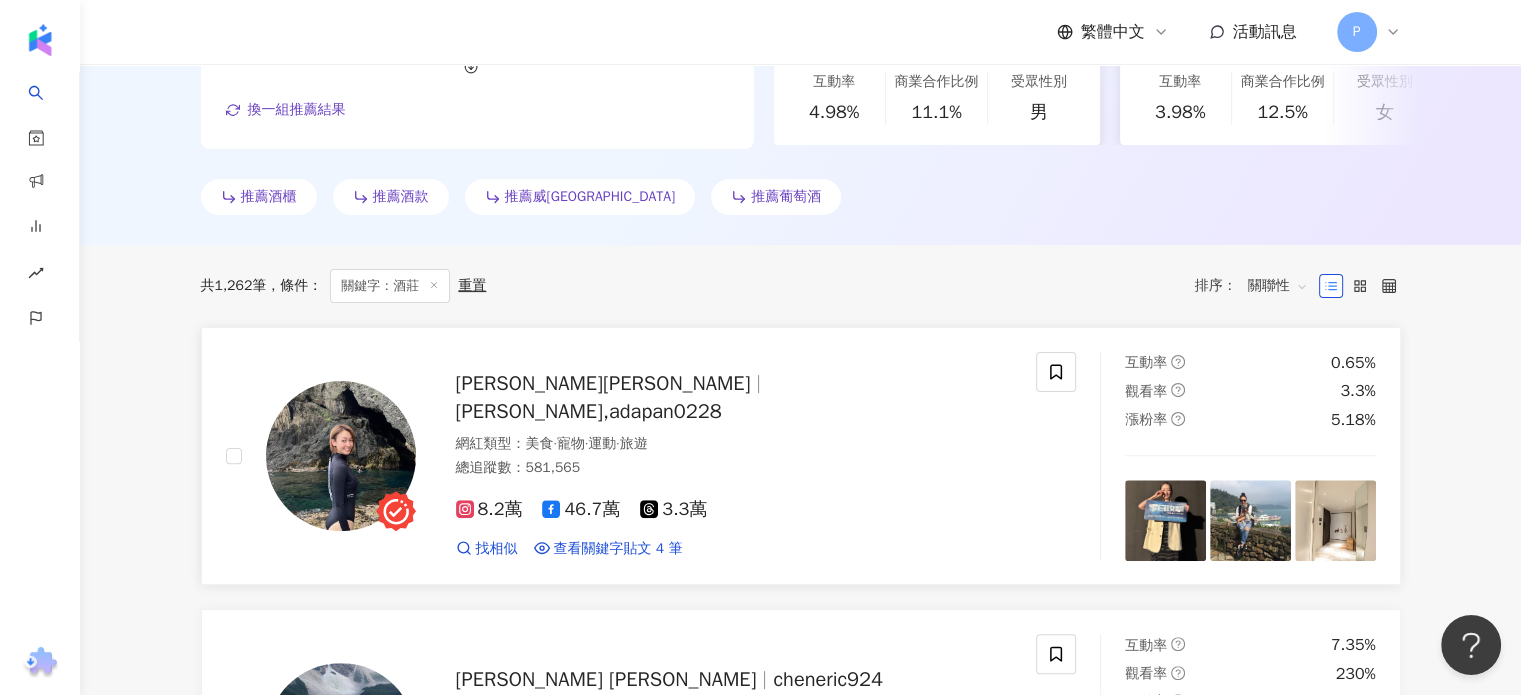 click on "潘慧如 Ada Pan 潘慧如,adapan0228
網紅類型 ： 美食  ·  寵物  ·  運動  ·  旅遊 總追蹤數 ： 581,565 8.2萬 46.7萬 3.3萬 找相似 查看關鍵字貼文 4 筆" at bounding box center [631, 456] 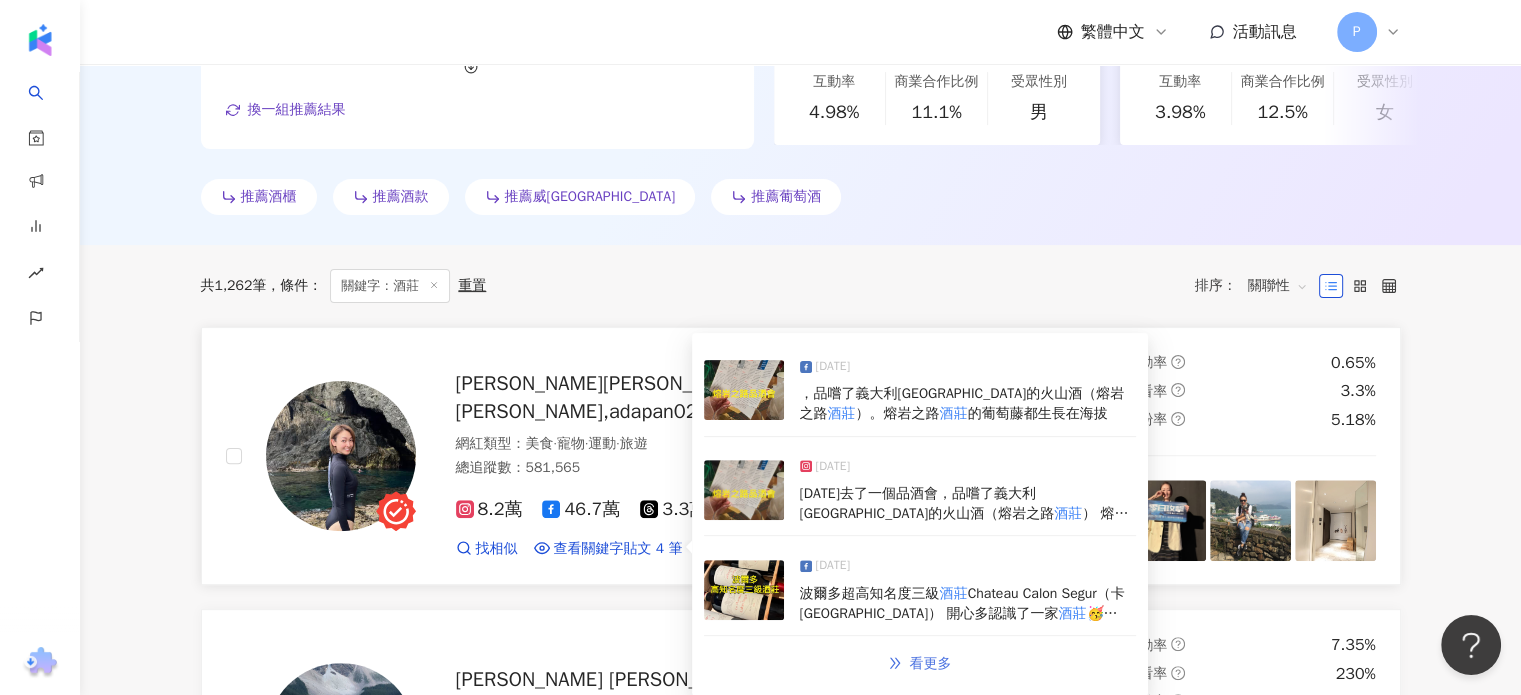 click on "看更多" at bounding box center (931, 664) 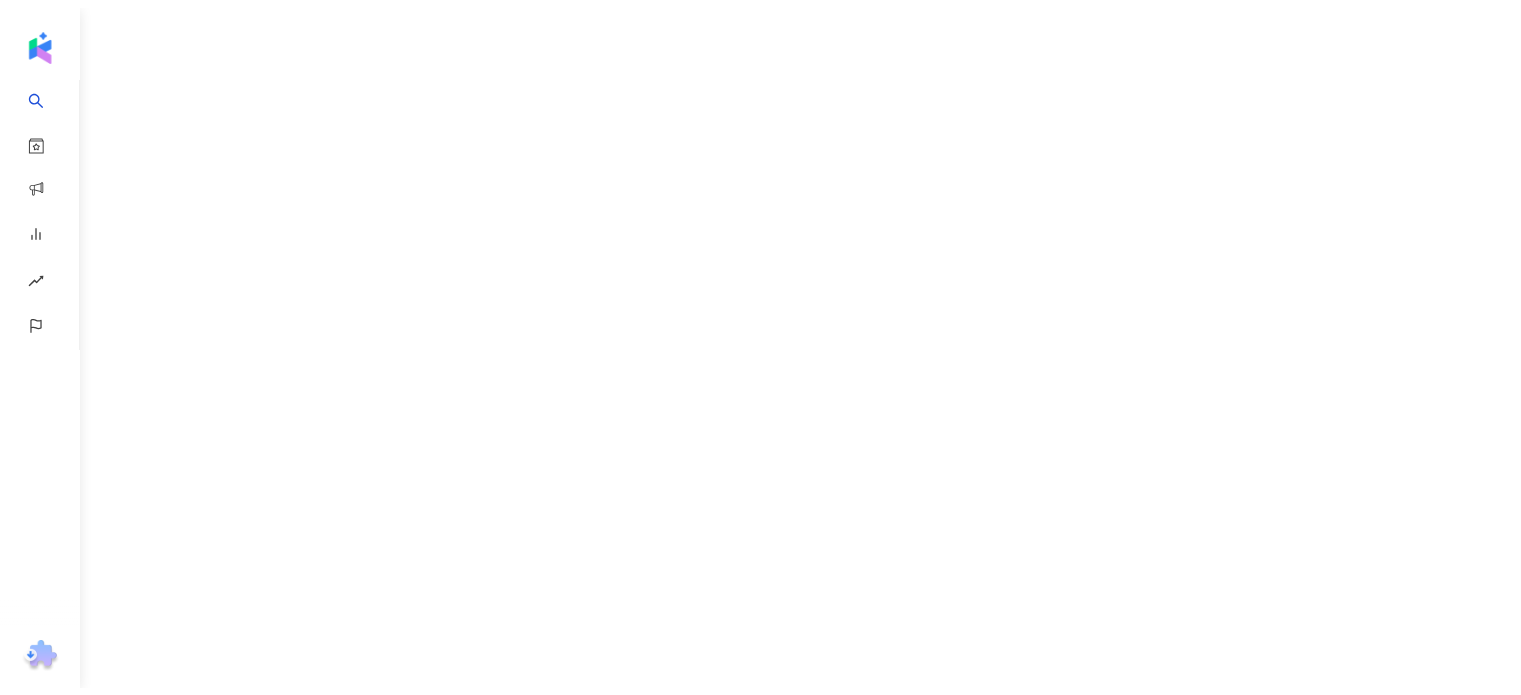 scroll, scrollTop: 0, scrollLeft: 0, axis: both 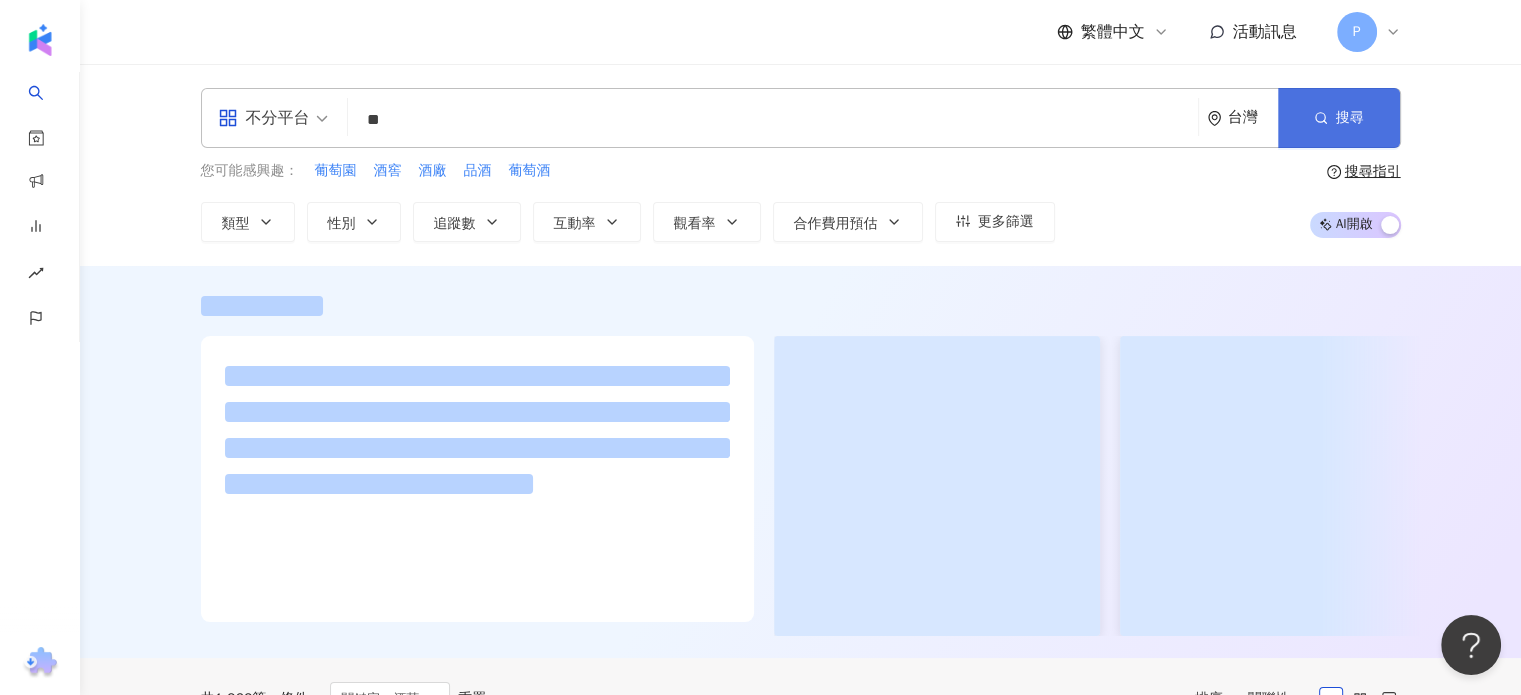 click 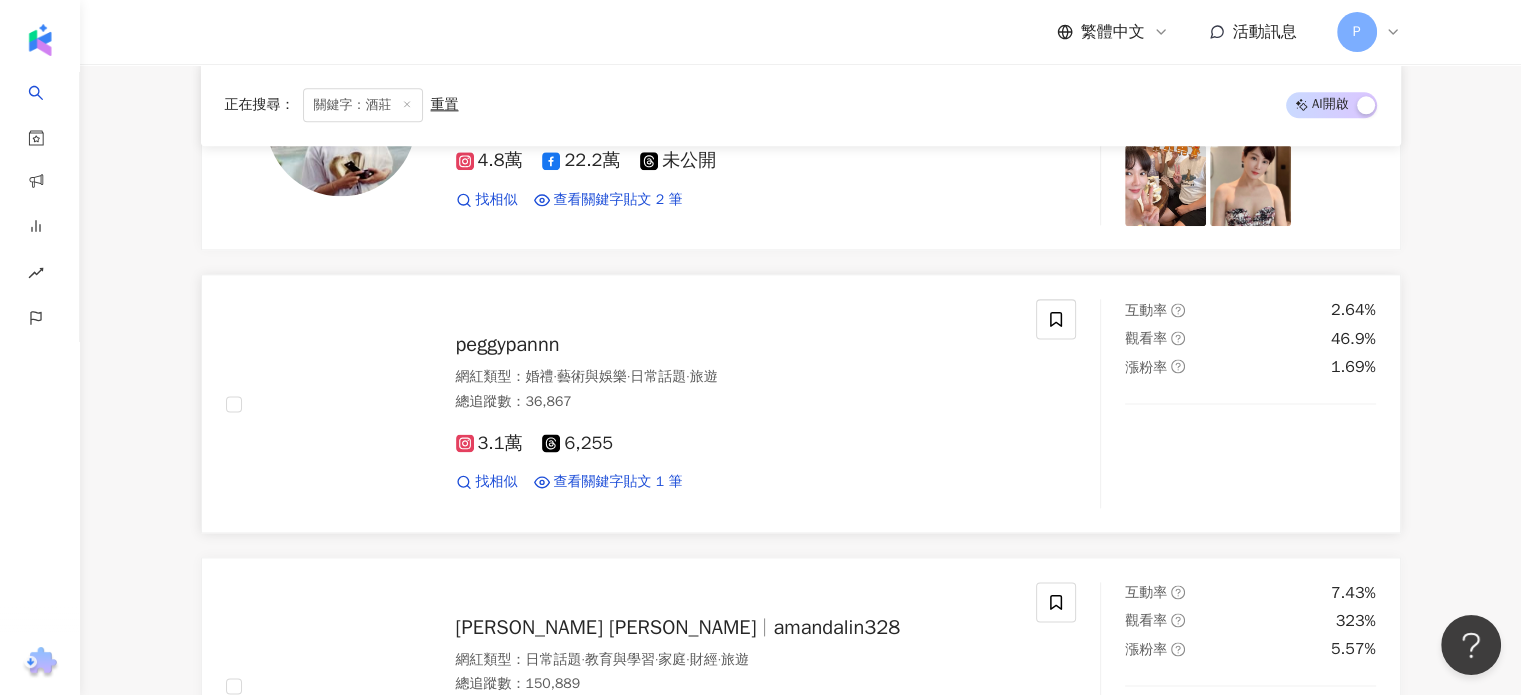 scroll, scrollTop: 2600, scrollLeft: 0, axis: vertical 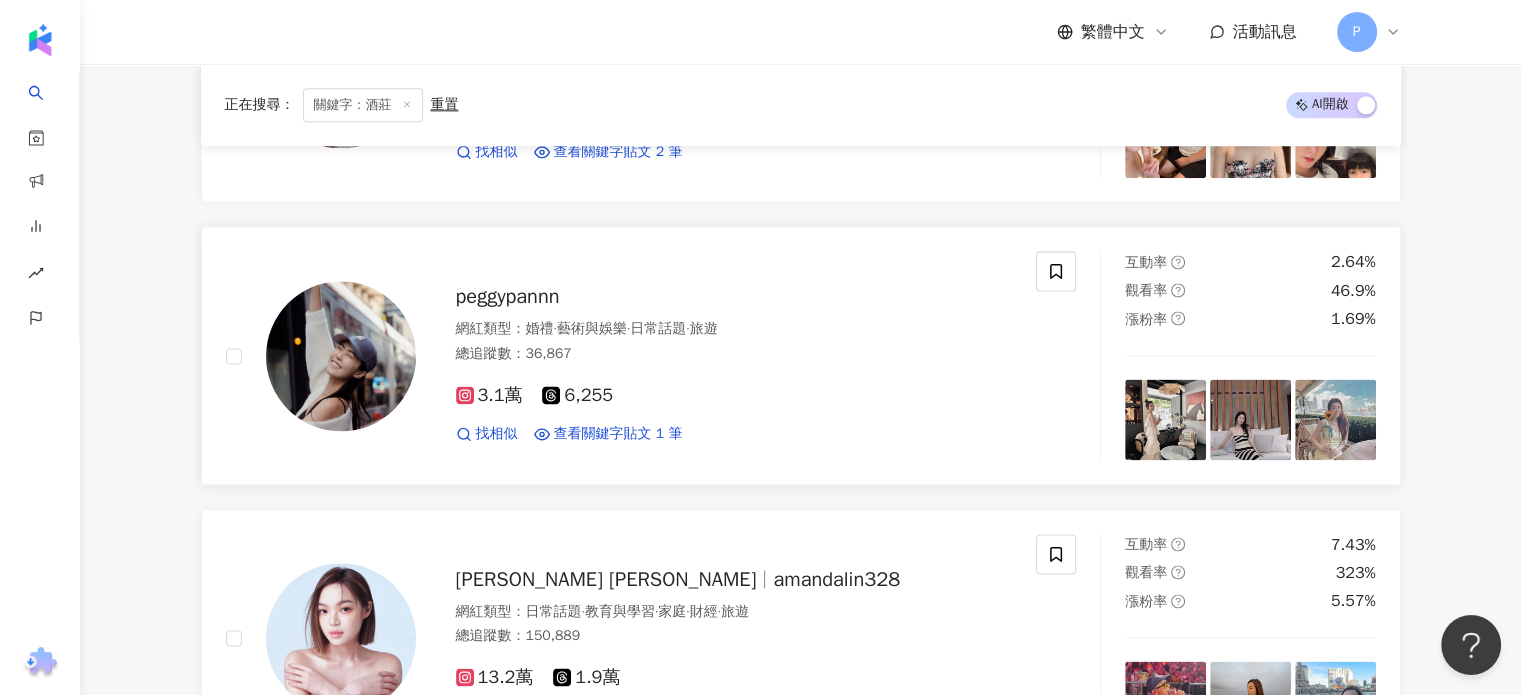 click on "peggypannn" at bounding box center [508, 296] 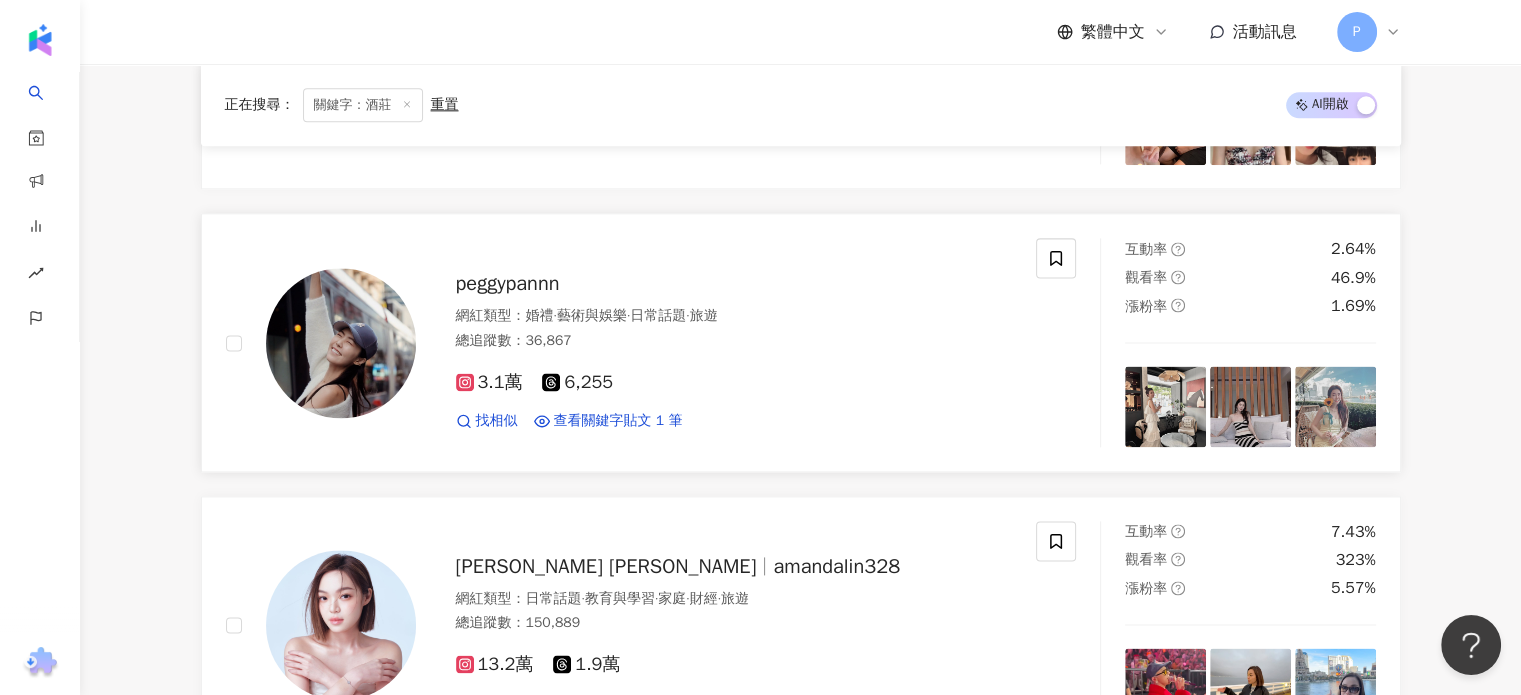 scroll, scrollTop: 2800, scrollLeft: 0, axis: vertical 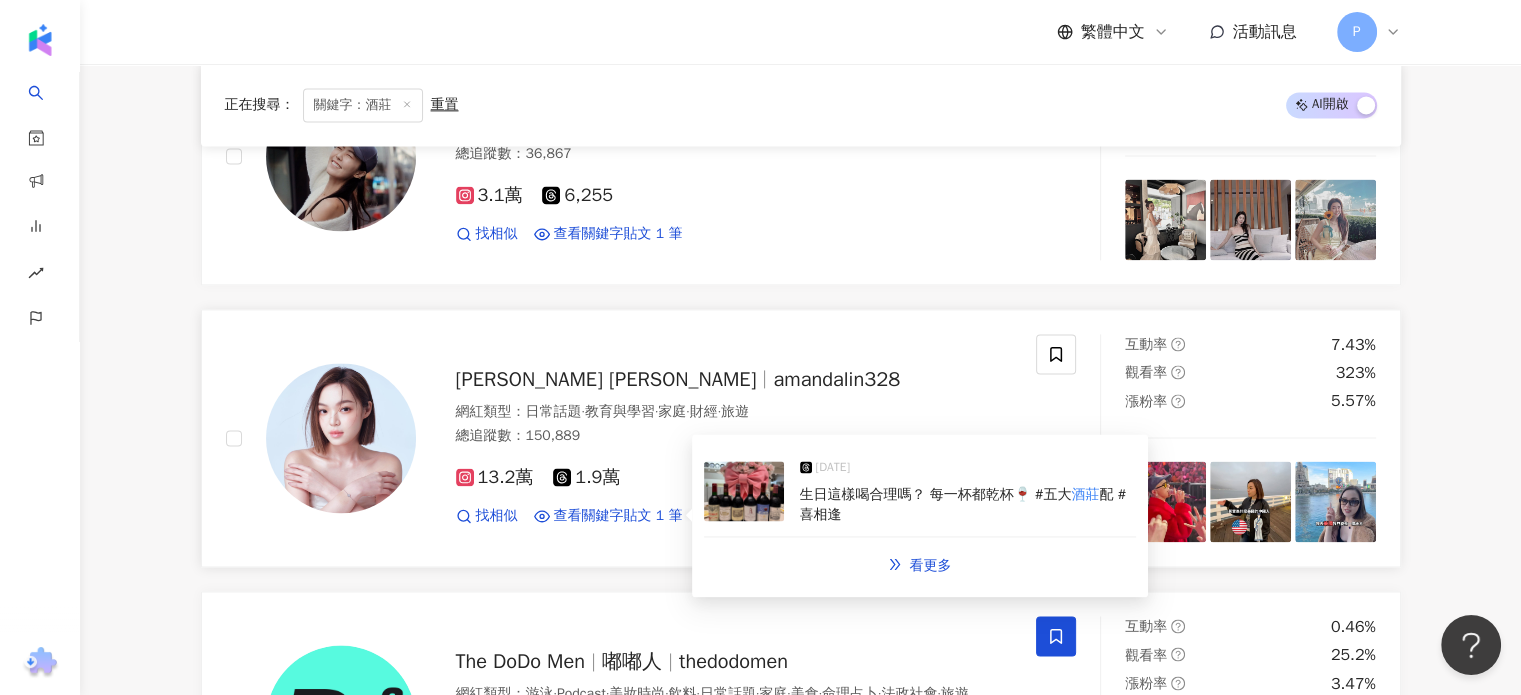 click on "日常話題" at bounding box center [554, 411] 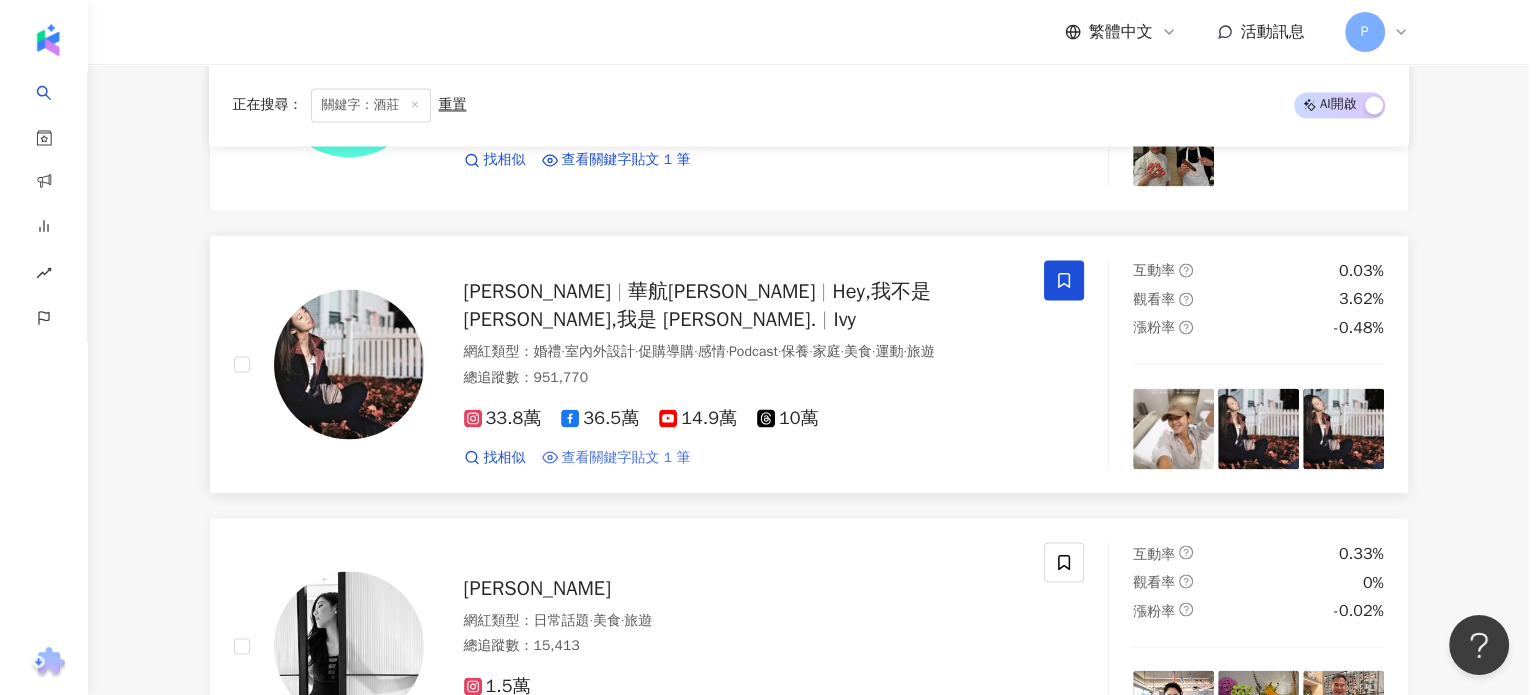 scroll, scrollTop: 3500, scrollLeft: 0, axis: vertical 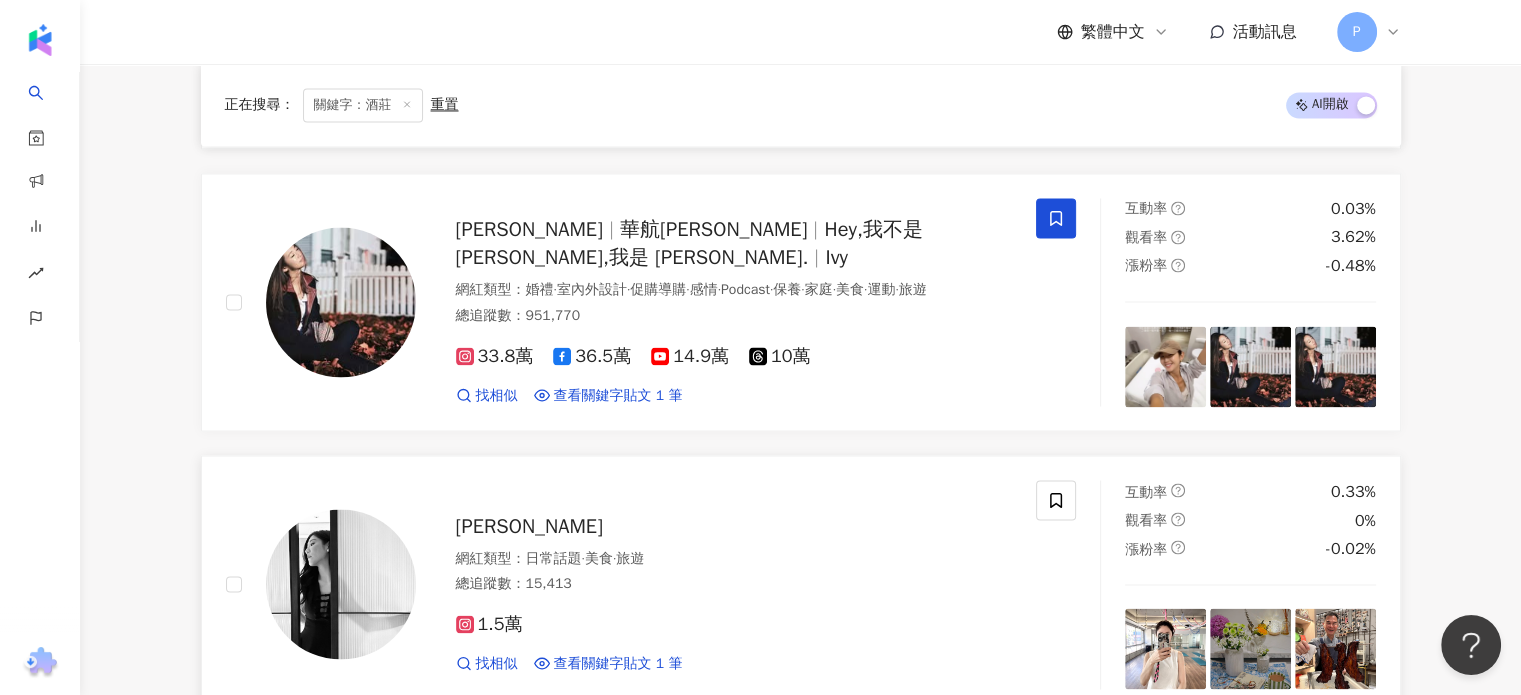 click on "網紅類型 ： 日常話題  ·  美食  ·  旅遊" at bounding box center (734, 558) 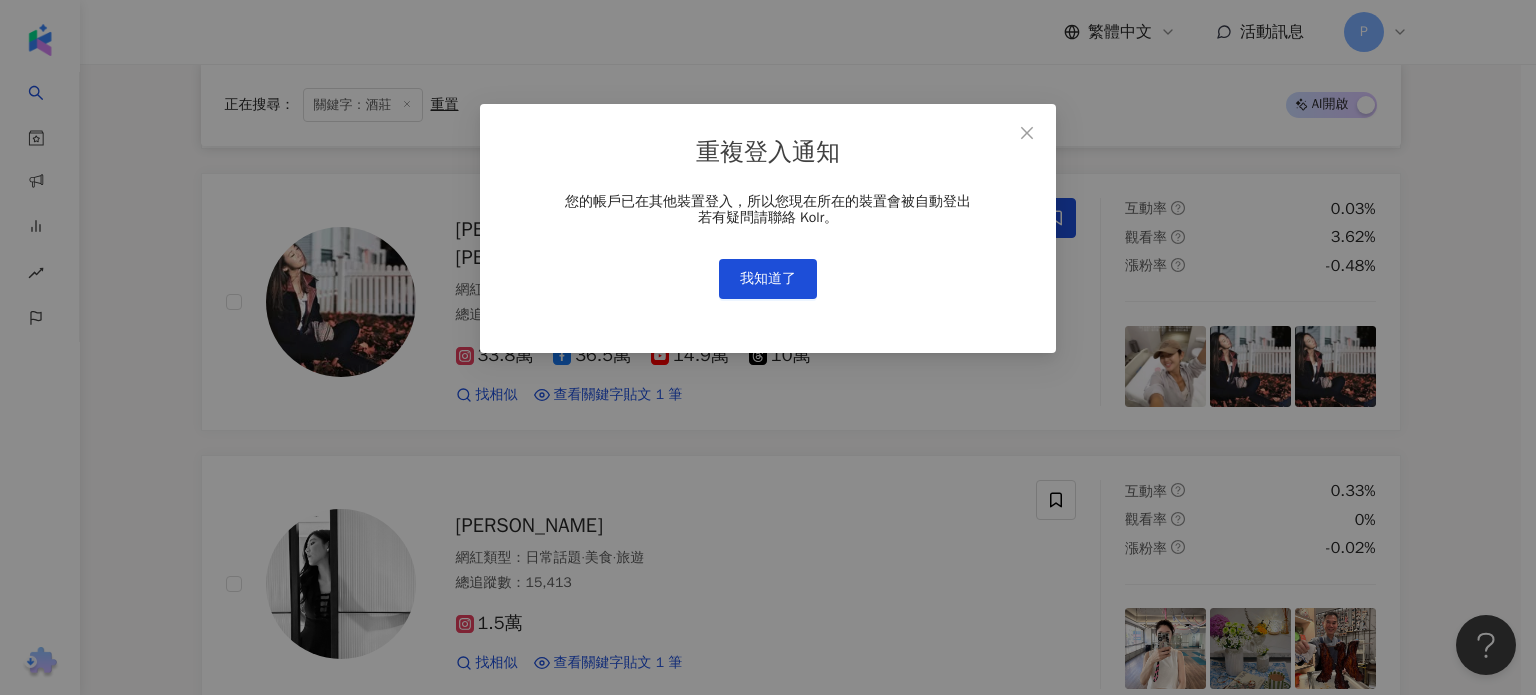 click on "重複登入通知 您的帳戶已在其他裝置登入，所以您現在所在的裝置會被自動登出 若有疑問請聯絡 Kolr。 我知道了" at bounding box center (768, 347) 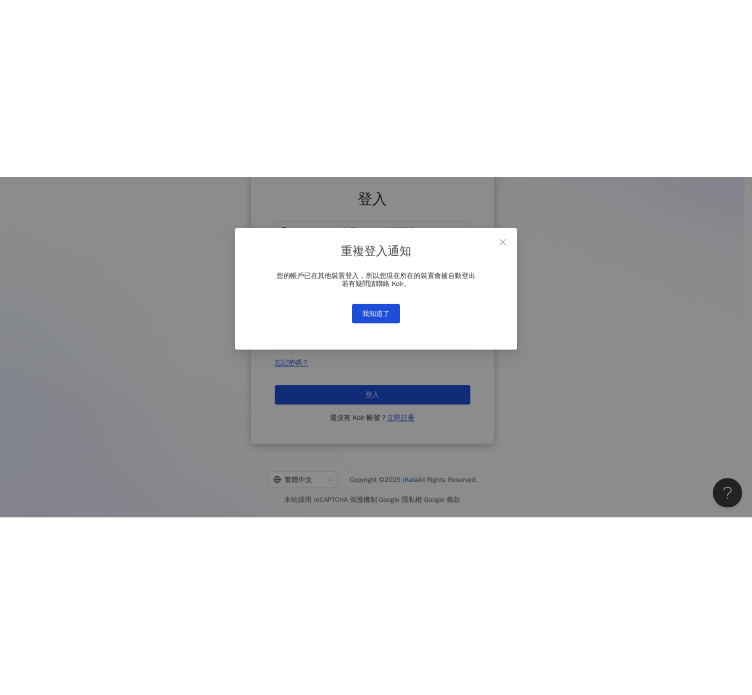 scroll, scrollTop: 0, scrollLeft: 0, axis: both 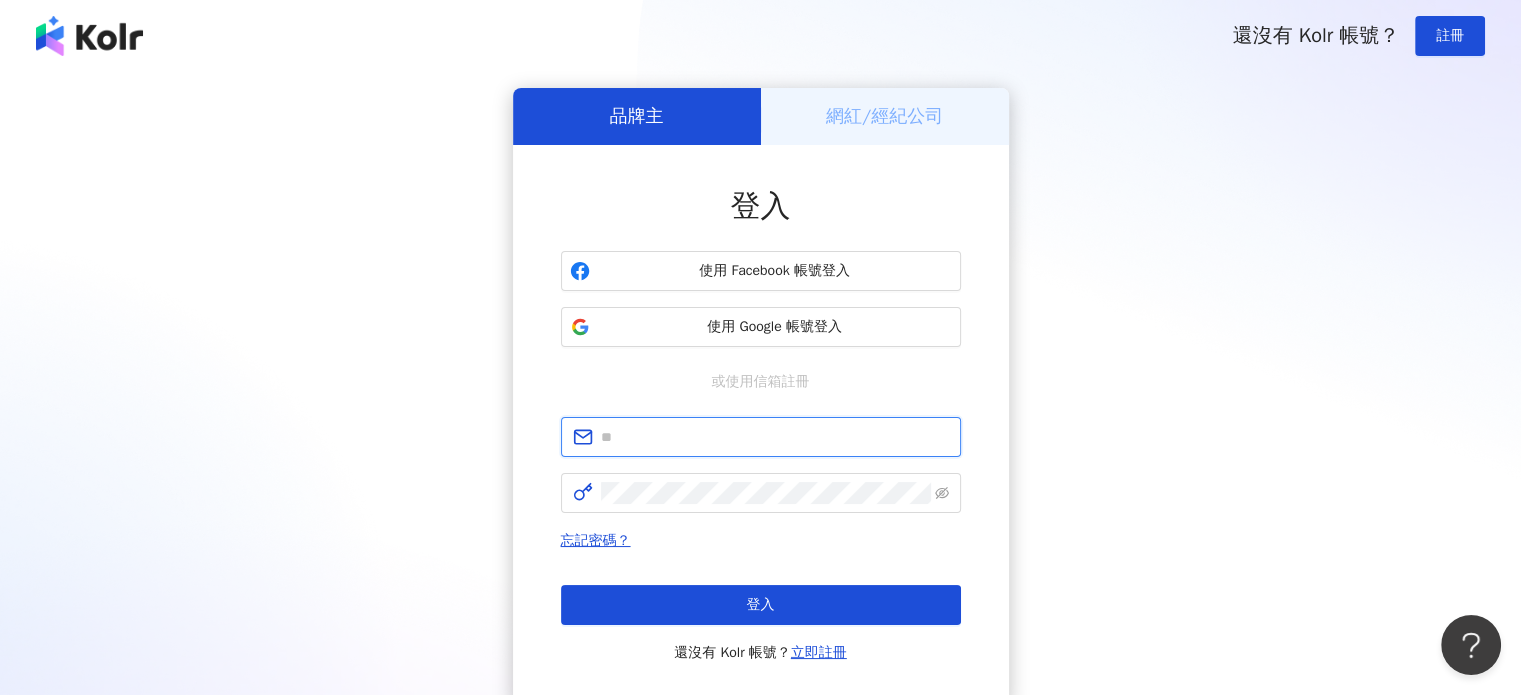 type on "**********" 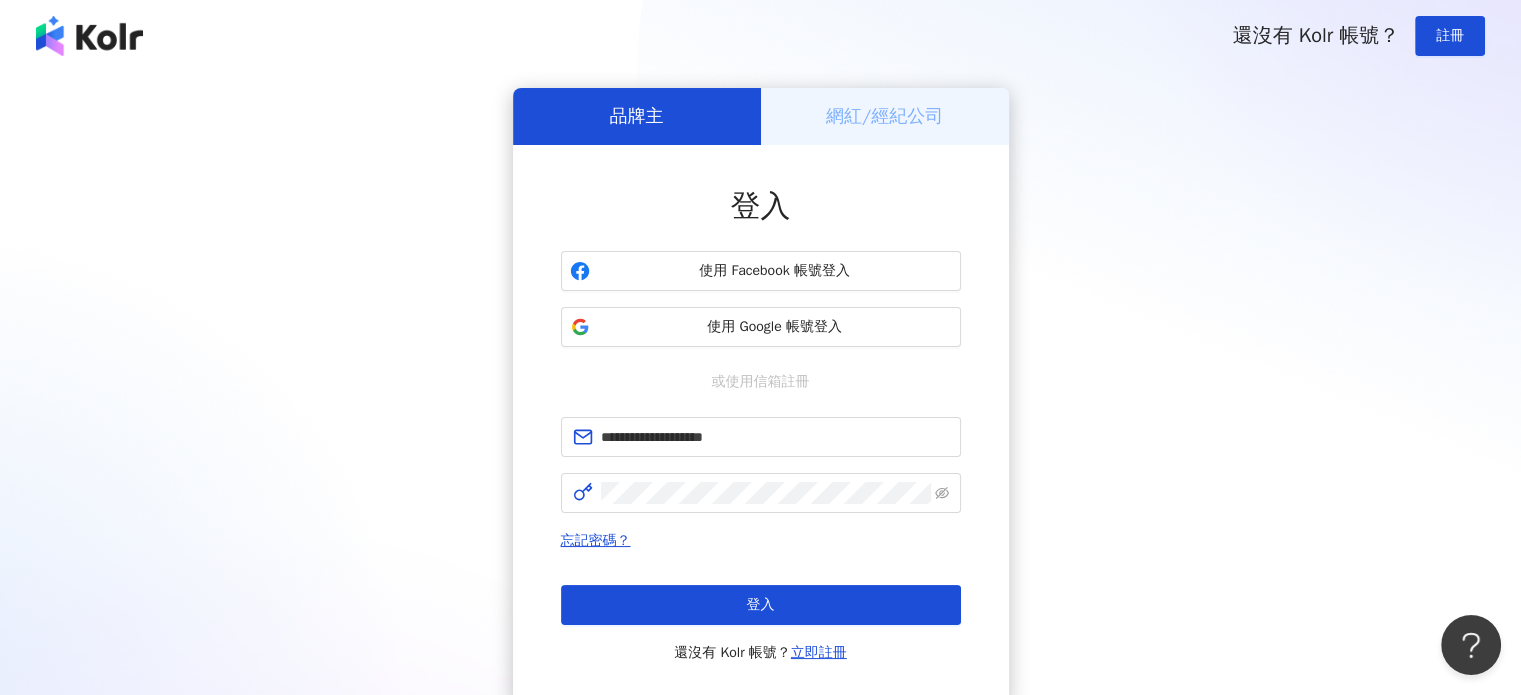 click on "**********" at bounding box center [760, 396] 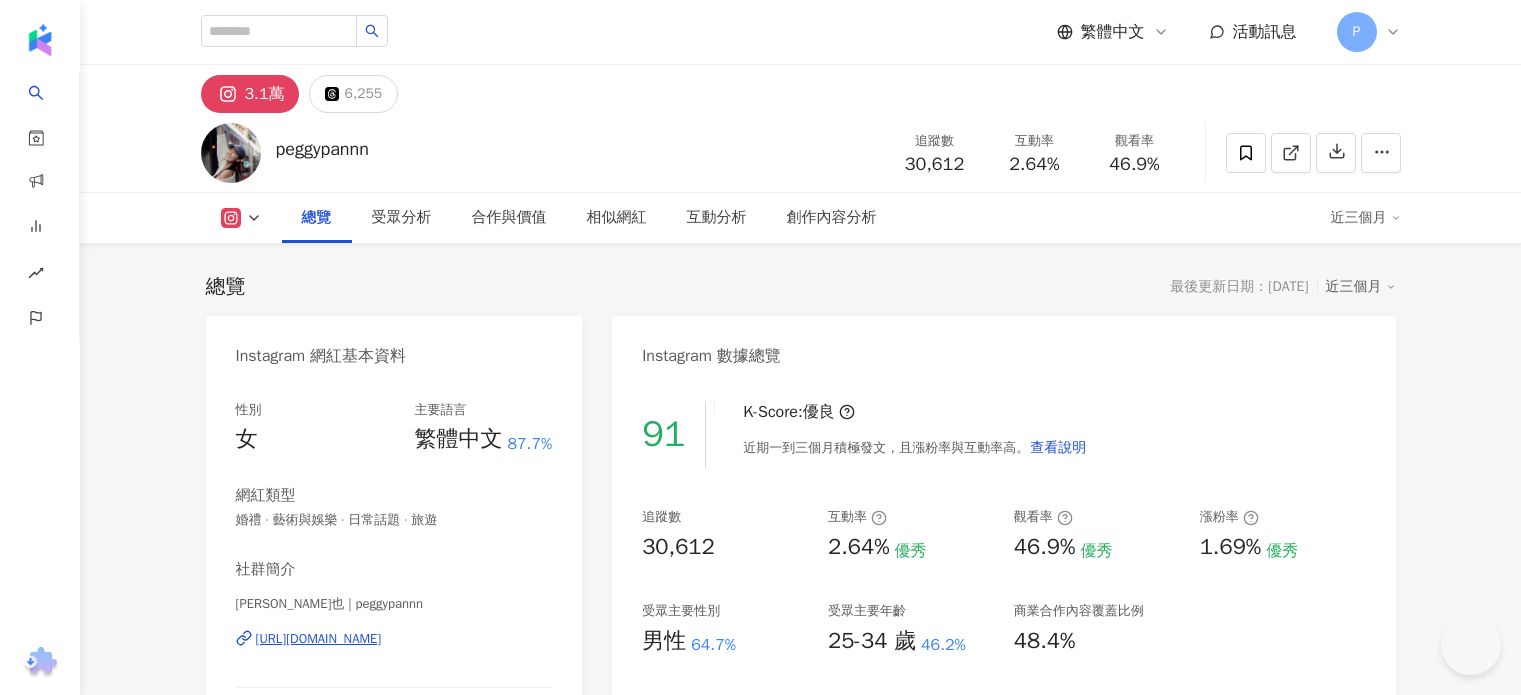 scroll, scrollTop: 0, scrollLeft: 0, axis: both 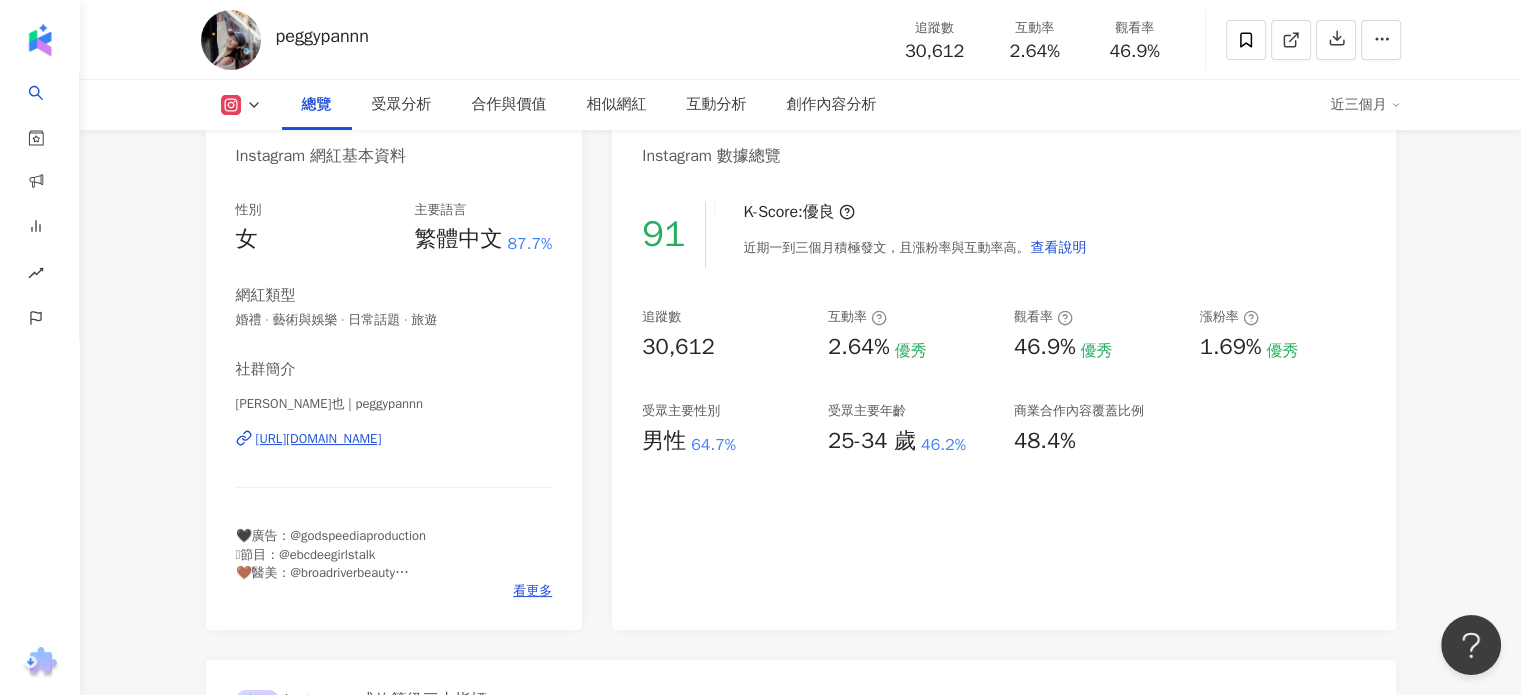 click on "https://www.instagram.com/peggypannn/" at bounding box center [319, 439] 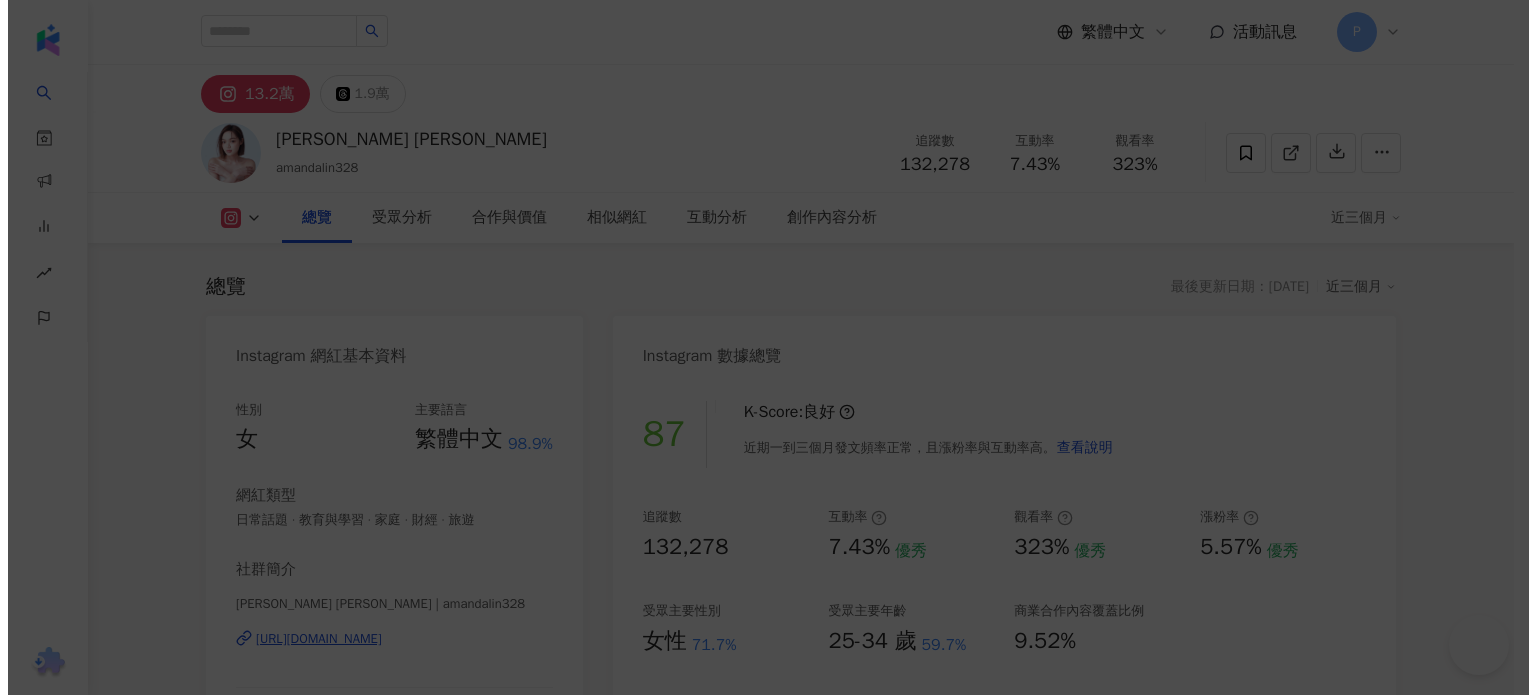 scroll, scrollTop: 0, scrollLeft: 0, axis: both 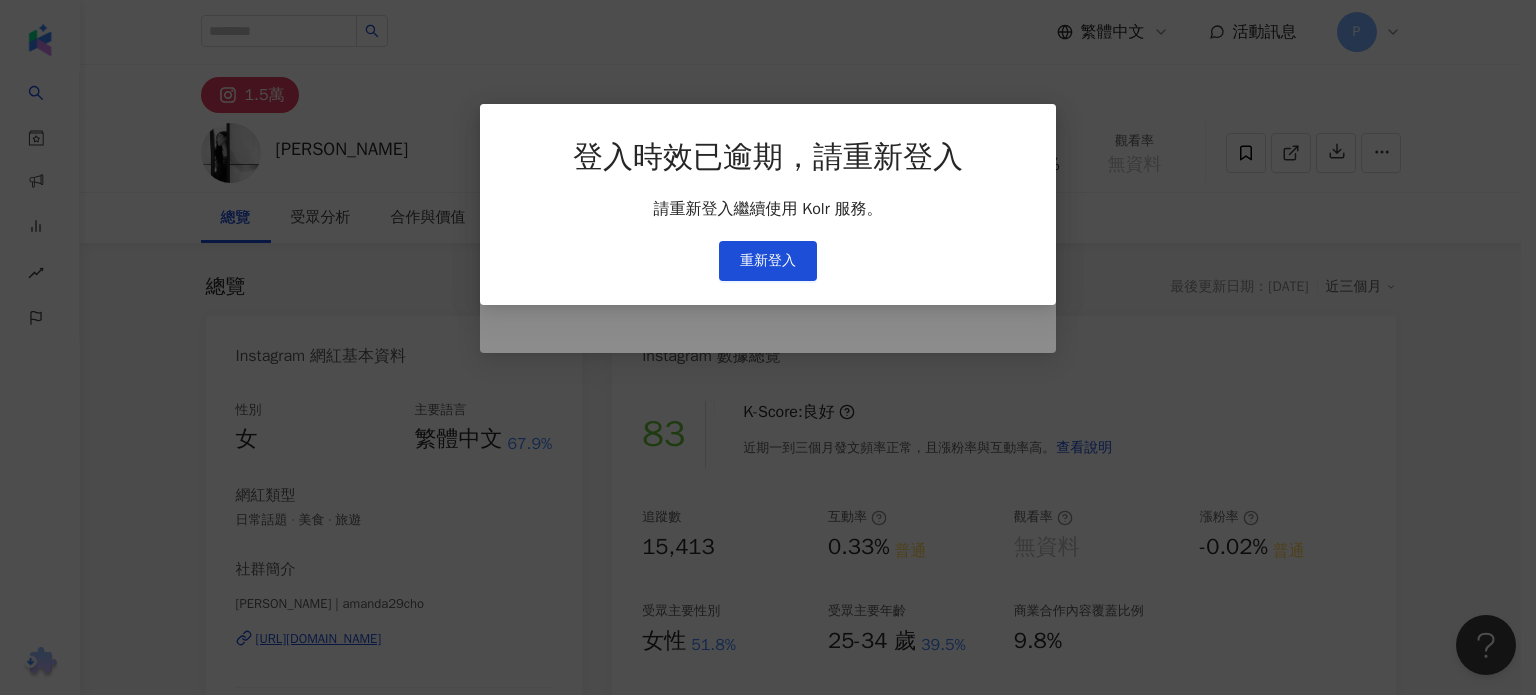 click on "登入時效已逾期，請重新登入 請重新登入繼續使用 Kolr 服務。 重新登入" at bounding box center (768, 347) 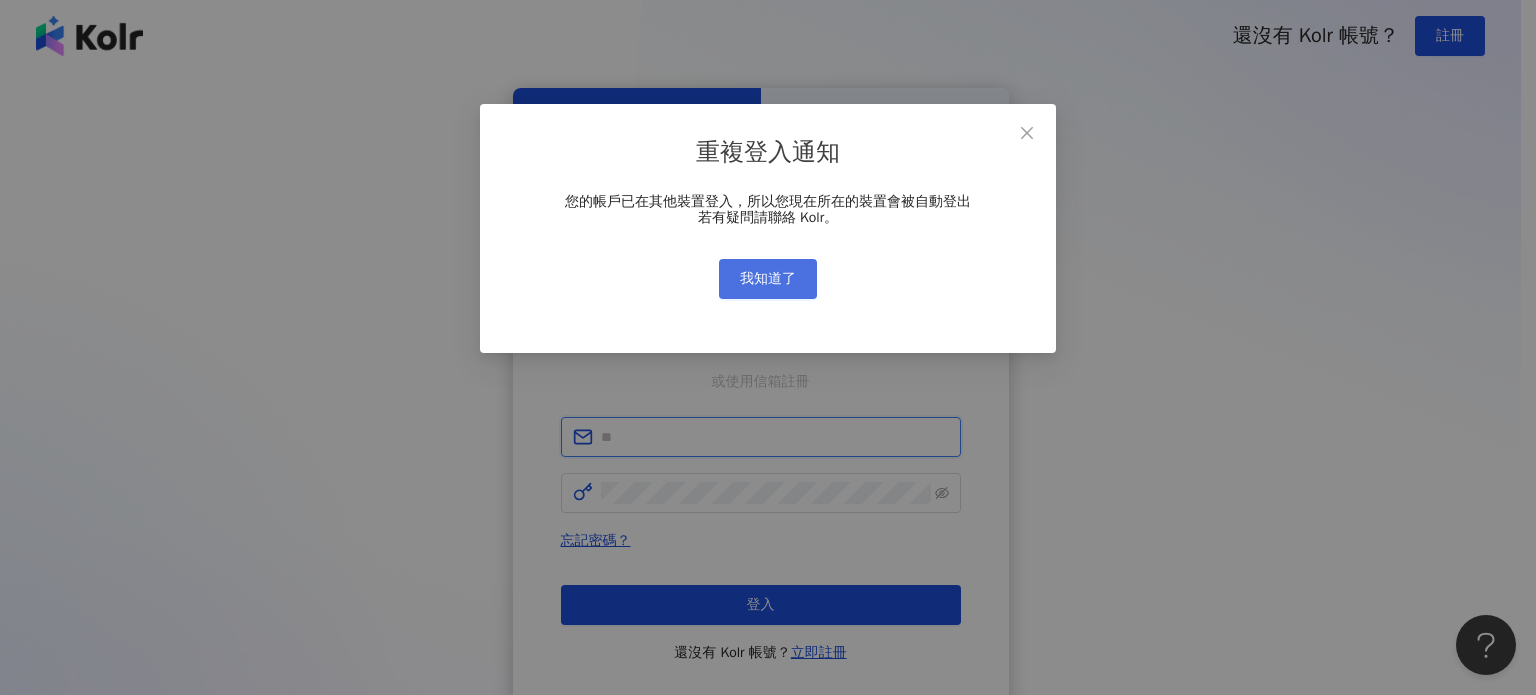 type on "**********" 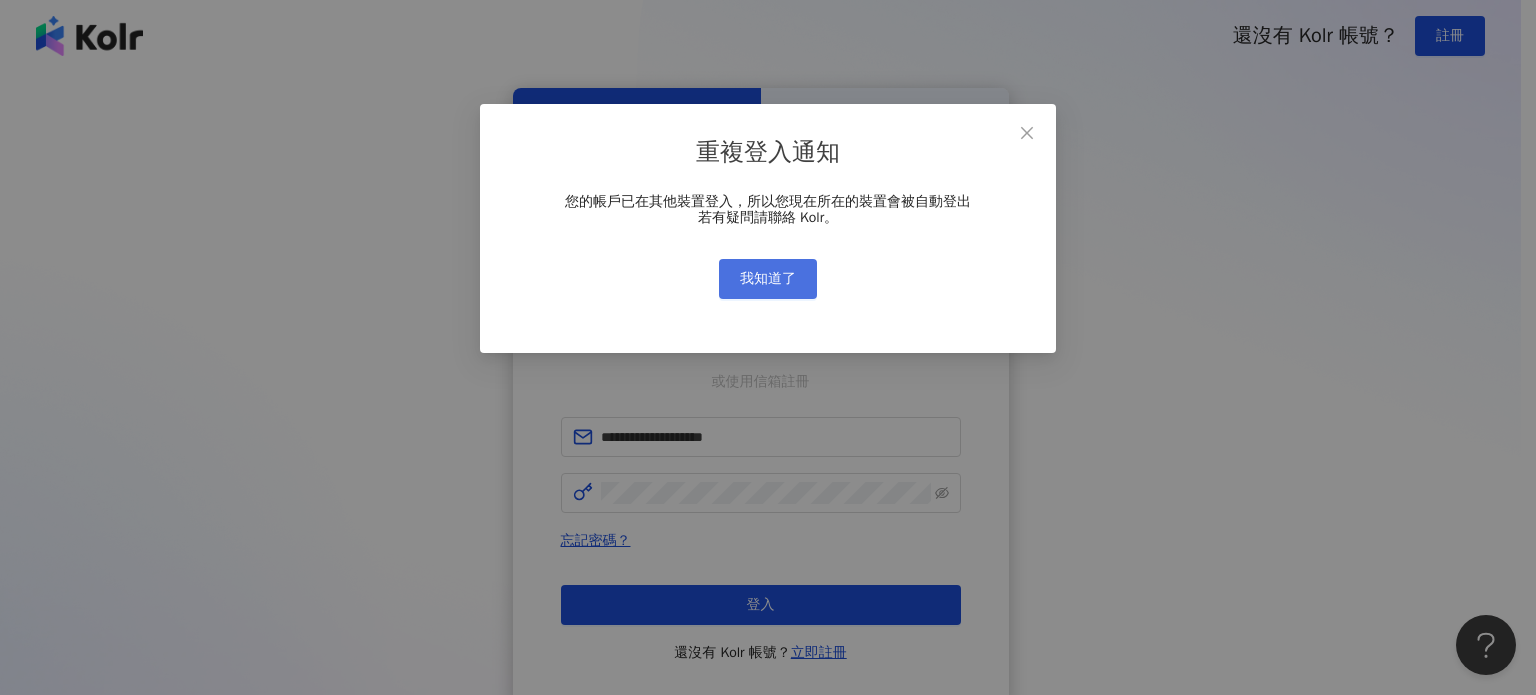 click on "我知道了" at bounding box center [768, 279] 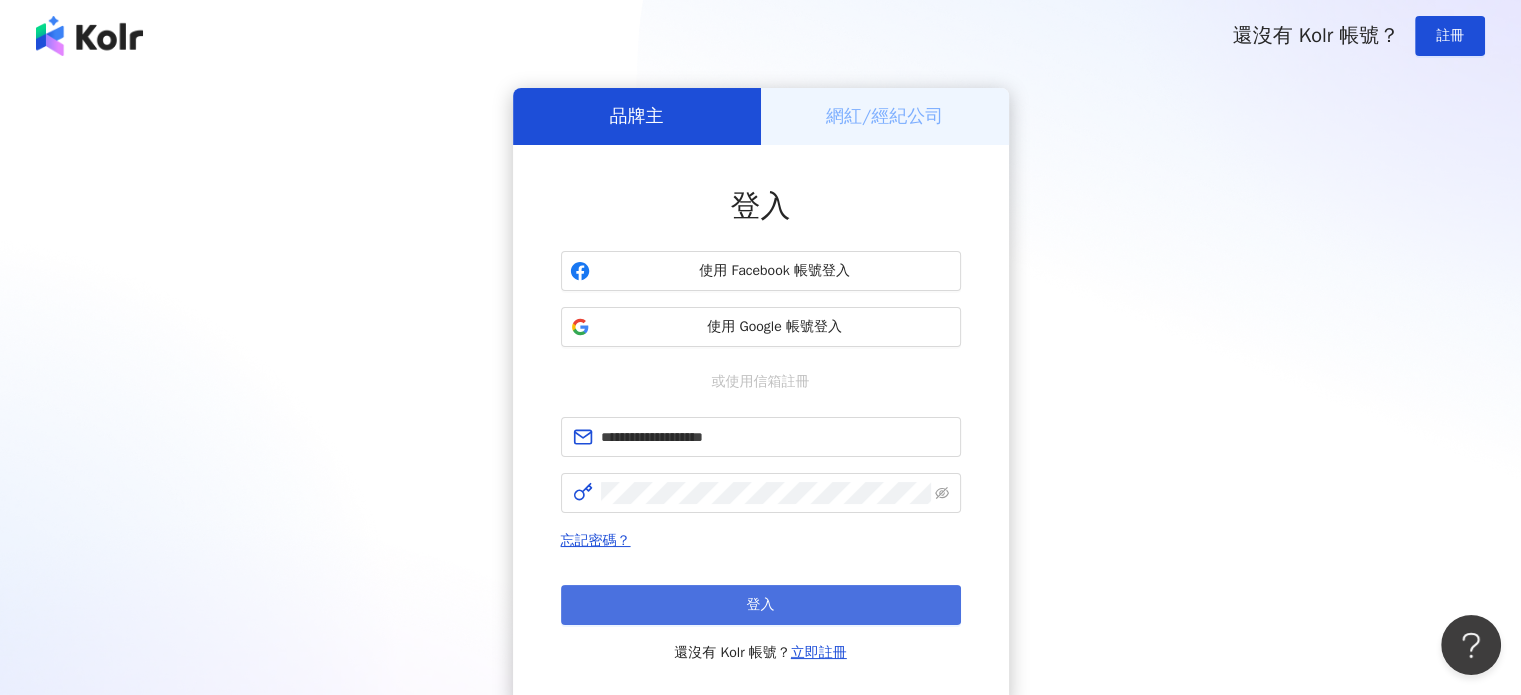 click on "登入" at bounding box center (761, 605) 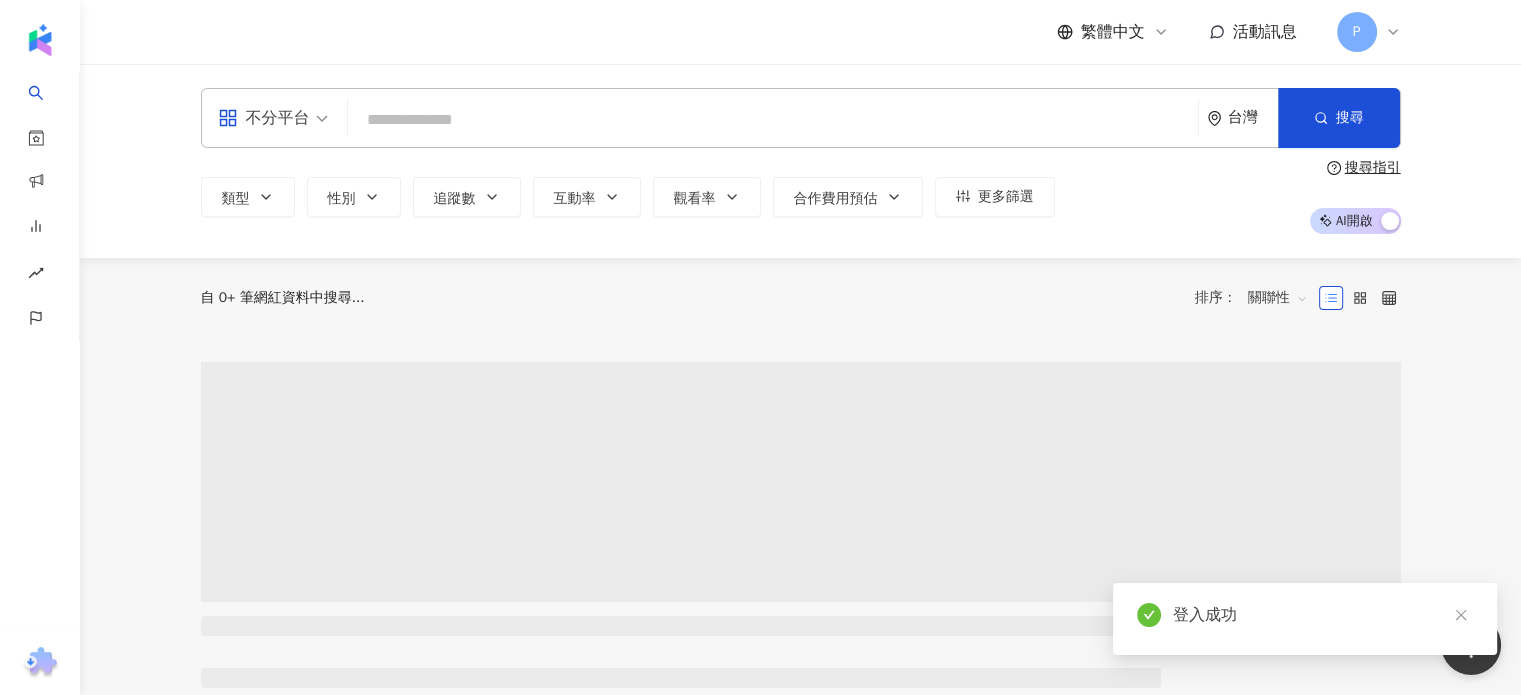 click at bounding box center (773, 120) 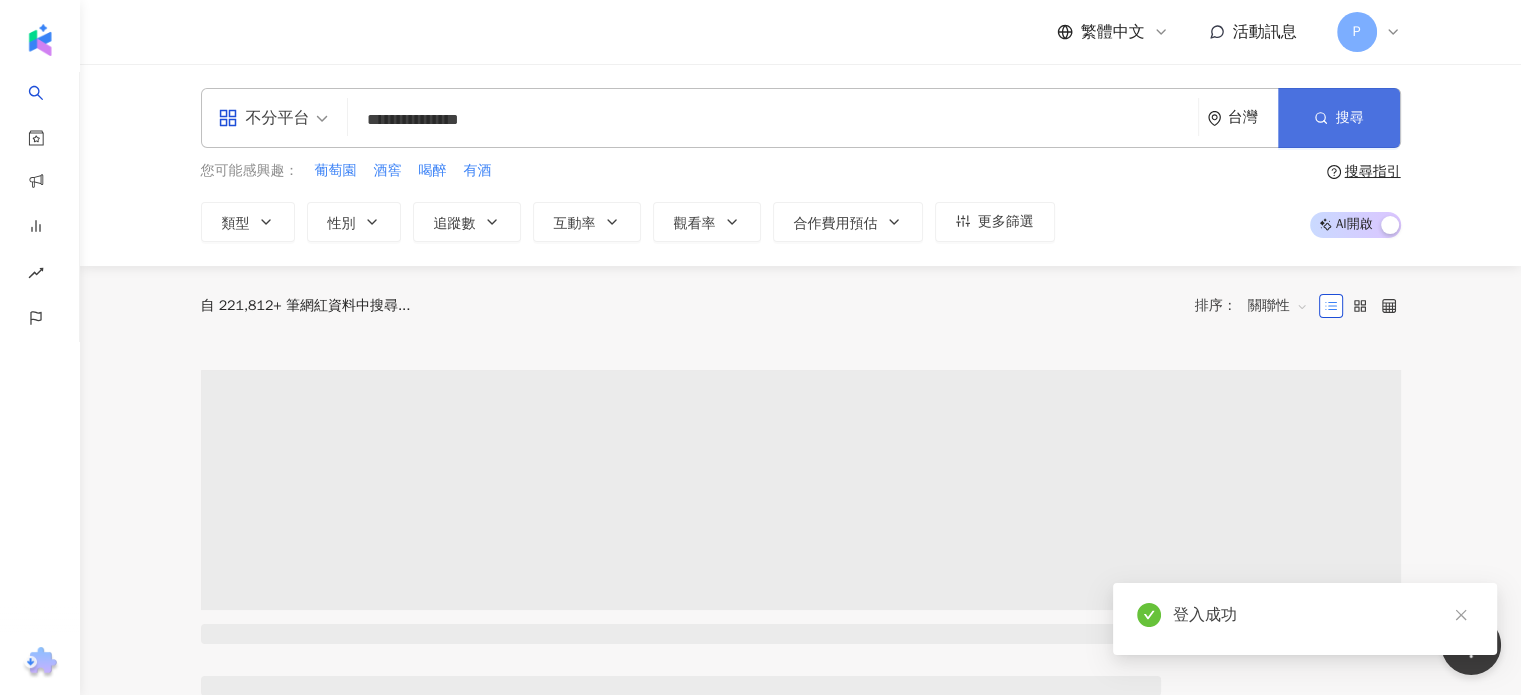 click on "搜尋" at bounding box center [1339, 118] 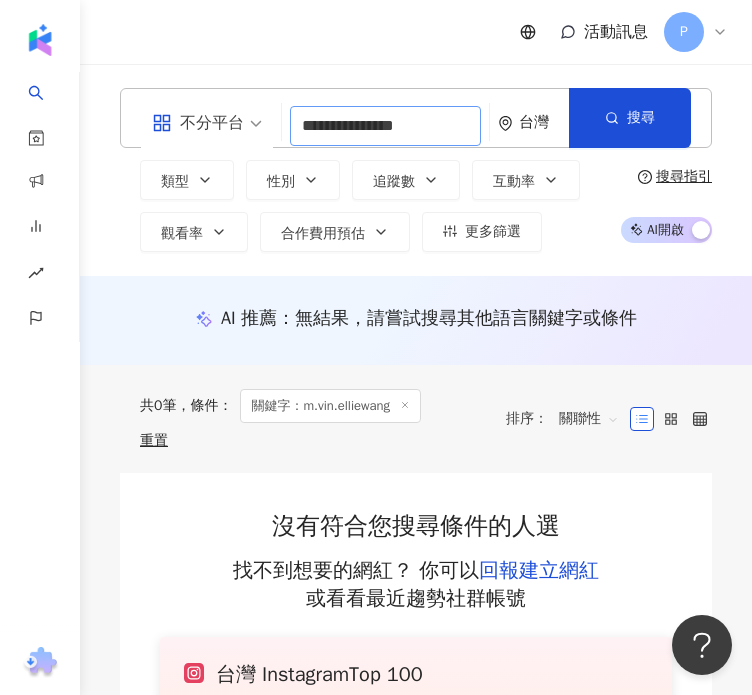 click on "**********" at bounding box center (385, 126) 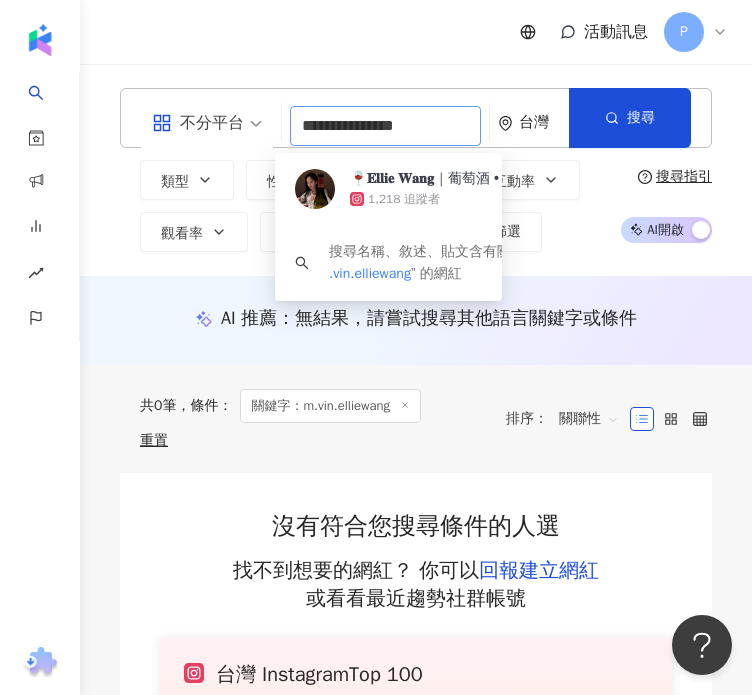 drag, startPoint x: 436, startPoint y: 126, endPoint x: 102, endPoint y: 165, distance: 336.26923 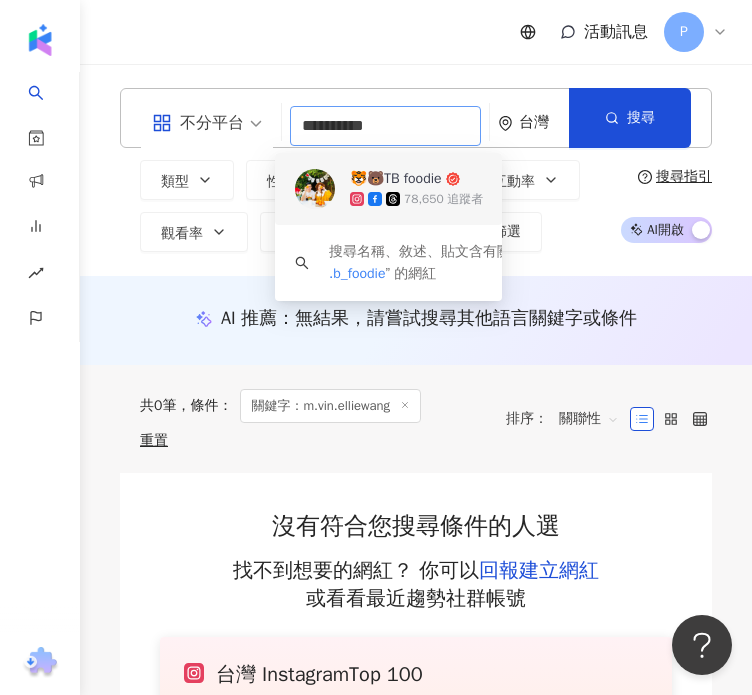 click at bounding box center (395, 199) 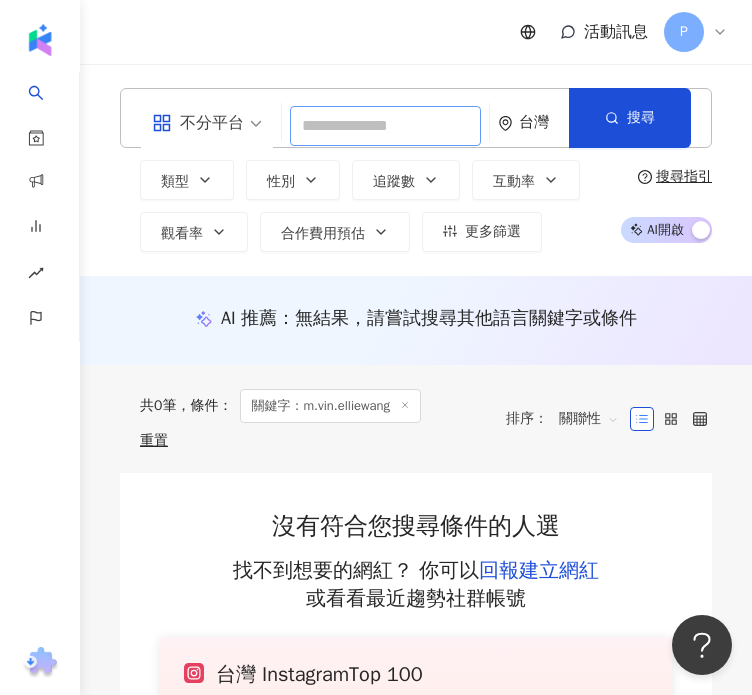 click at bounding box center [385, 126] 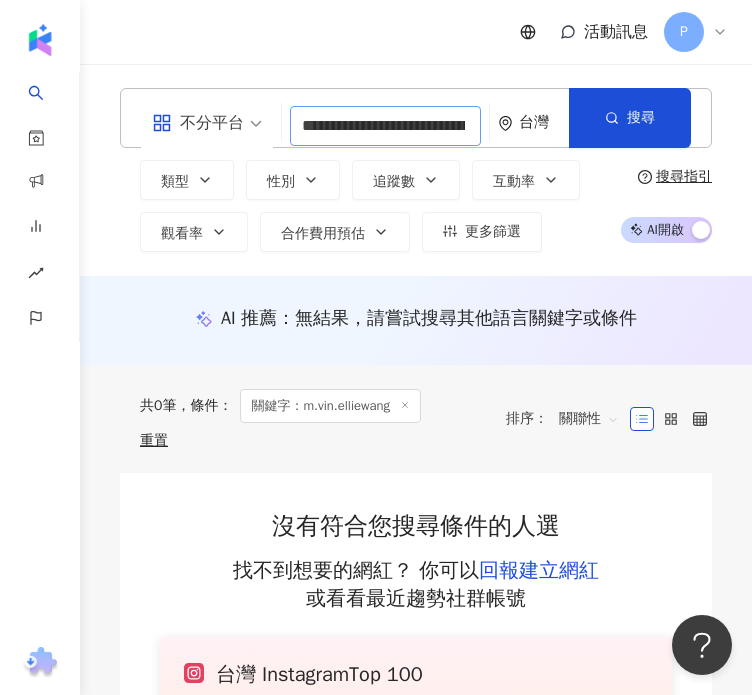 scroll, scrollTop: 0, scrollLeft: 86, axis: horizontal 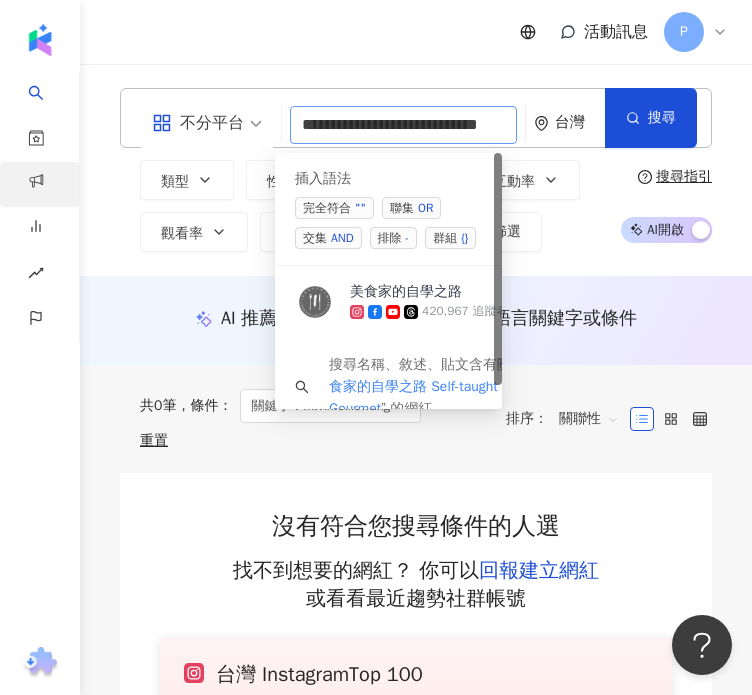 type on "**********" 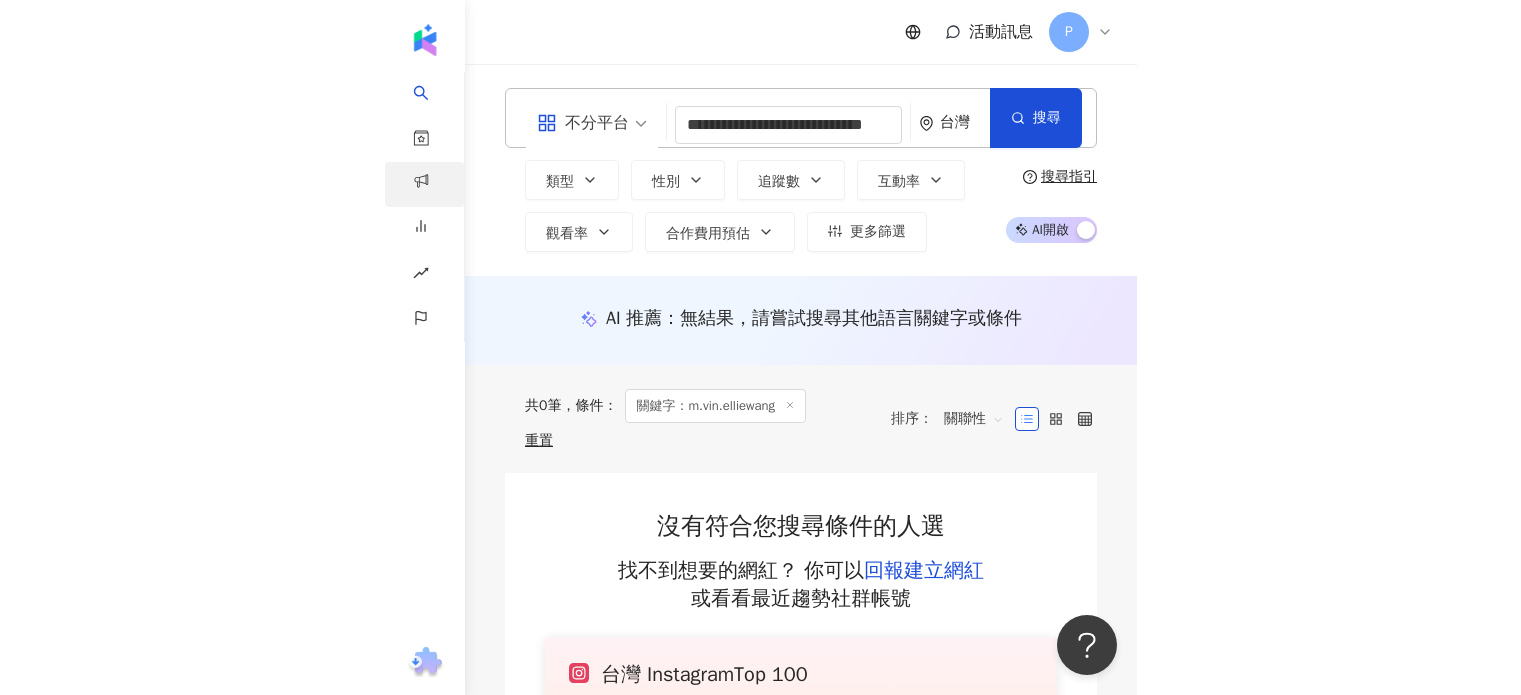 scroll, scrollTop: 0, scrollLeft: 0, axis: both 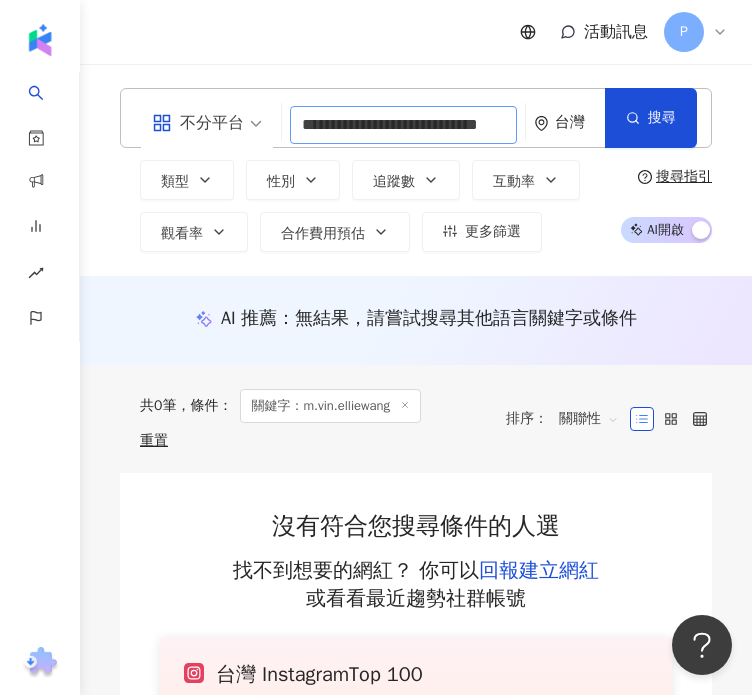 click on "**********" at bounding box center [403, 125] 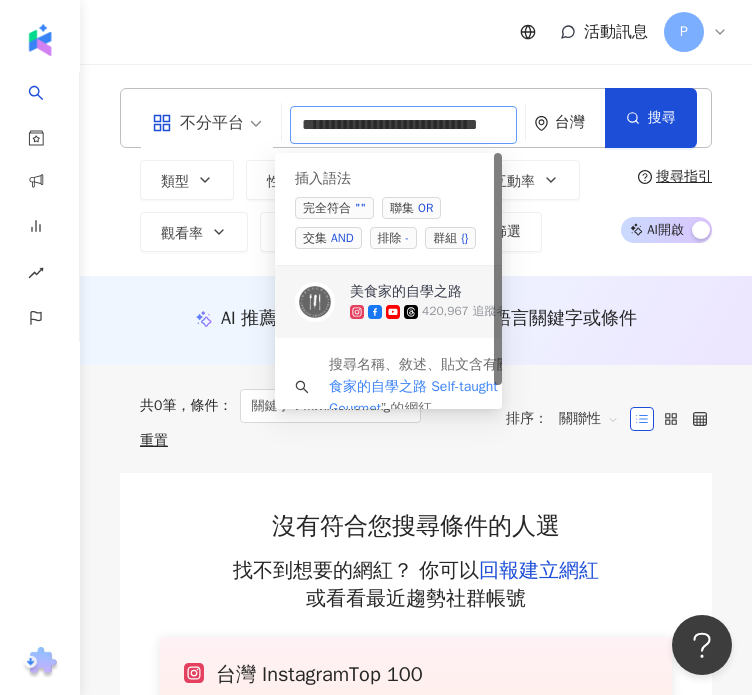click on "420,967   追蹤者" at bounding box center [465, 311] 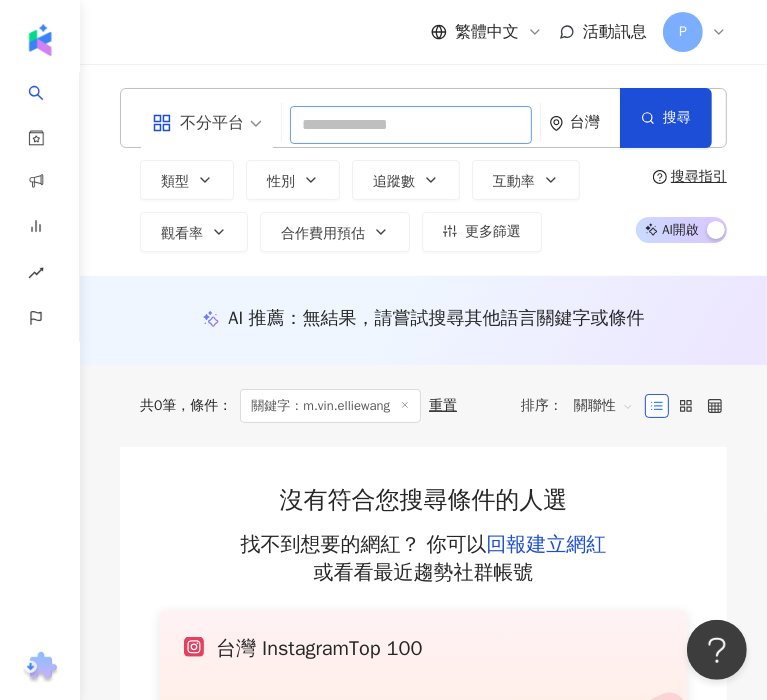 click at bounding box center (411, 125) 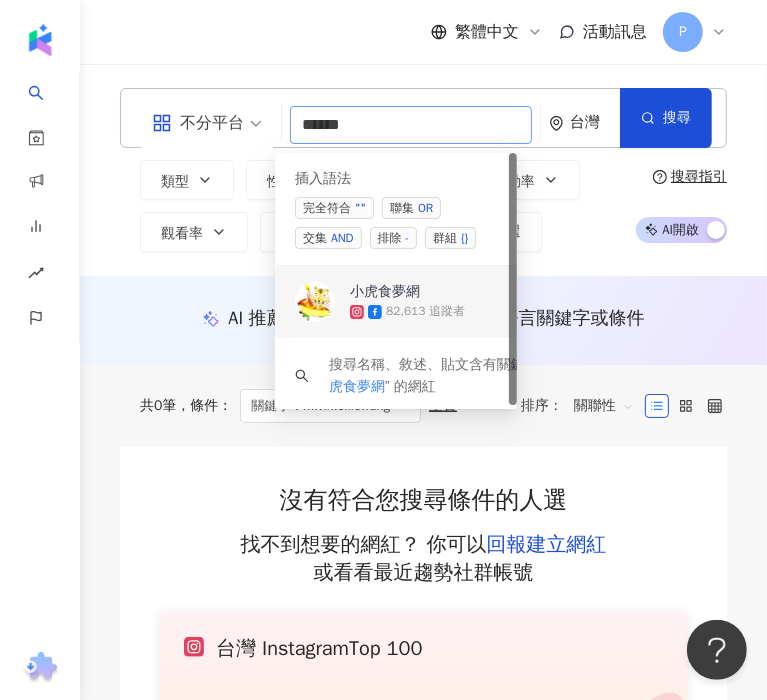 click on "82,613   追蹤者" at bounding box center (681, 312) 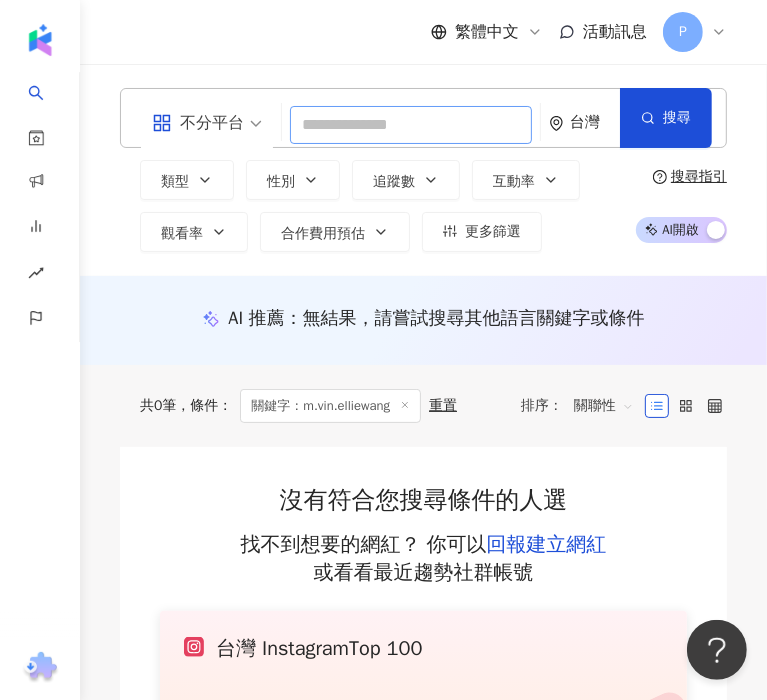click at bounding box center (411, 125) 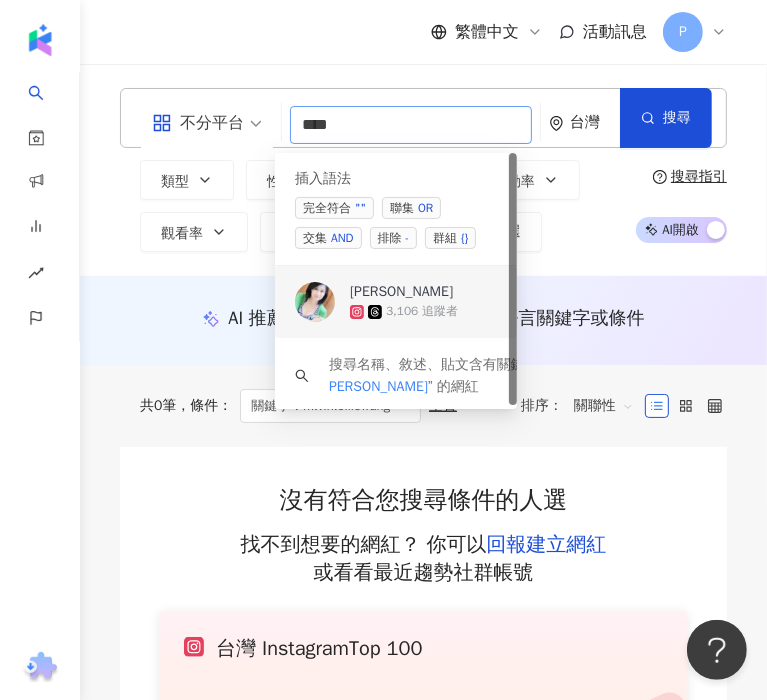click on "3,106   追蹤者" at bounding box center (422, 311) 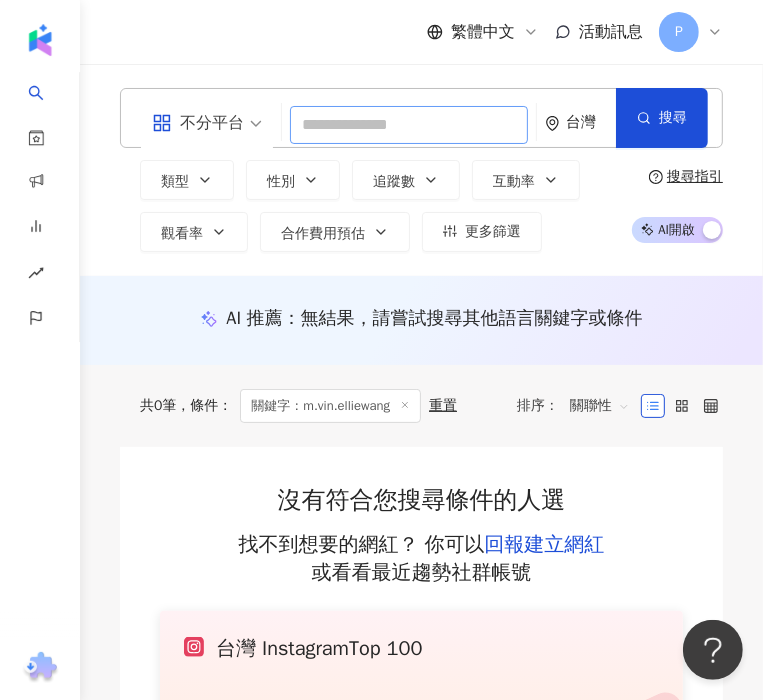 click at bounding box center (409, 125) 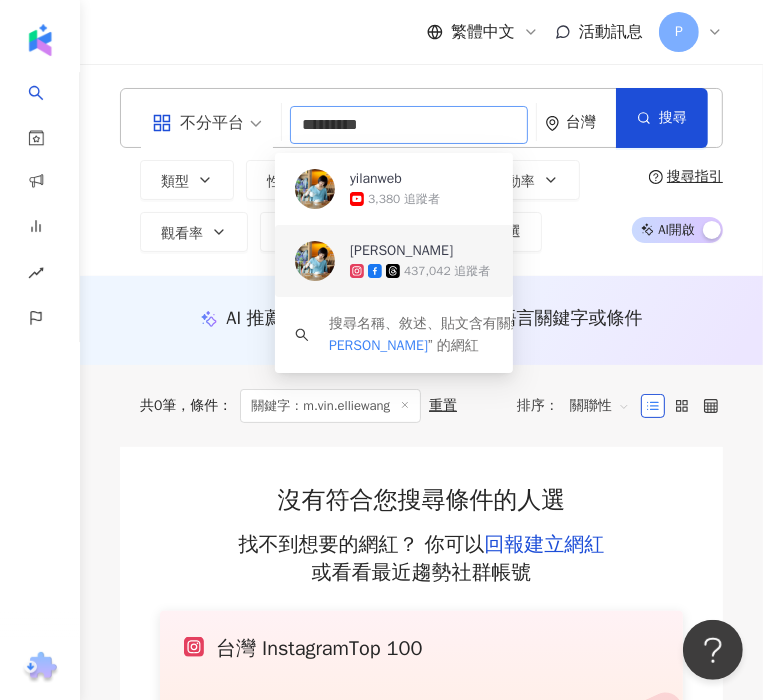 click on "437,042   追蹤者" at bounding box center [447, 271] 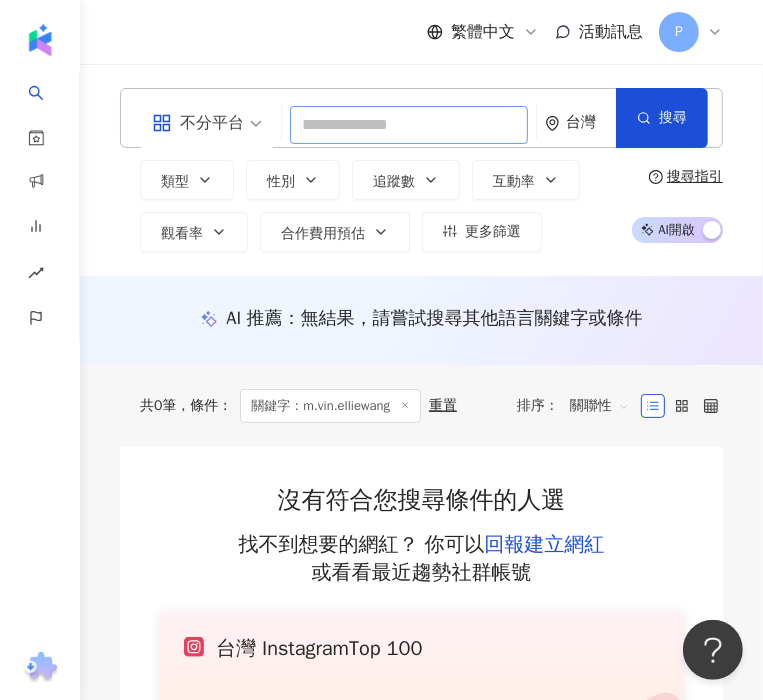 click at bounding box center [409, 125] 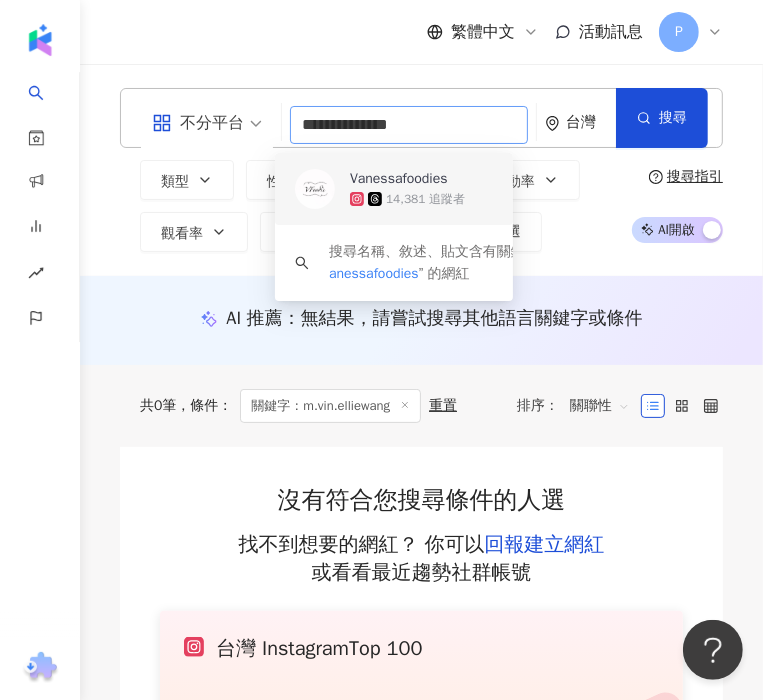 click on "14,381   追蹤者" at bounding box center [681, 199] 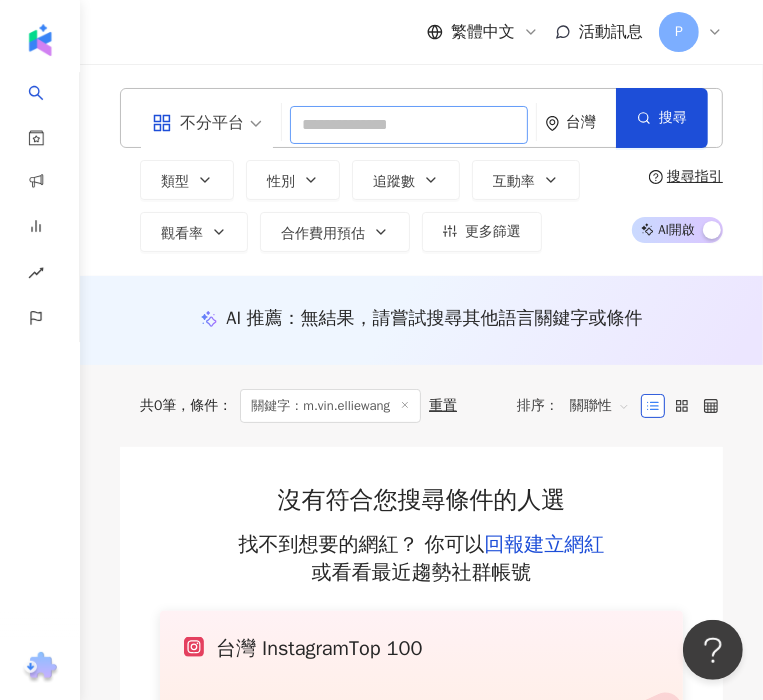click at bounding box center [409, 125] 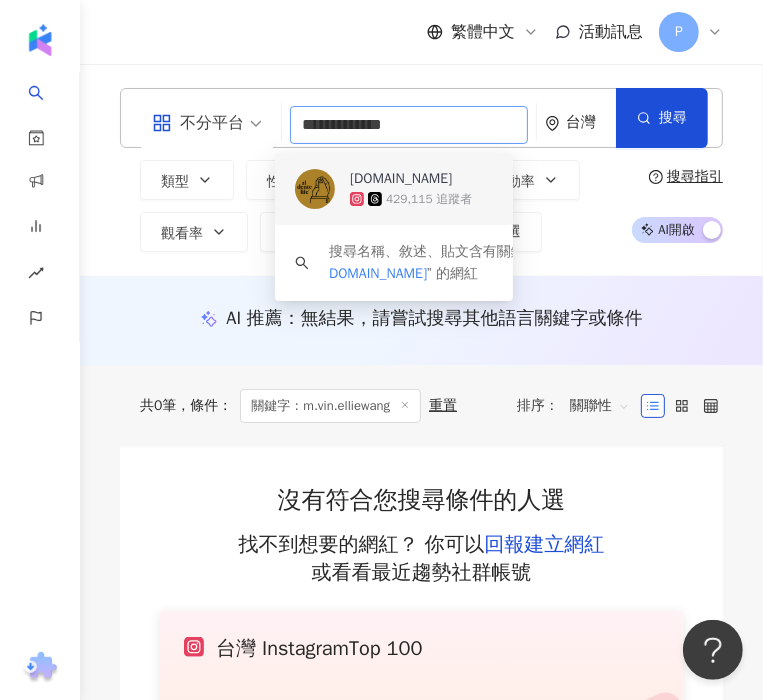 click on "429,115   追蹤者" at bounding box center (429, 199) 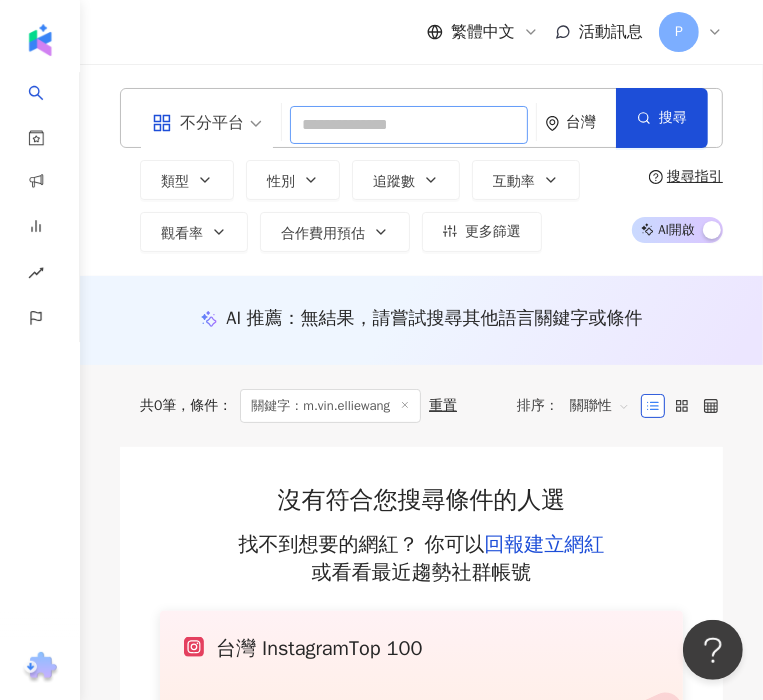 click at bounding box center (409, 125) 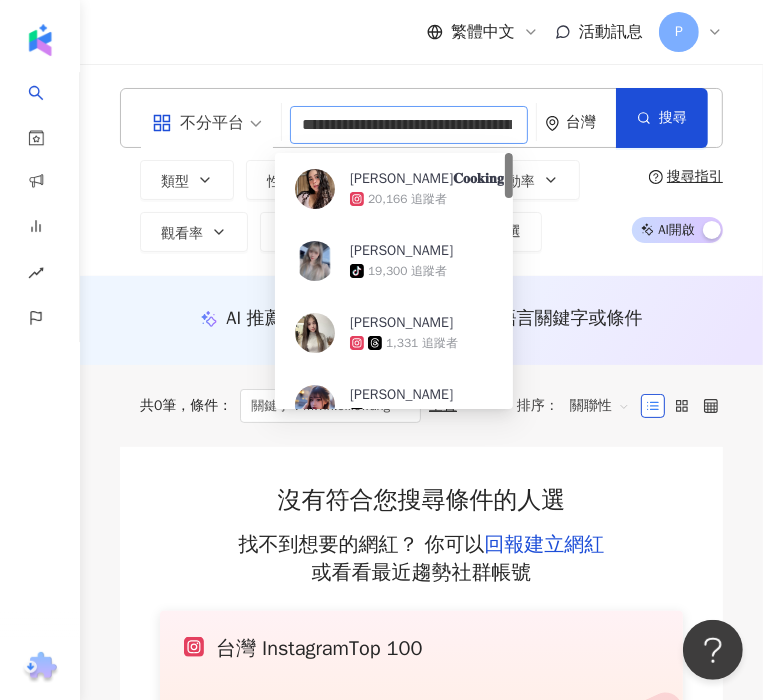 click on "裴裴🧸𝐂𝐨𝐨𝐤𝐢𝐧𝐠" at bounding box center [427, 179] 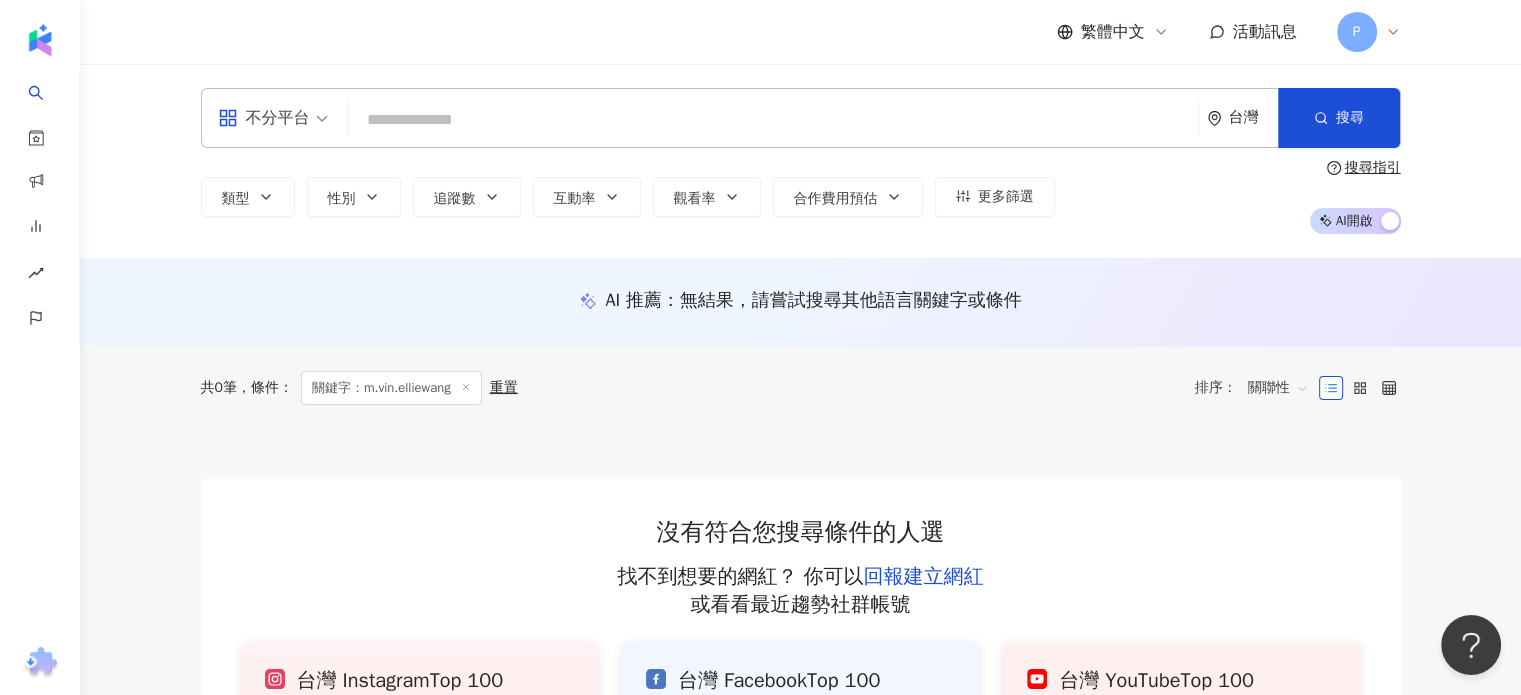 click at bounding box center (773, 120) 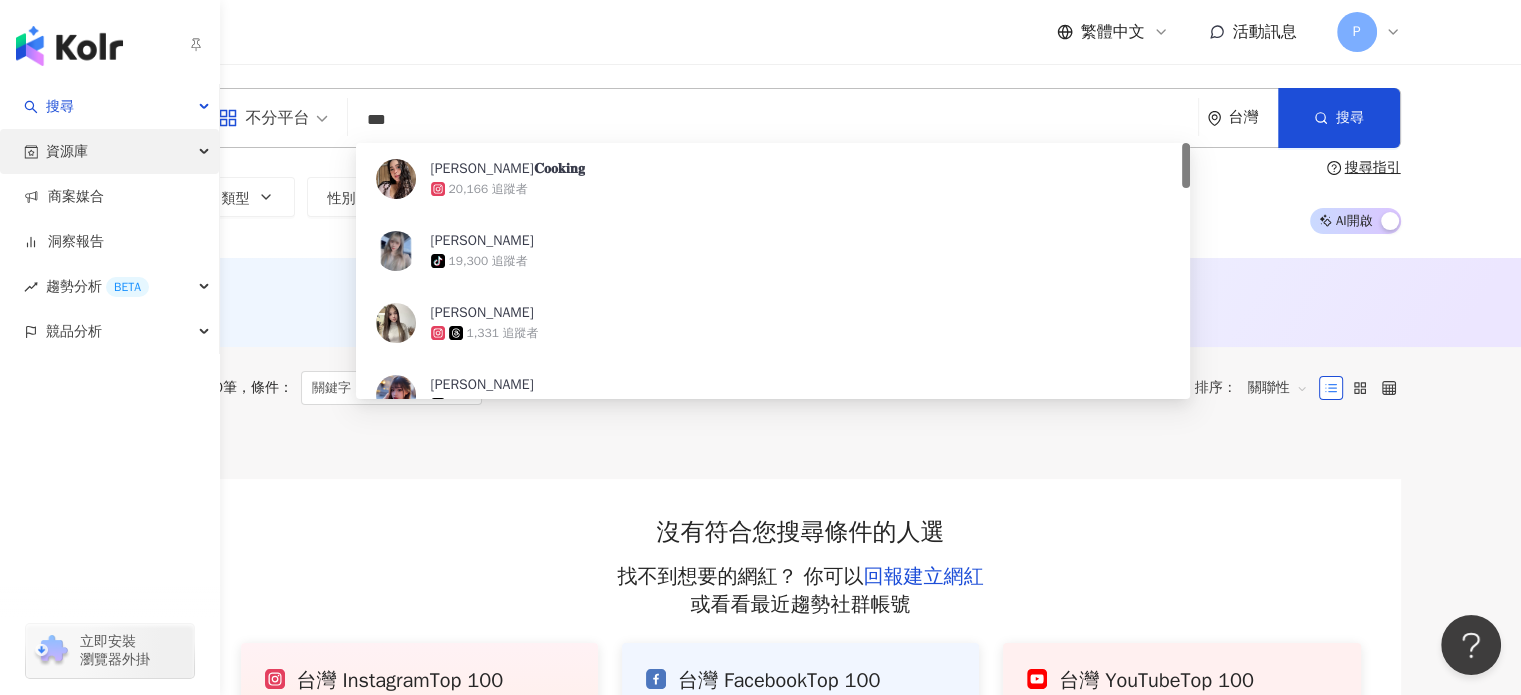type on "***" 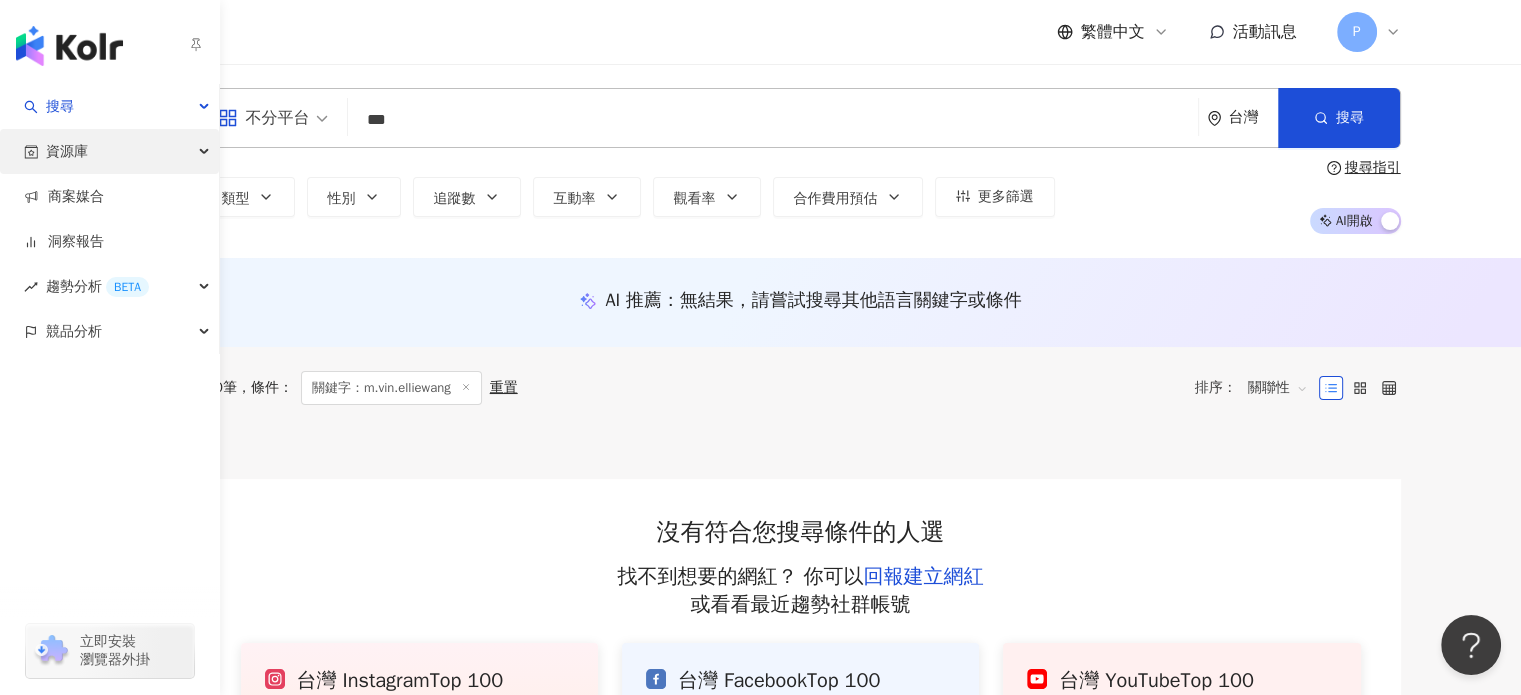click on "資源庫" at bounding box center [109, 151] 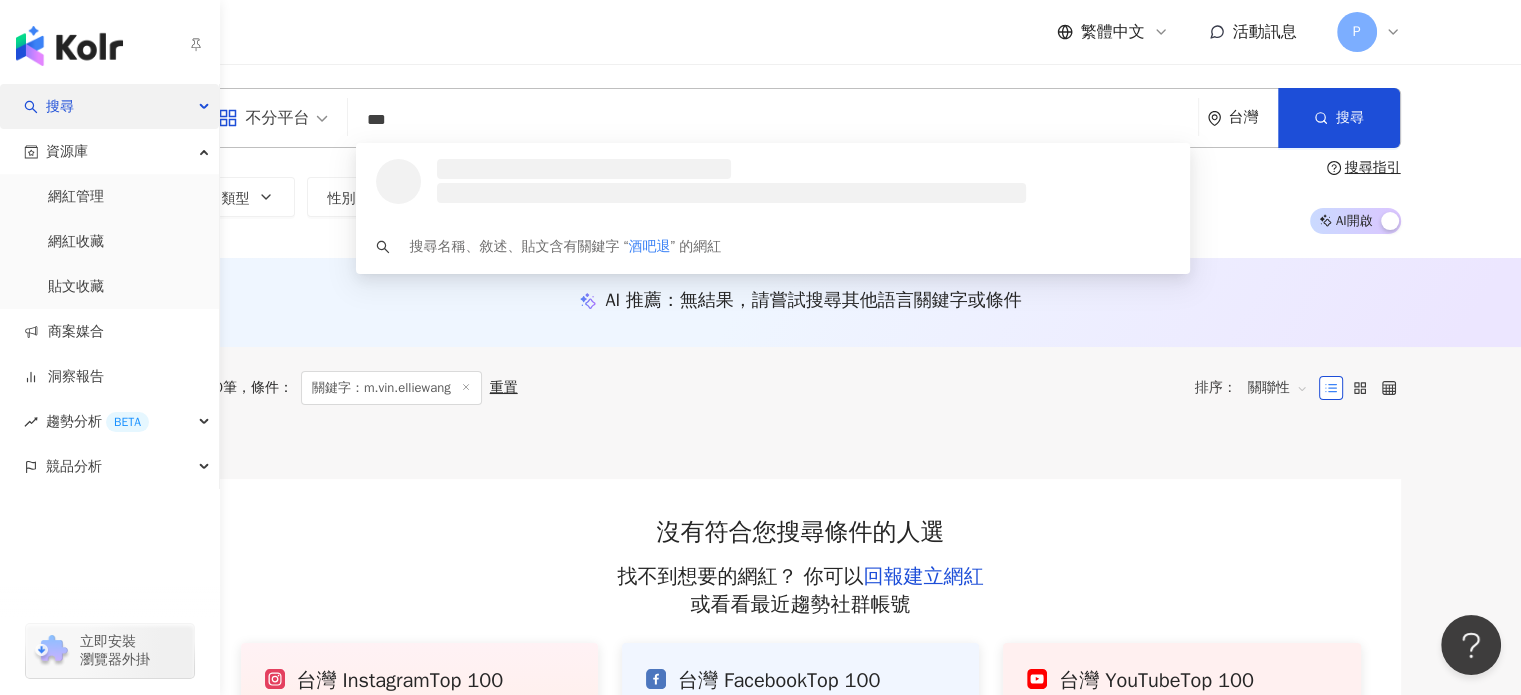 drag, startPoint x: 112, startPoint y: 91, endPoint x: 115, endPoint y: 103, distance: 12.369317 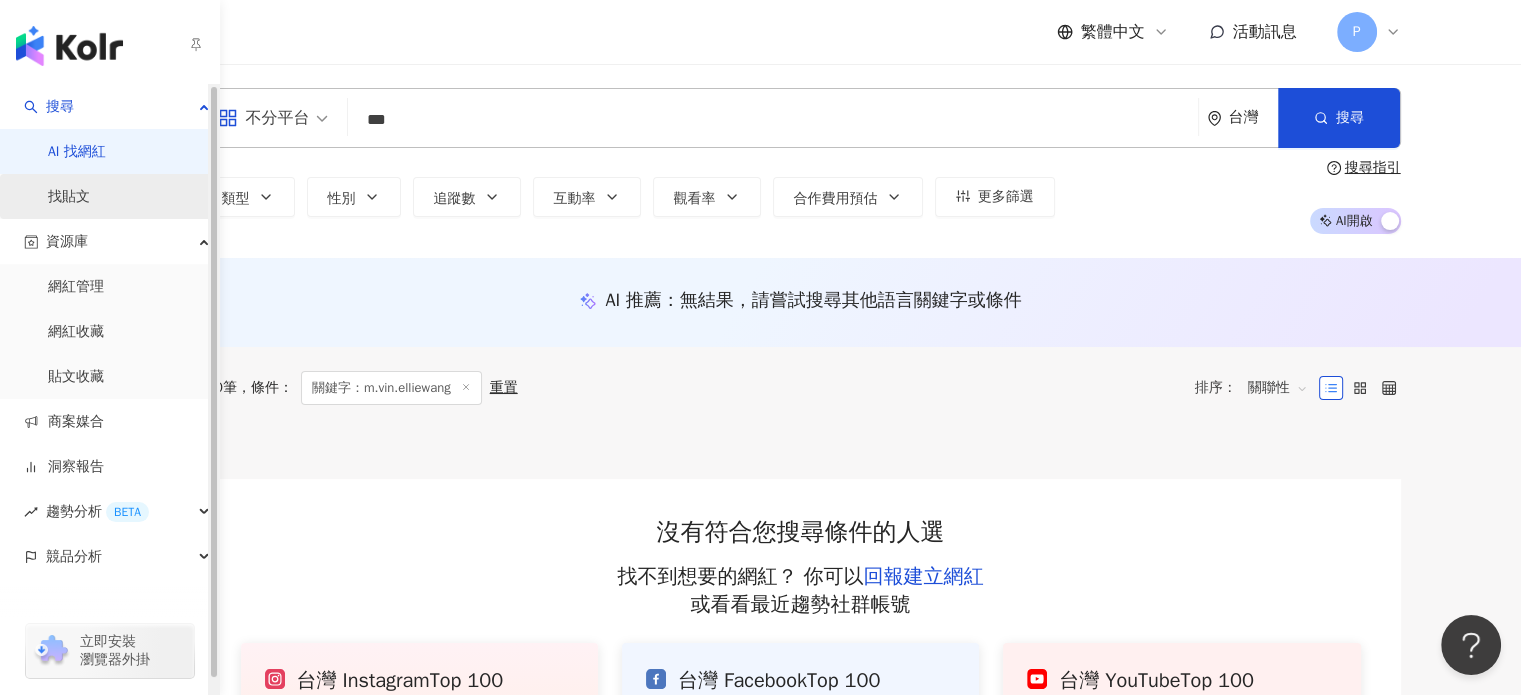 click on "找貼文" at bounding box center (69, 197) 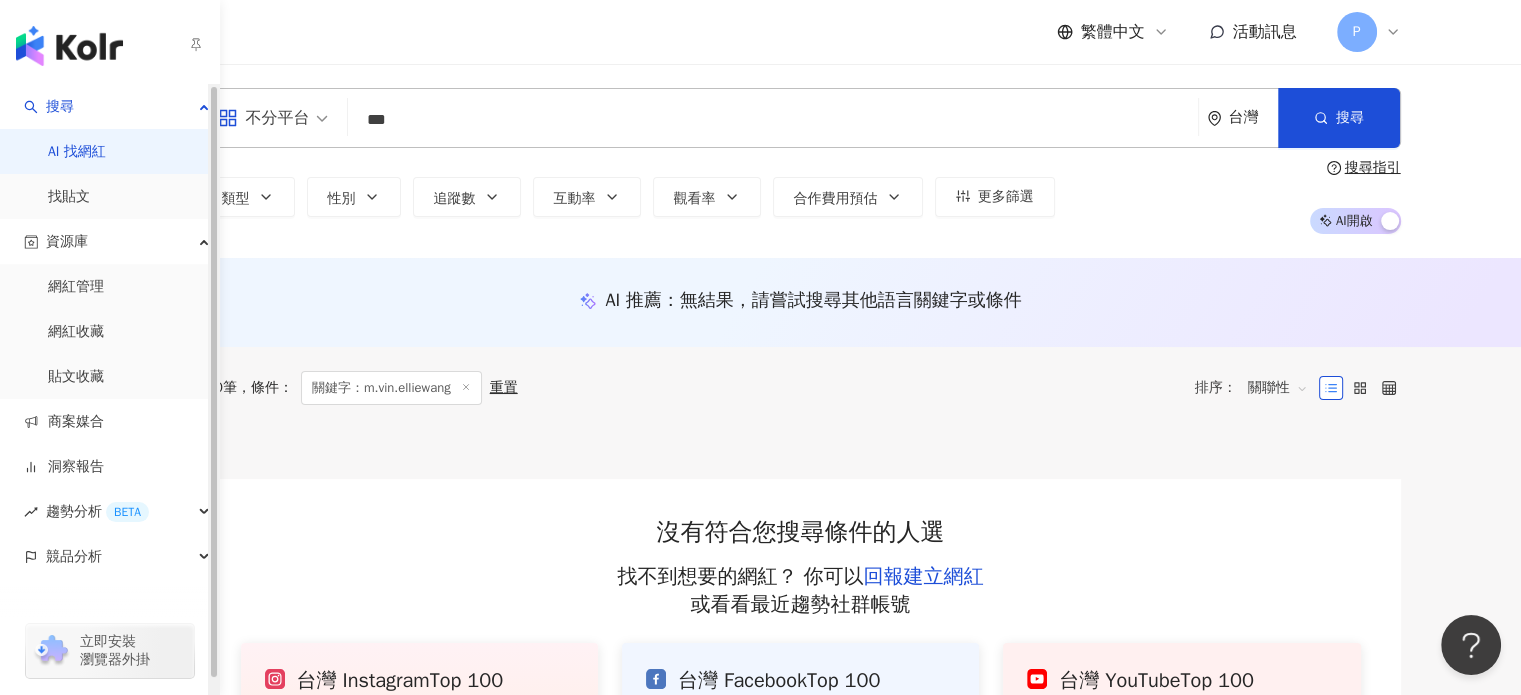 type 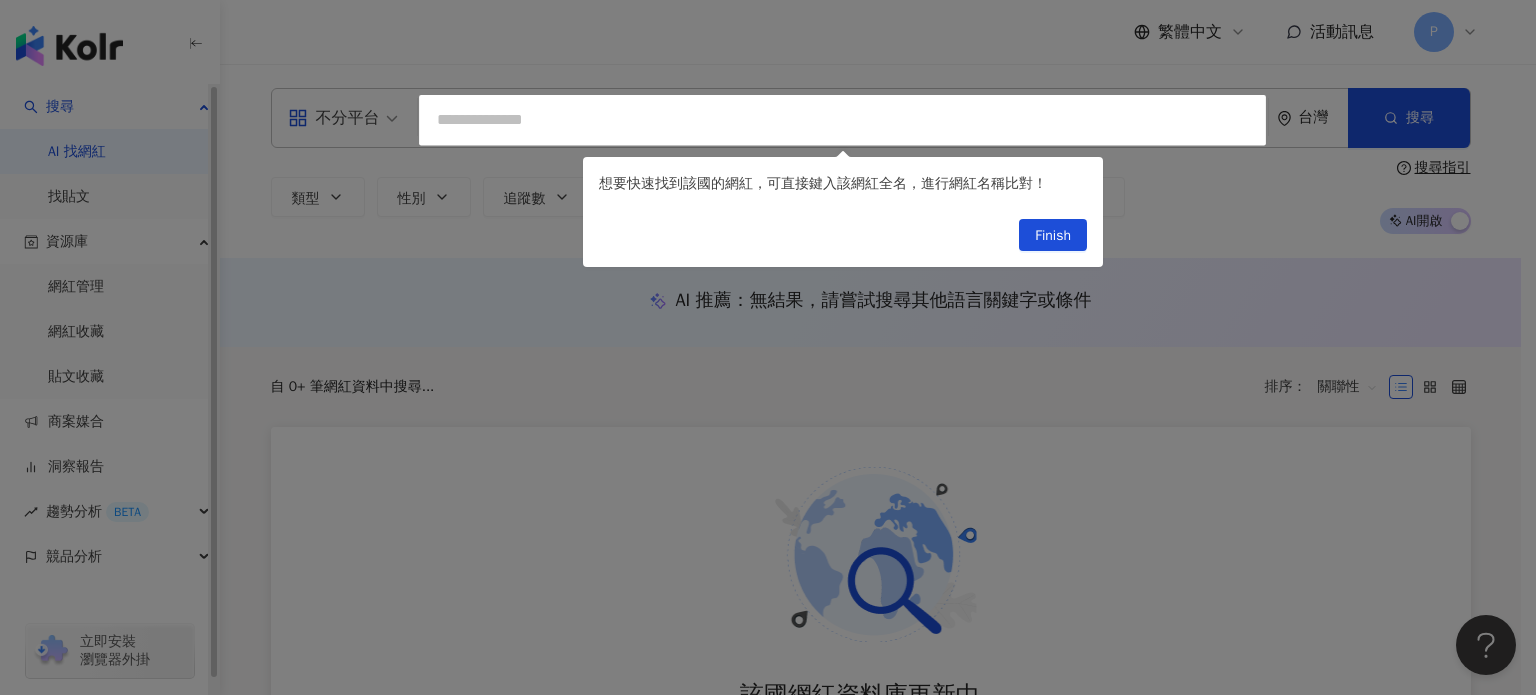 click at bounding box center [768, 347] 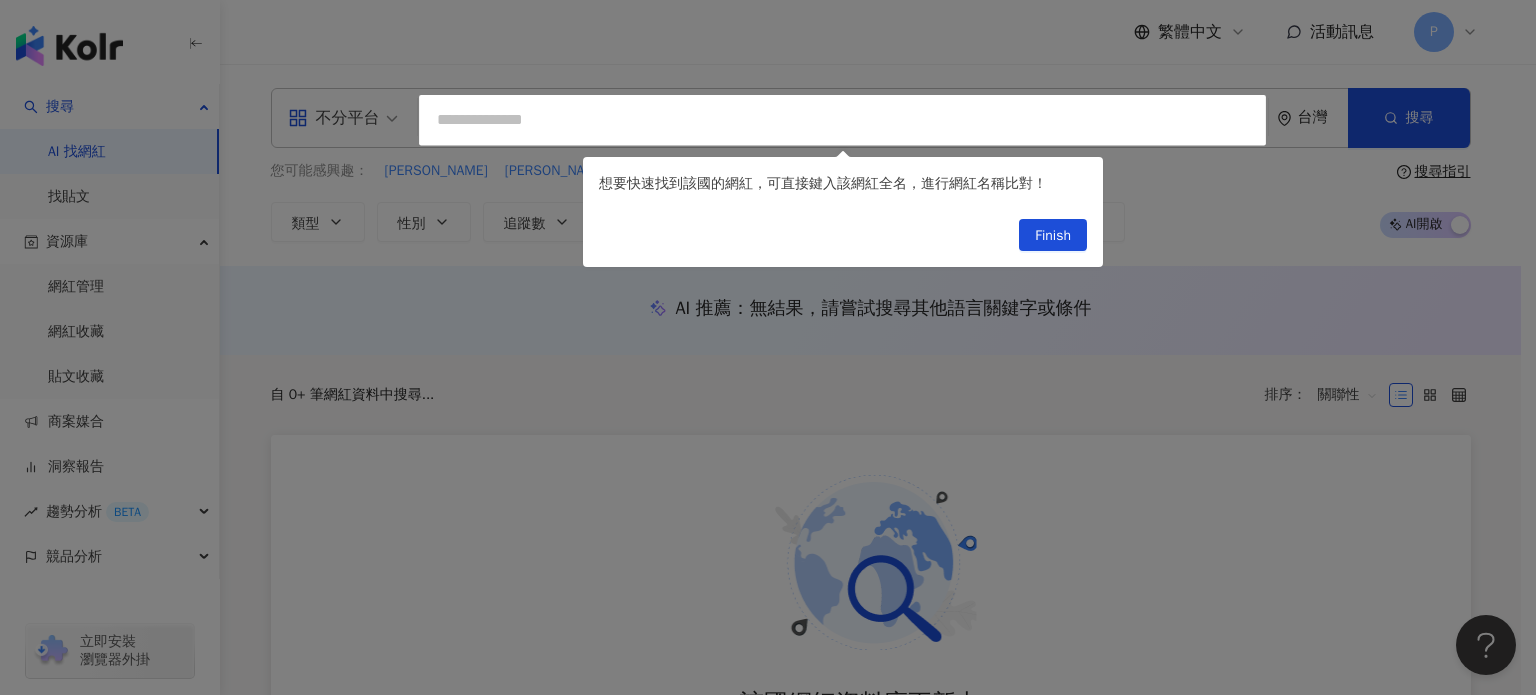 click at bounding box center (768, 347) 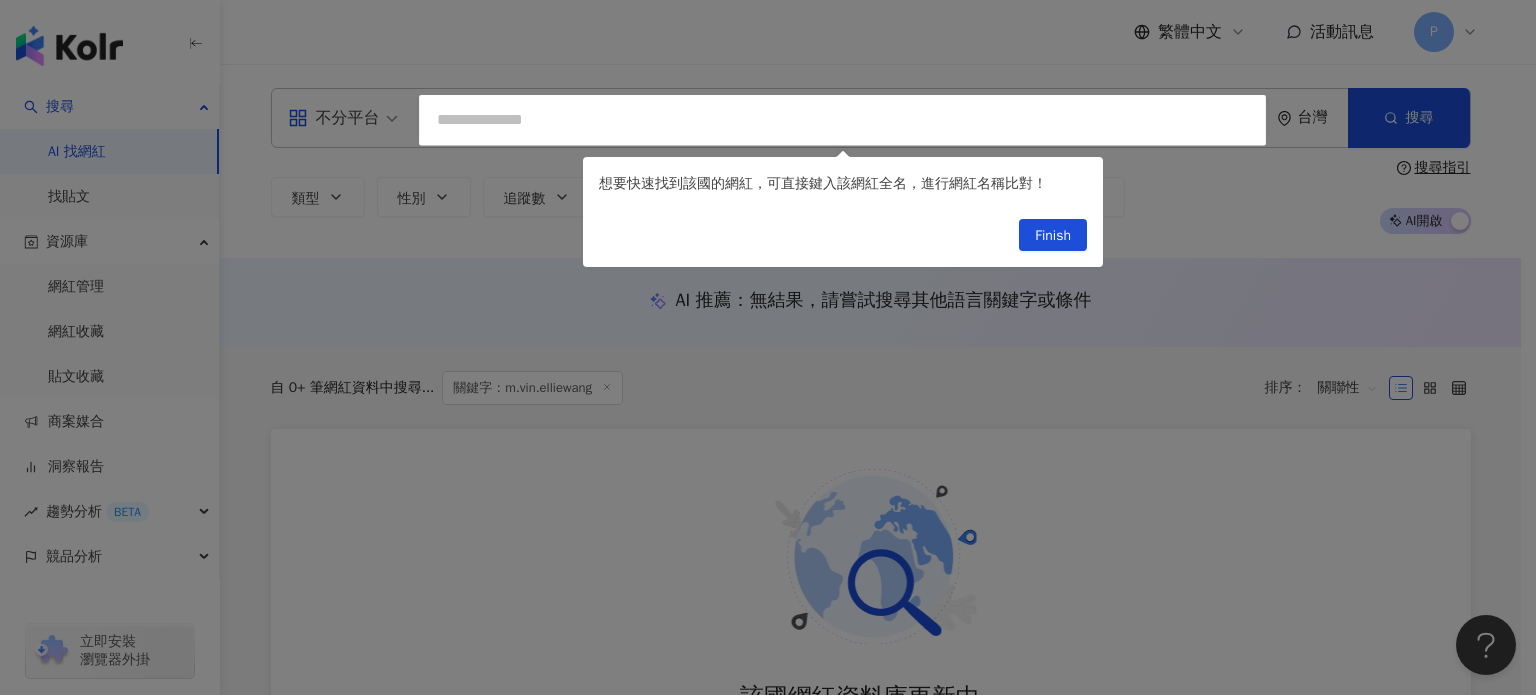 click on "Finish" at bounding box center [1053, 236] 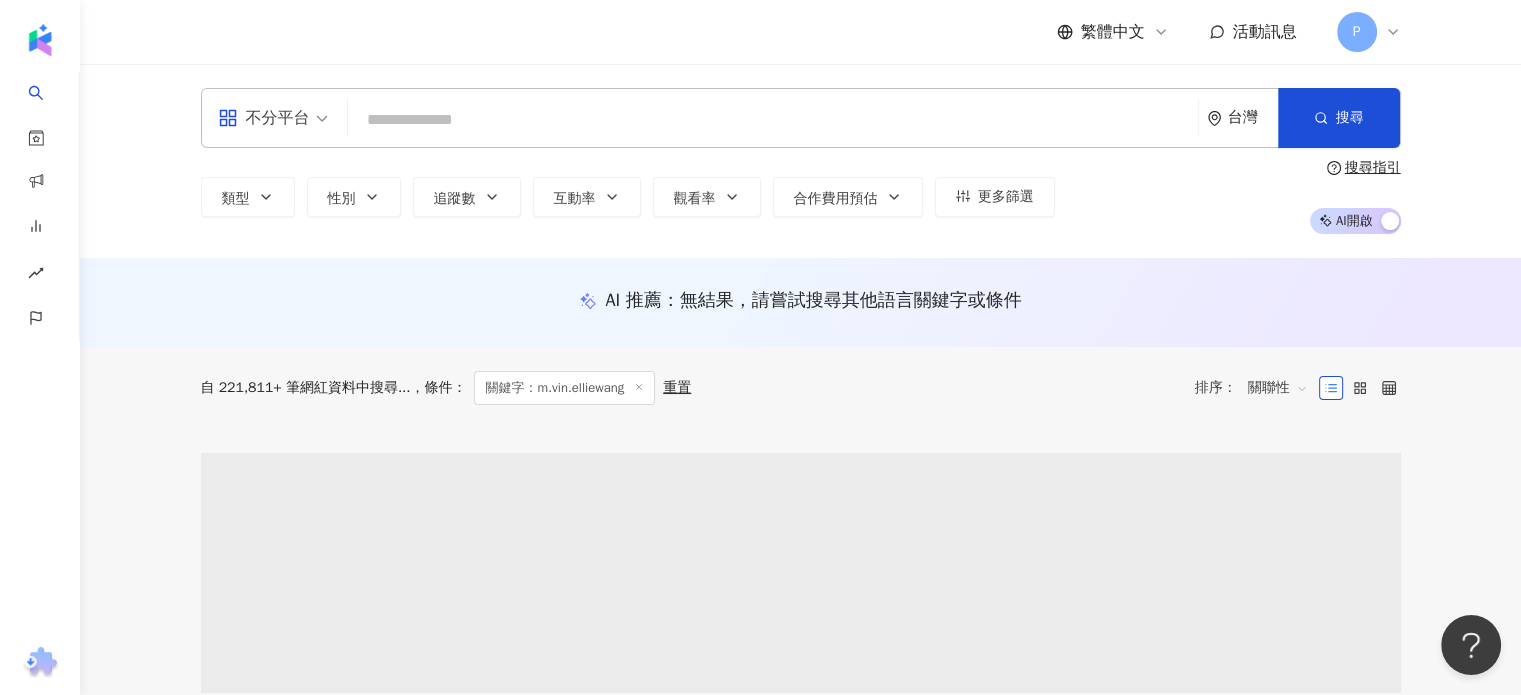 click at bounding box center (773, 120) 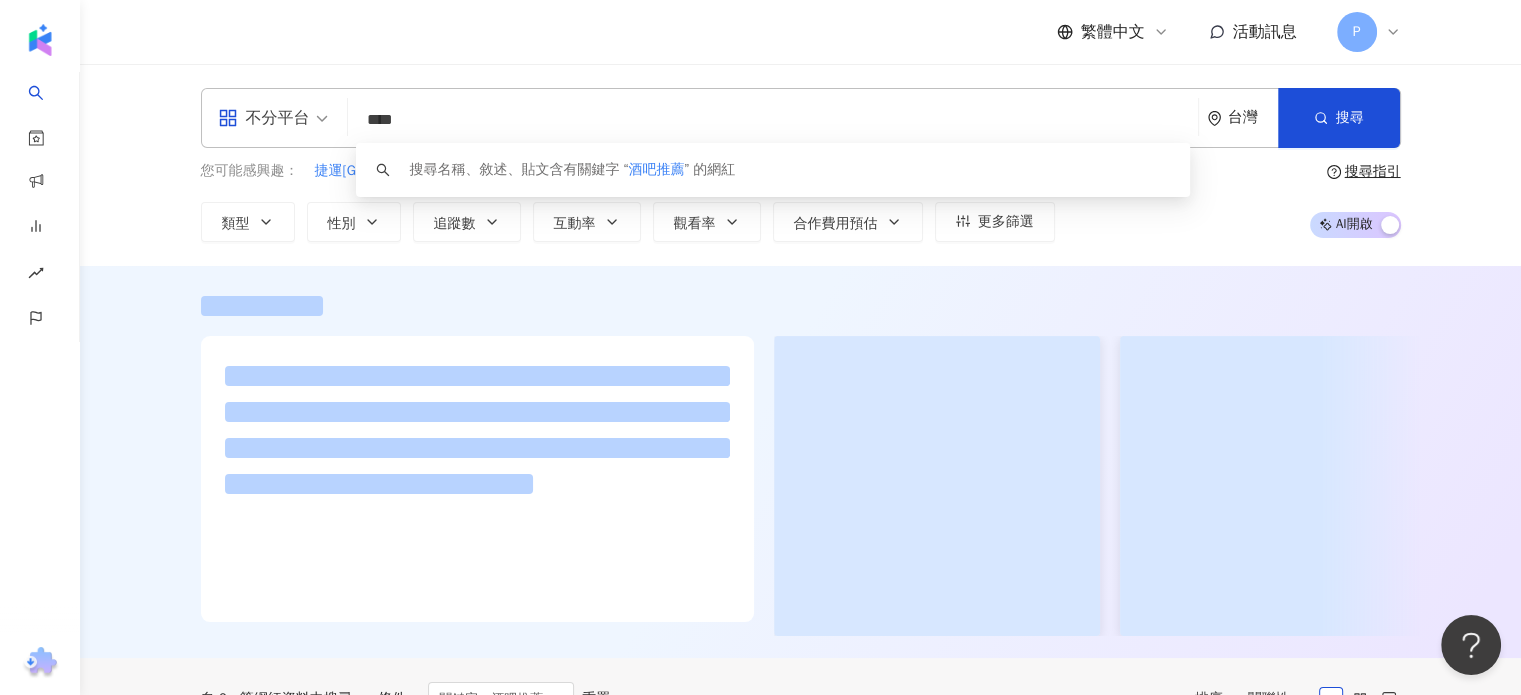 type on "****" 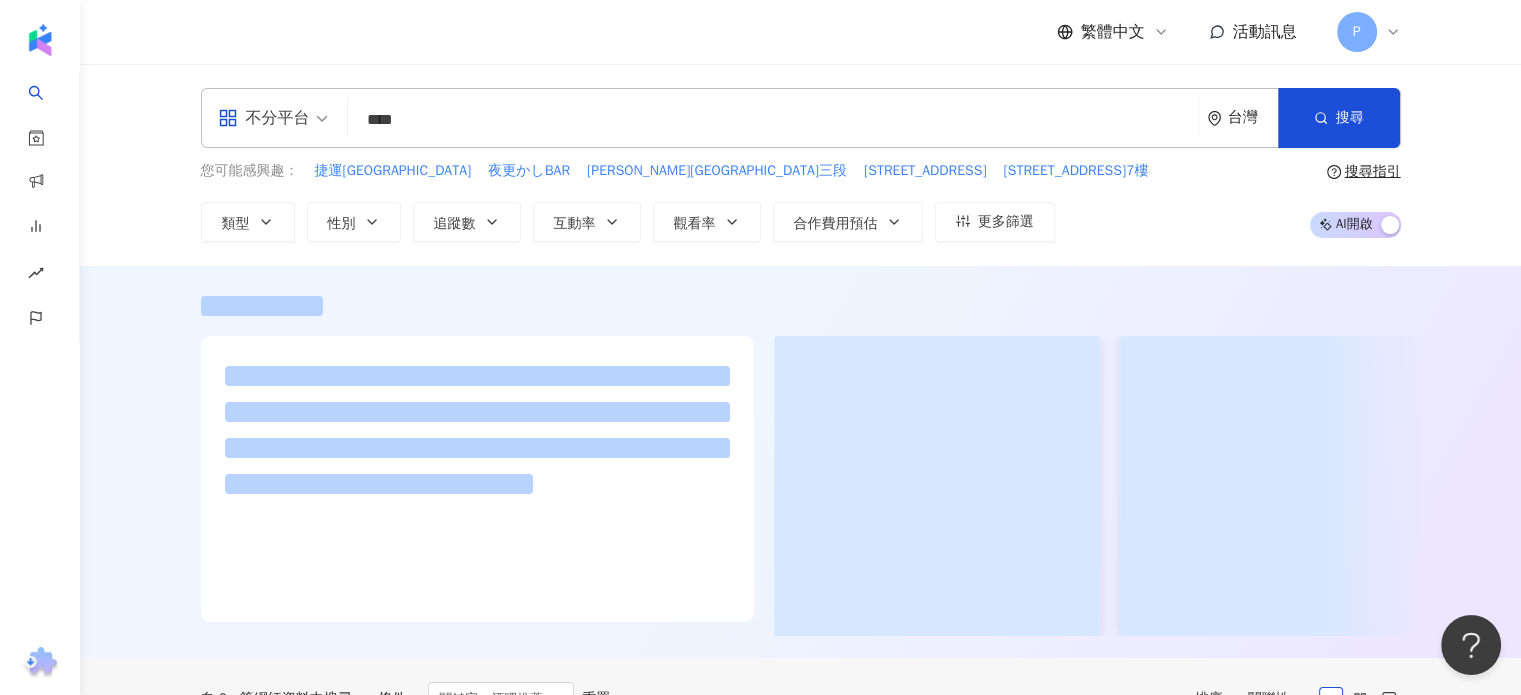 click on "不分平台 酒吧推薦 **** 台灣 搜尋 keyword 搜尋名稱、敘述、貼文含有關鍵字 “ 酒吧推薦 ” 的網紅 您可能感興趣： 捷運台北小巨蛋站  夜更かしBAR  羅斯福路三段  台北市大安區和平東路三段346巷  新生北路二段68巷1X號7樓  類型 性別 追蹤數 互動率 觀看率 合作費用預估  更多篩選 搜尋指引 AI  開啟 AI  關閉" at bounding box center (800, 165) 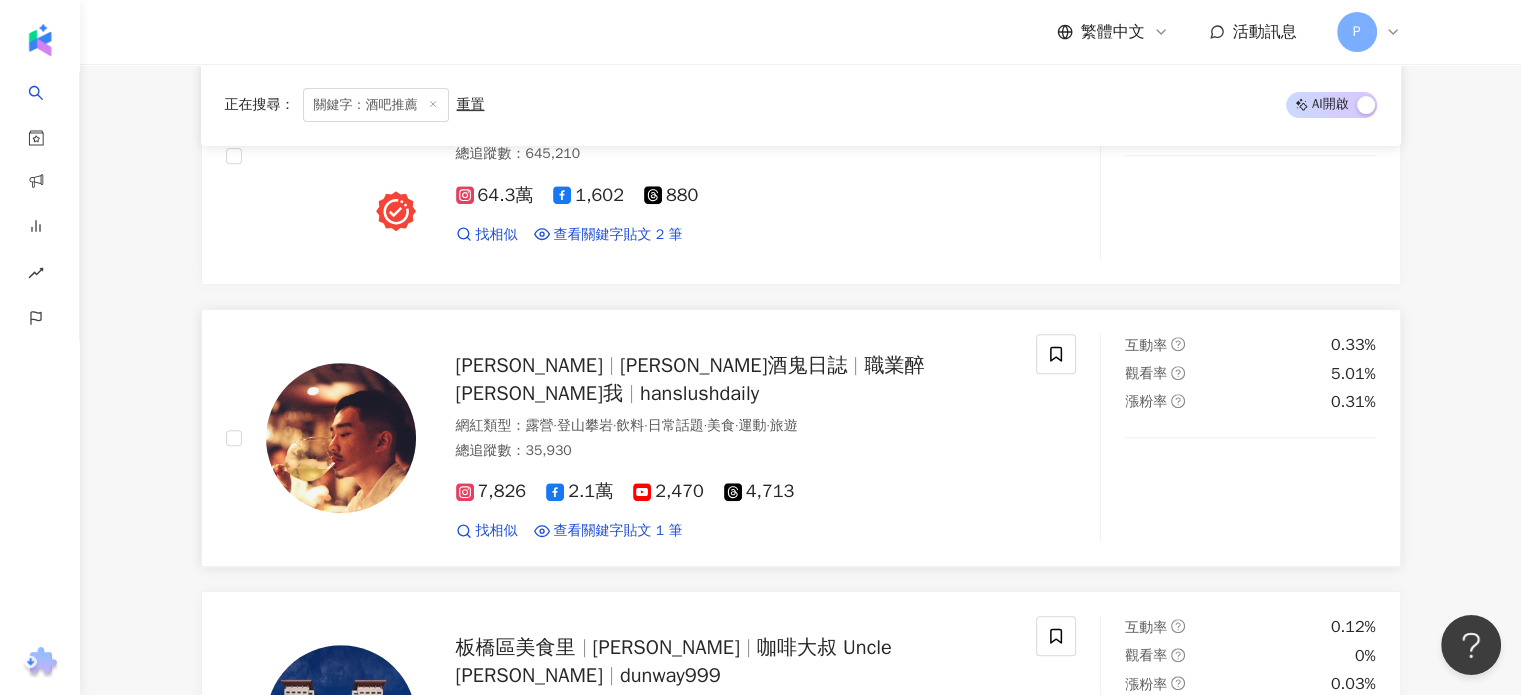 scroll, scrollTop: 300, scrollLeft: 0, axis: vertical 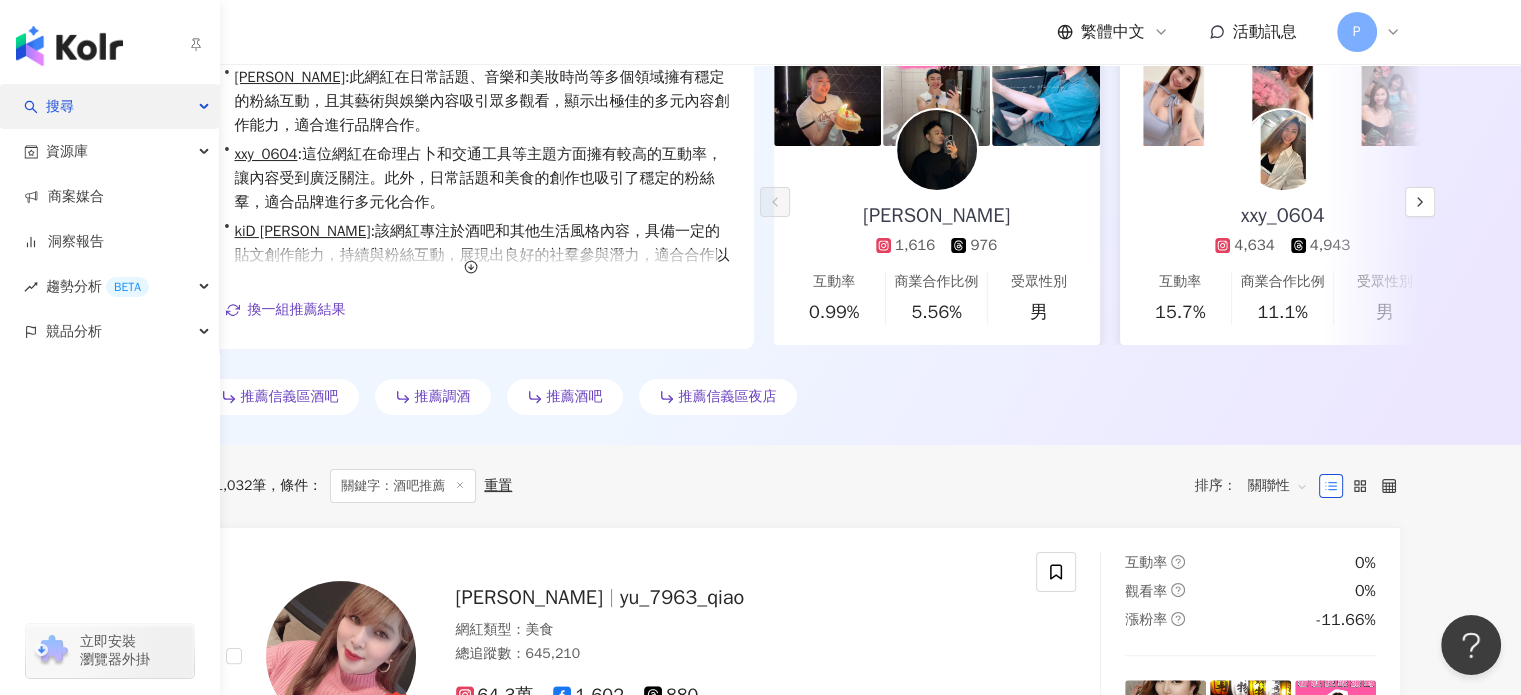 click on "搜尋" at bounding box center (109, 106) 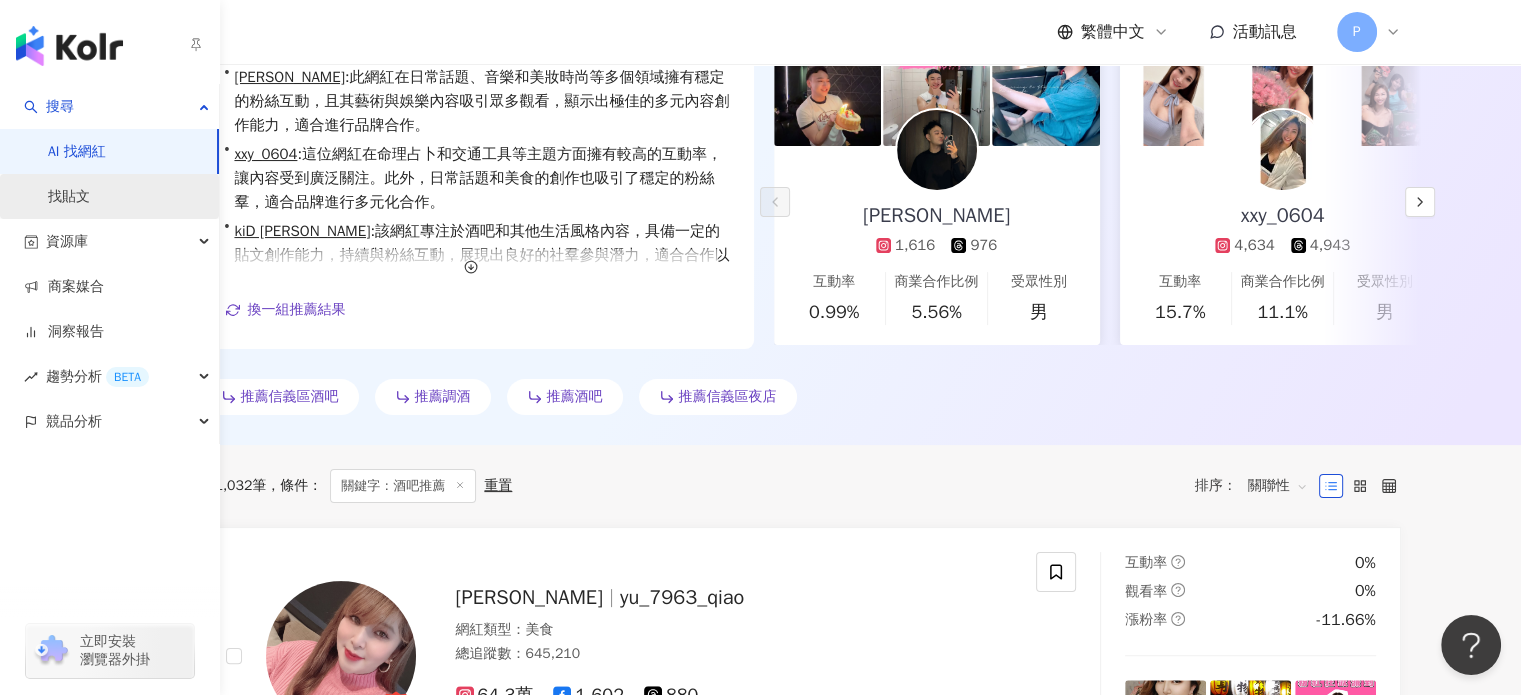 click on "找貼文" at bounding box center [69, 197] 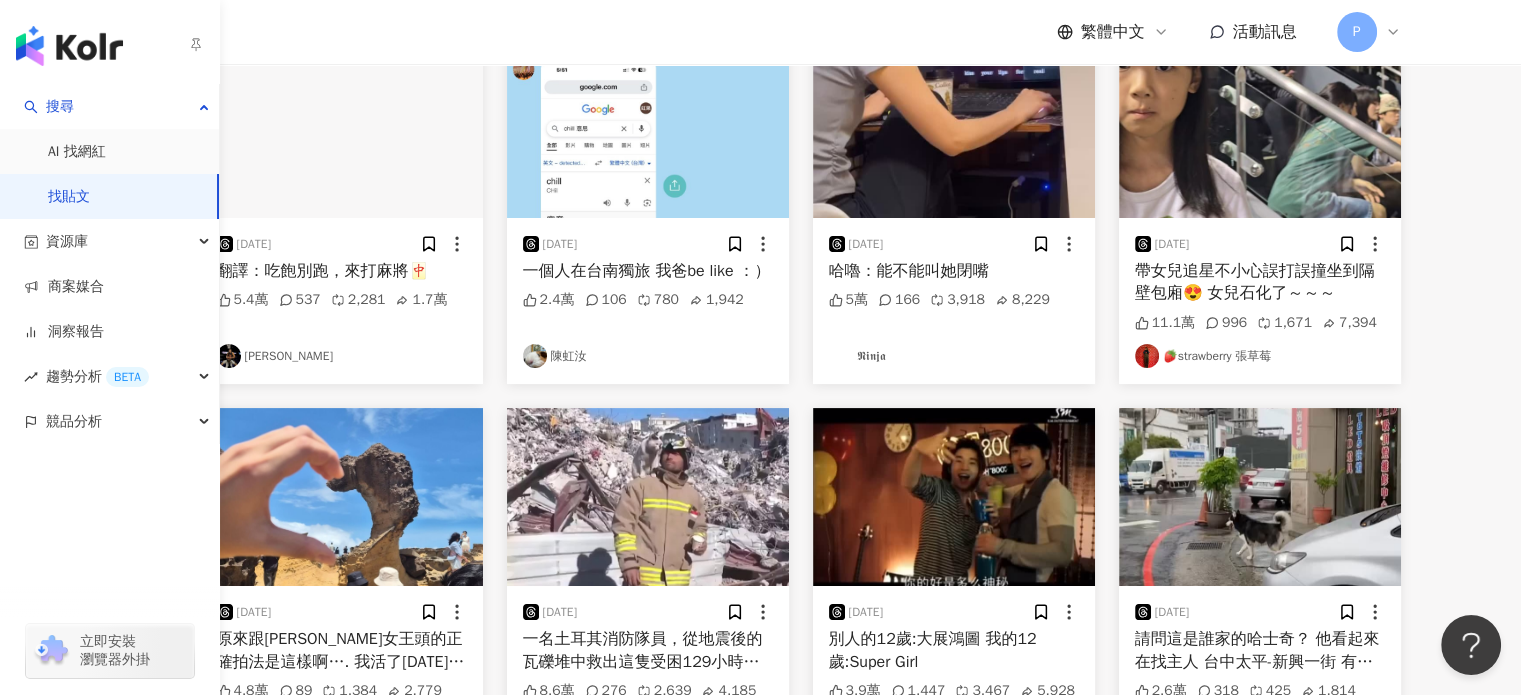 scroll, scrollTop: 0, scrollLeft: 0, axis: both 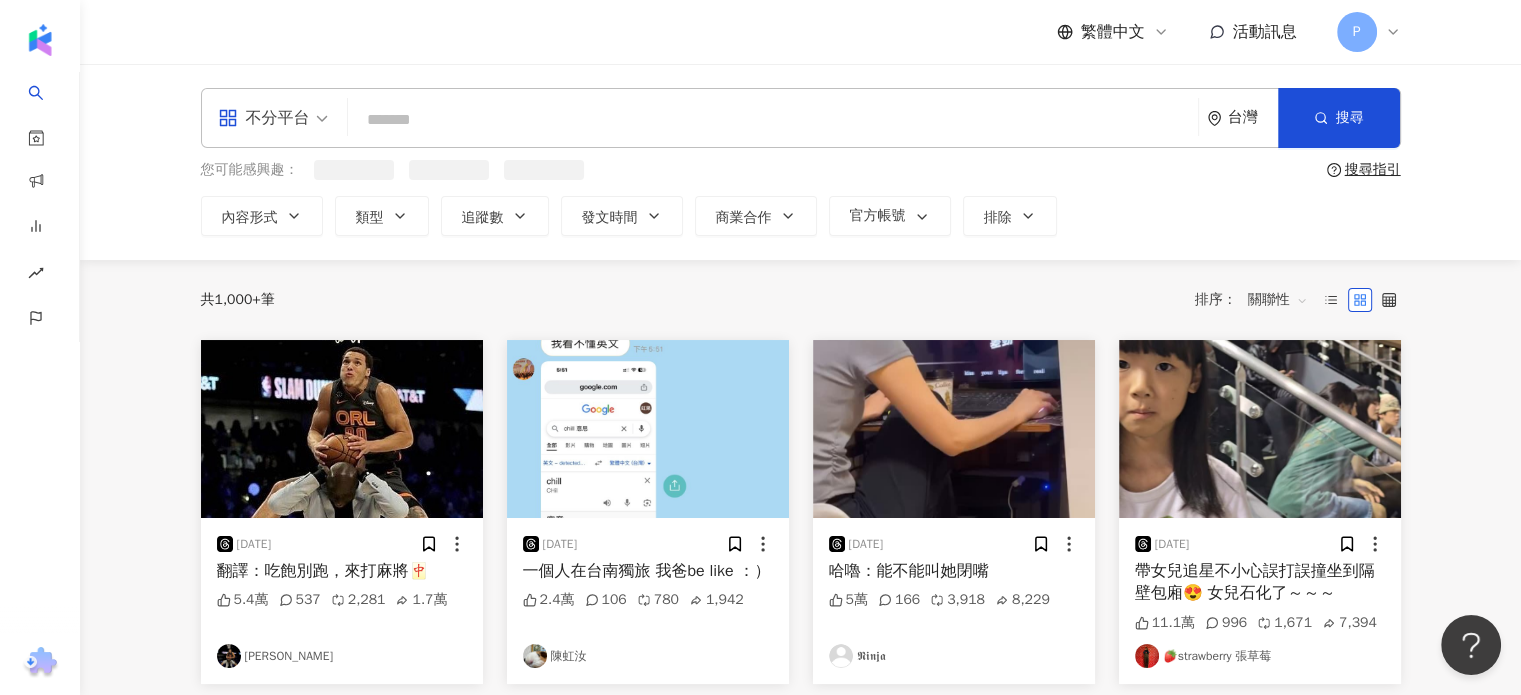 click at bounding box center (773, 119) 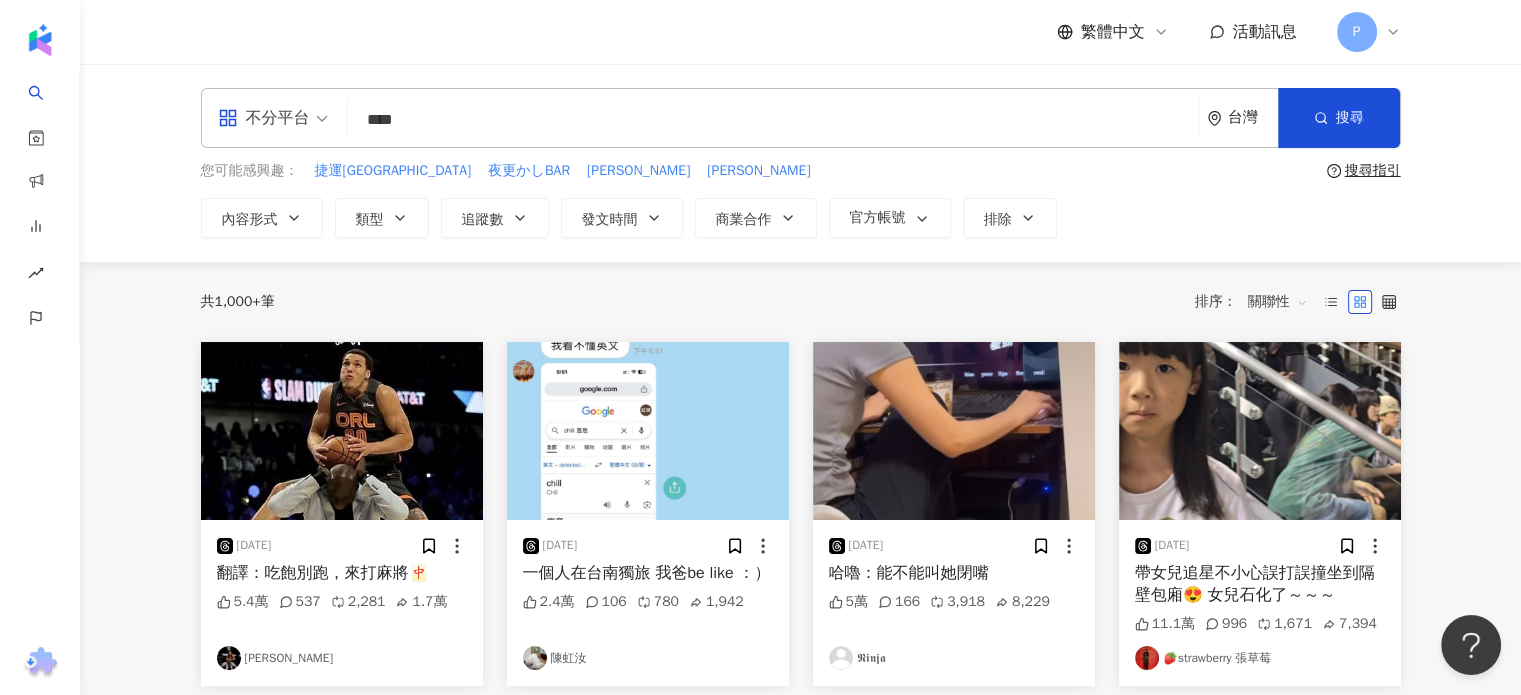 type on "****" 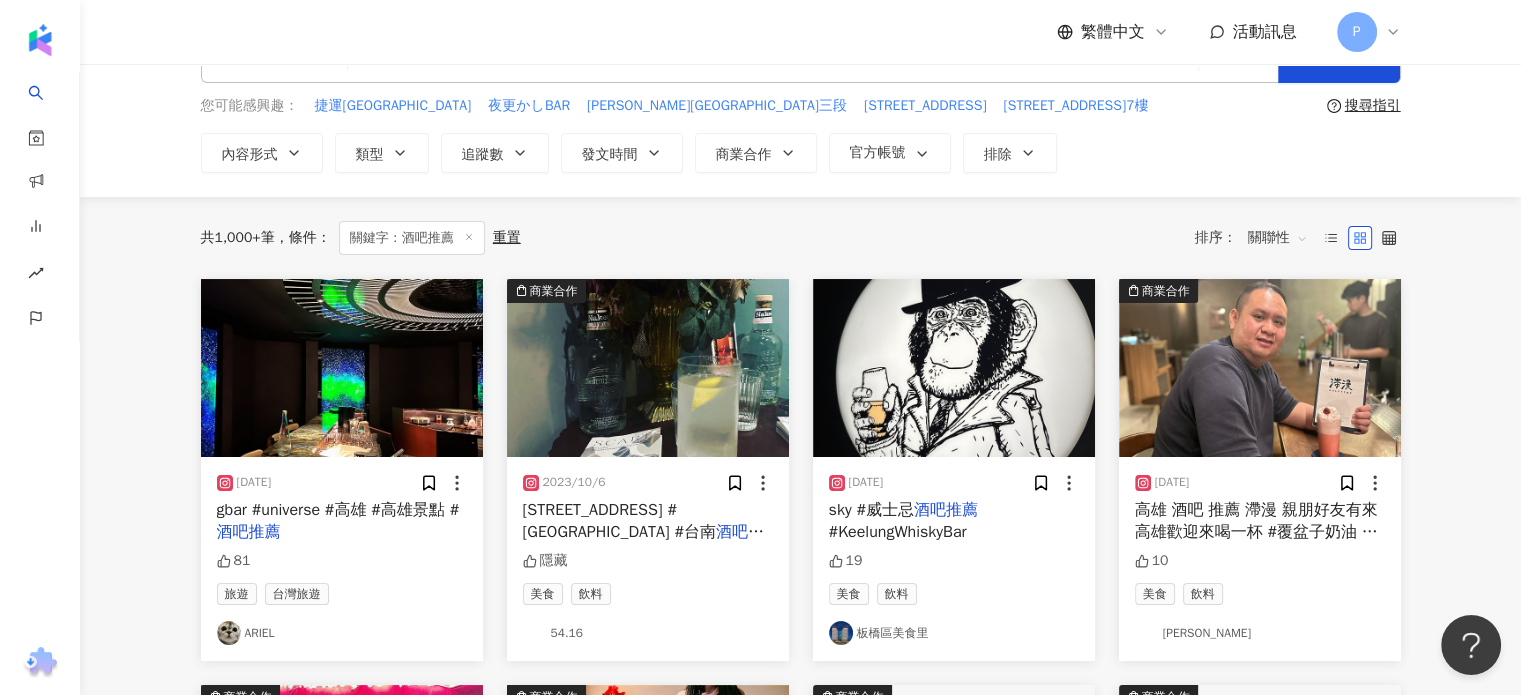 scroll, scrollTop: 100, scrollLeft: 0, axis: vertical 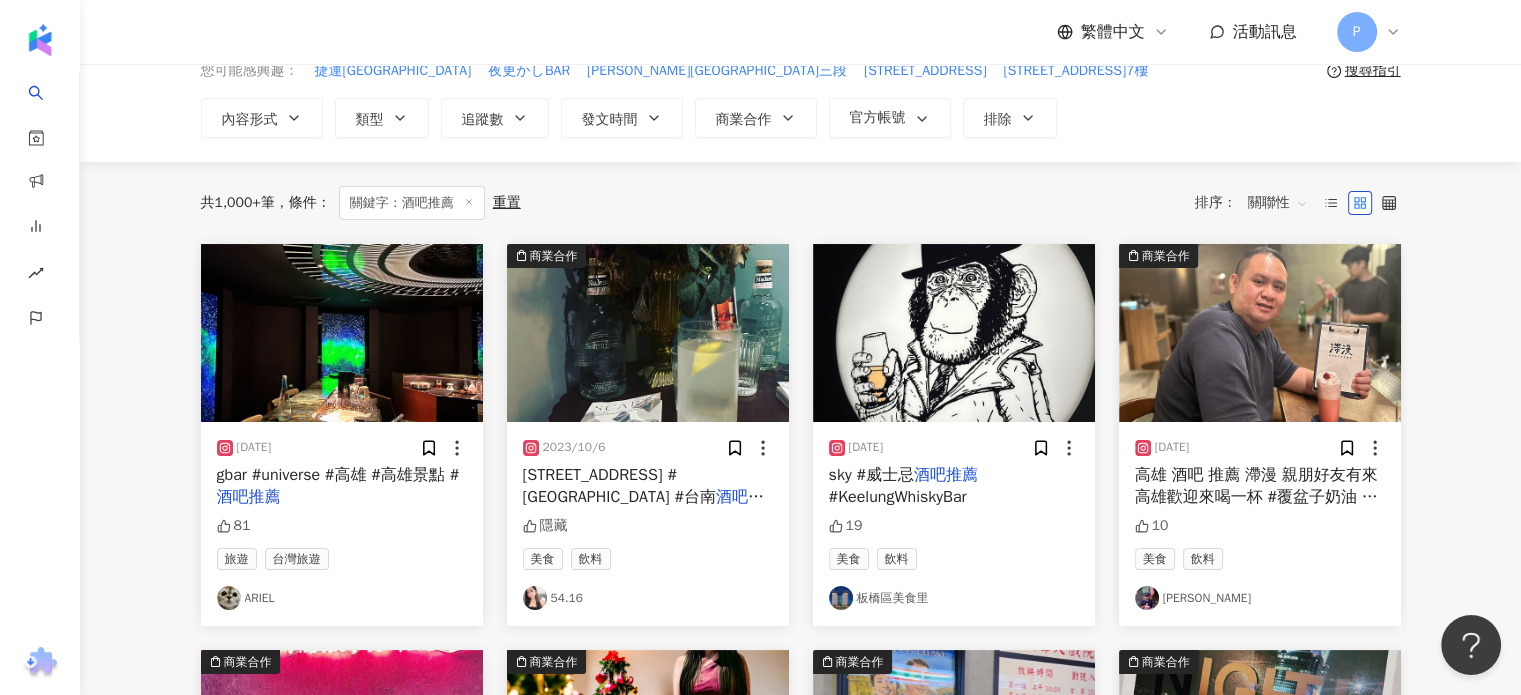 click on "中西區赤崁街17號
#台南酒吧 #台南" at bounding box center (619, 486) 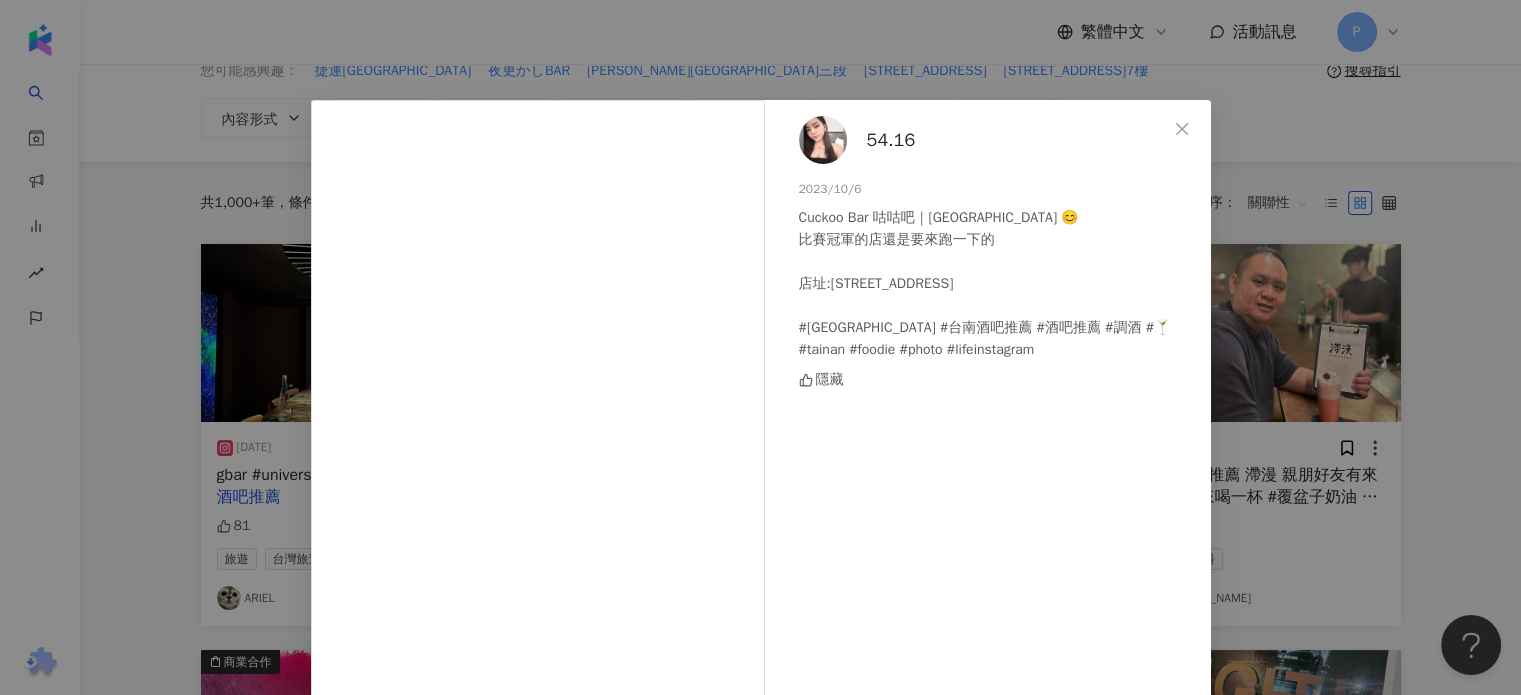 click on "54.16 2023/10/6 Cuckoo Bar 咕咕吧｜台南
Nice 😊
比賽冠軍的店還是要來跑一下的
店址:台南市中西區赤崁街17號
#台南酒吧 #台南酒吧推薦 #酒吧推薦 #調酒 #🍸
#tainan #foodie #photo #lifeinstagram 隱藏 查看原始貼文" at bounding box center [760, 347] 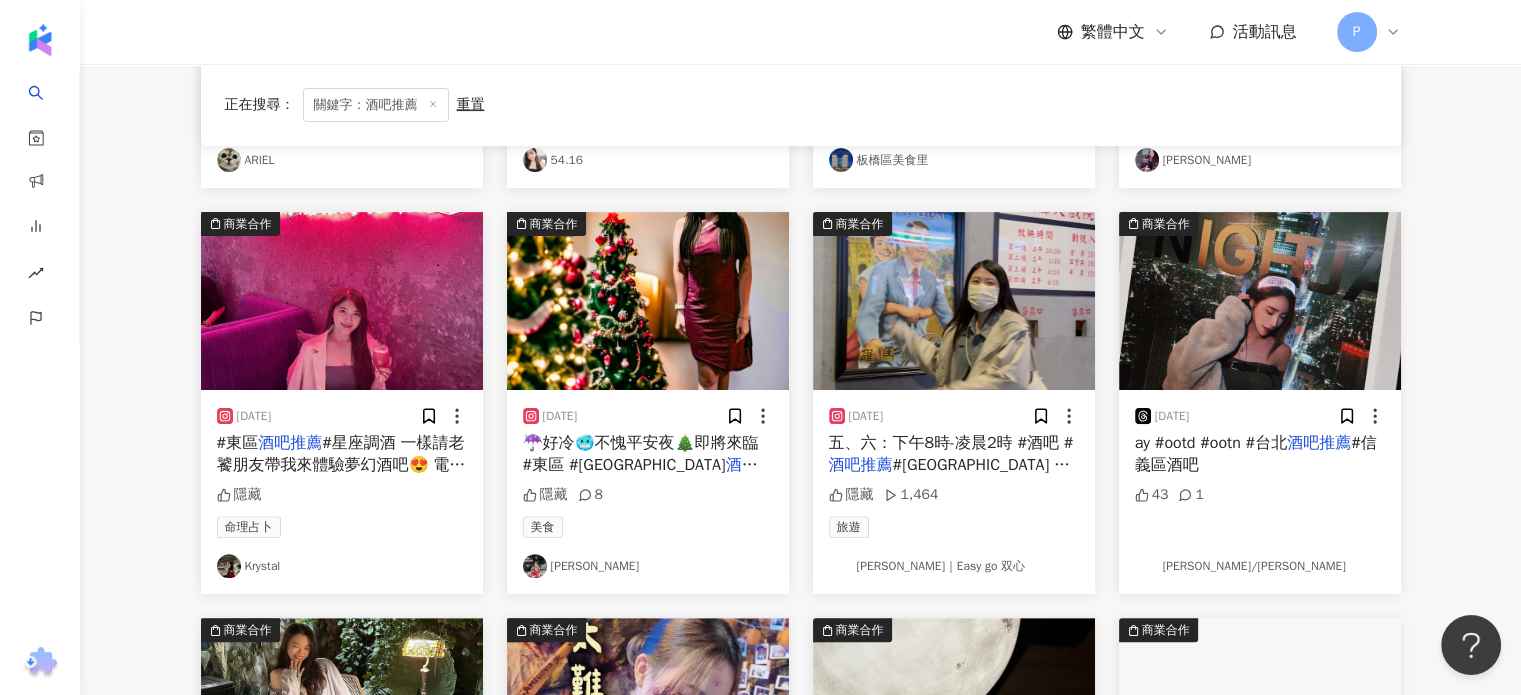 scroll, scrollTop: 600, scrollLeft: 0, axis: vertical 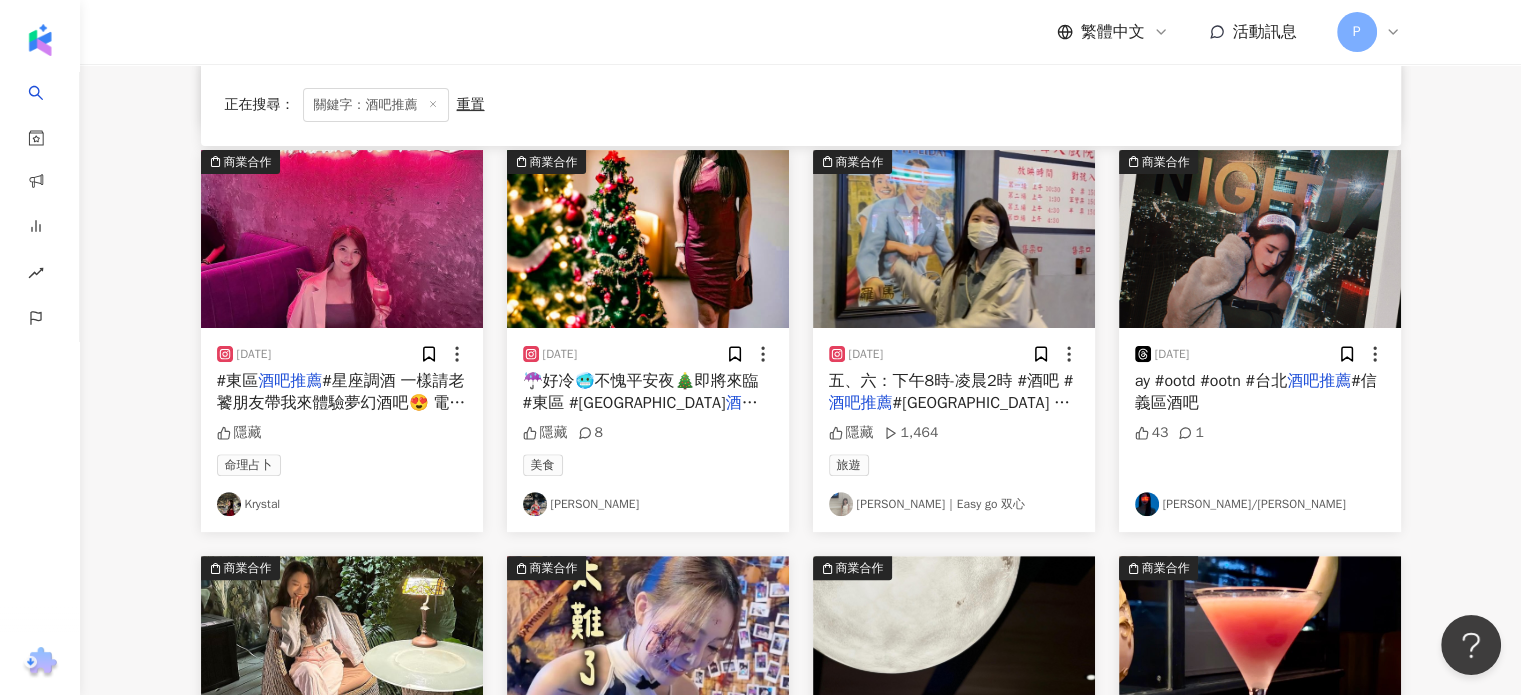 click on "ay #ootd #ootn
#台北 酒吧推薦  #信義區酒吧" at bounding box center [1260, 392] 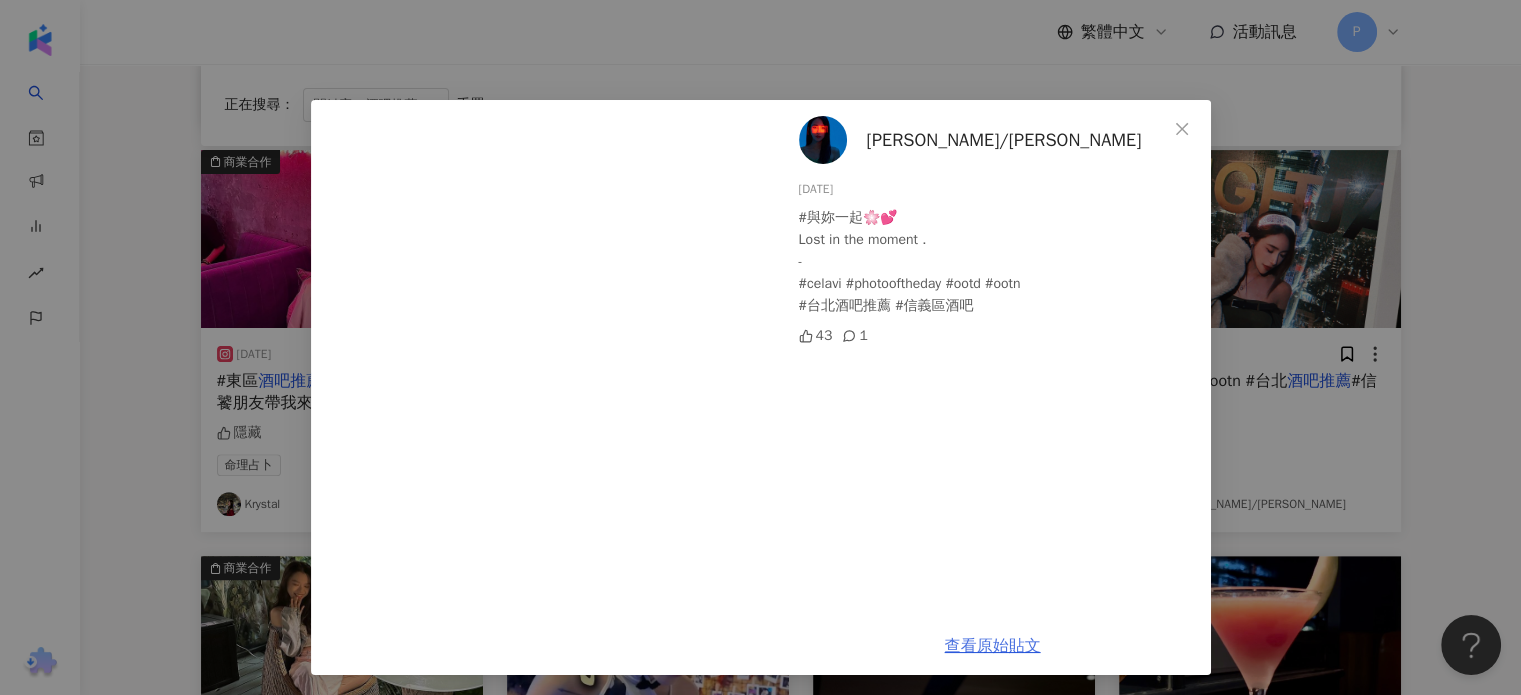 click on "查看原始貼文" at bounding box center (993, 646) 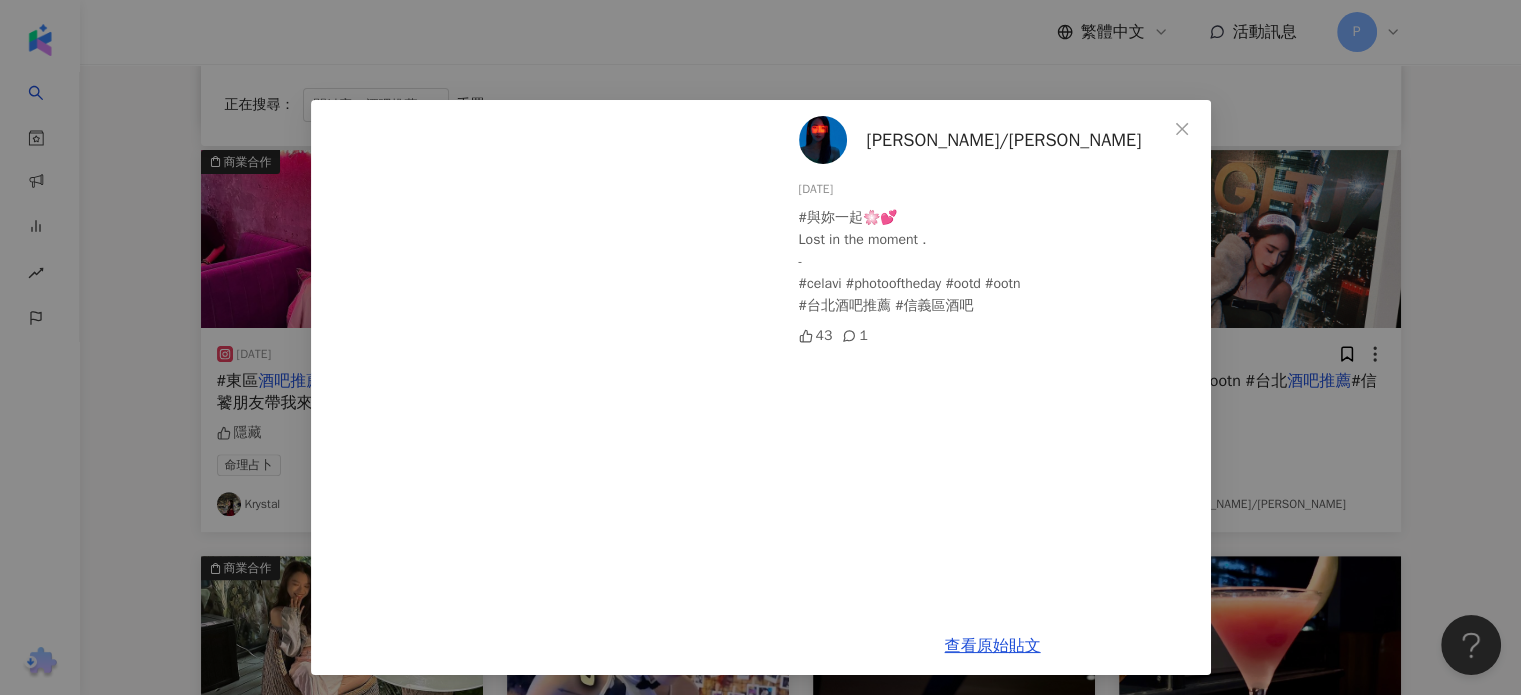 click on "譚至玢/玢吉Eden 2024/12/17 #與妳一起🌸💕
Lost in the moment .
-
#celavi #photooftheday #ootd #ootn
#台北酒吧推薦 #信義區酒吧 43 1 查看原始貼文" at bounding box center (760, 347) 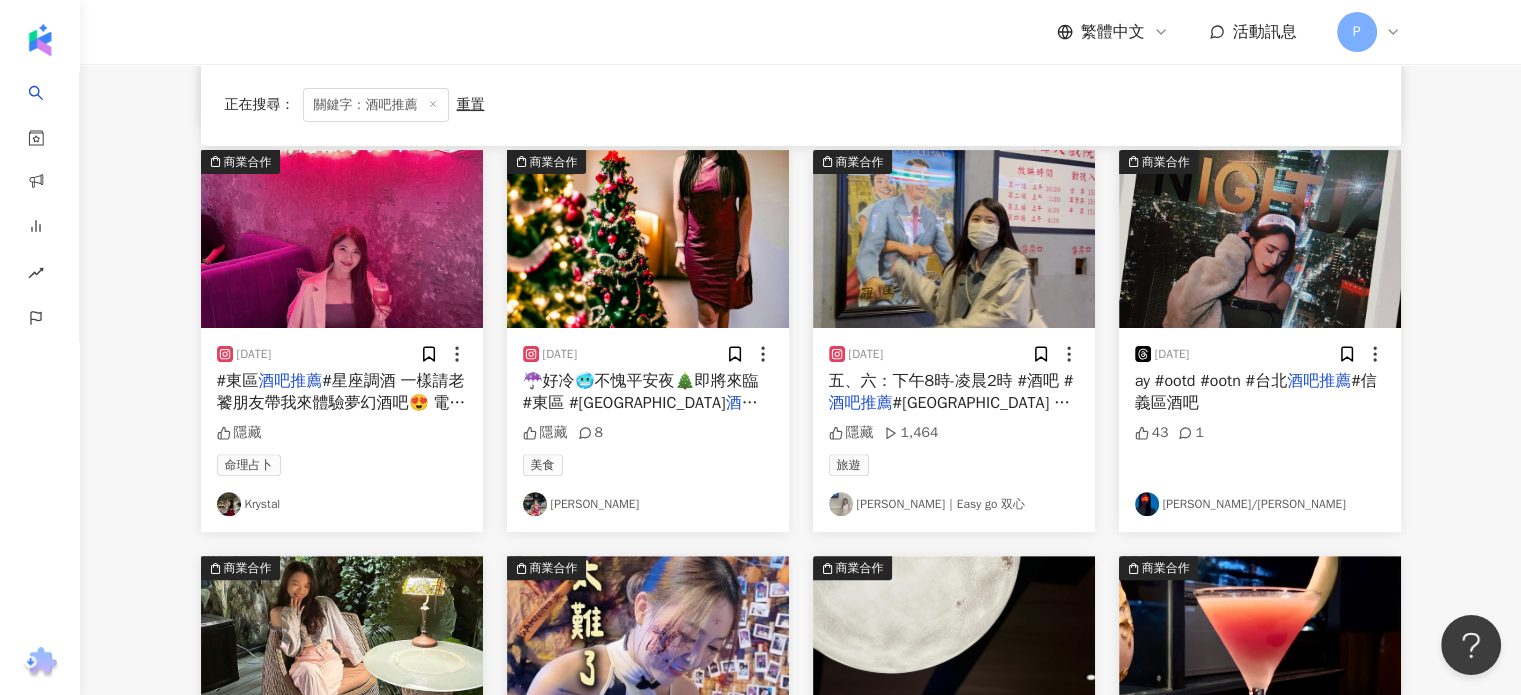 scroll, scrollTop: 1000, scrollLeft: 0, axis: vertical 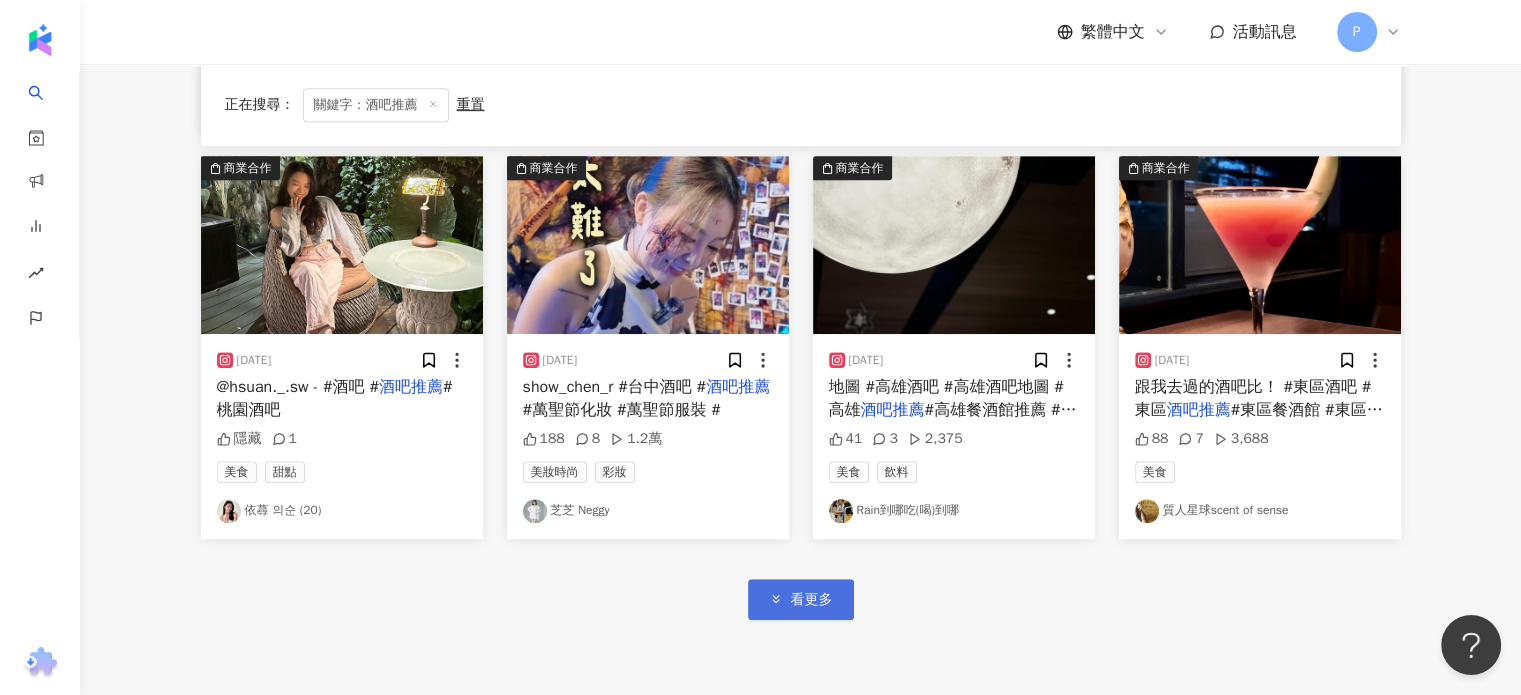 click on "看更多" at bounding box center [812, 600] 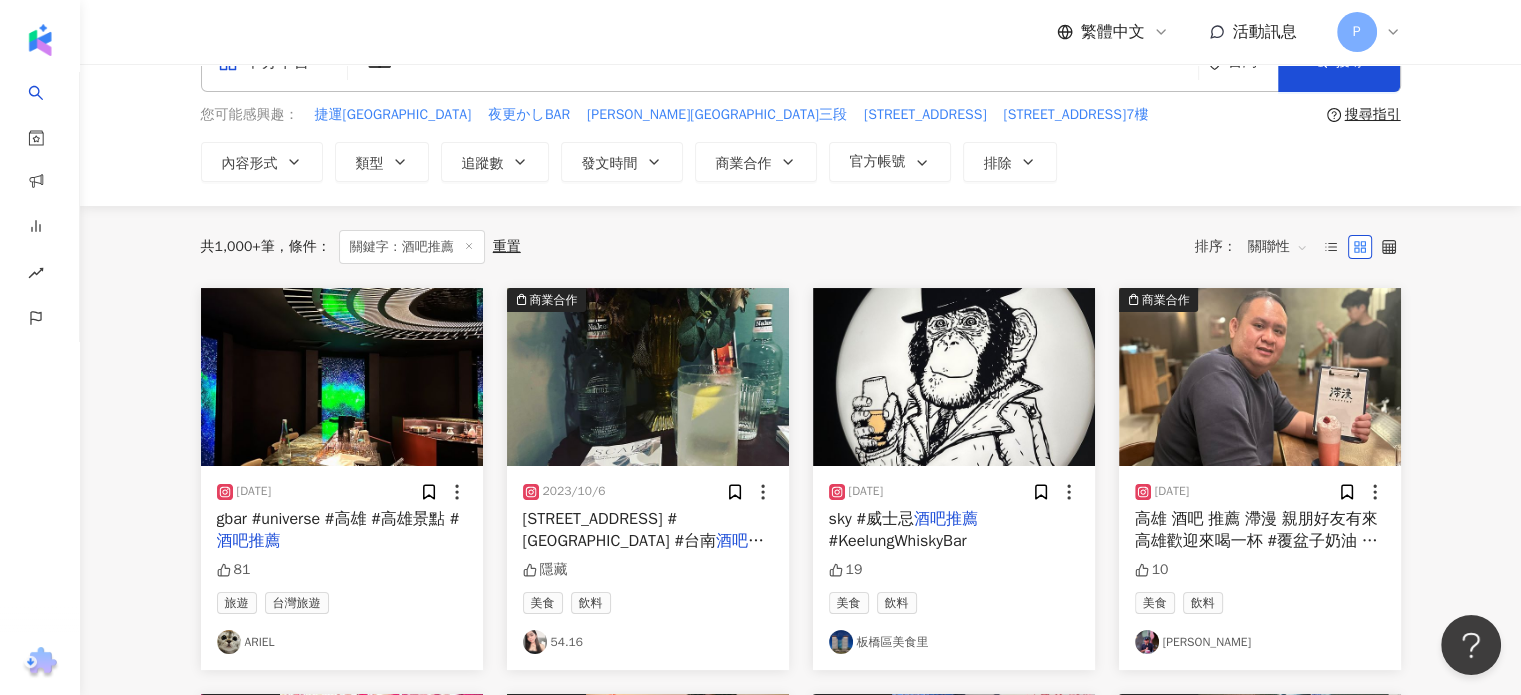 scroll, scrollTop: 0, scrollLeft: 0, axis: both 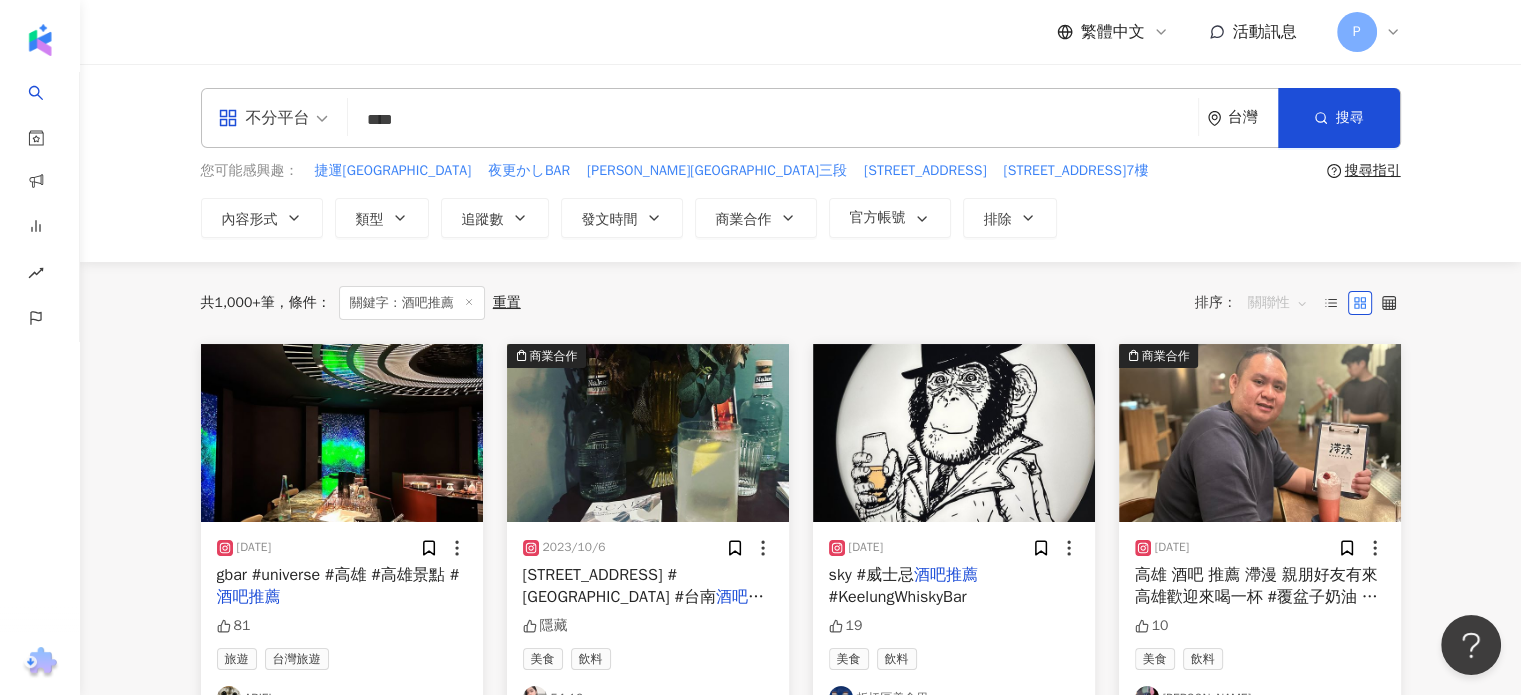 click on "關聯性" at bounding box center [1278, 303] 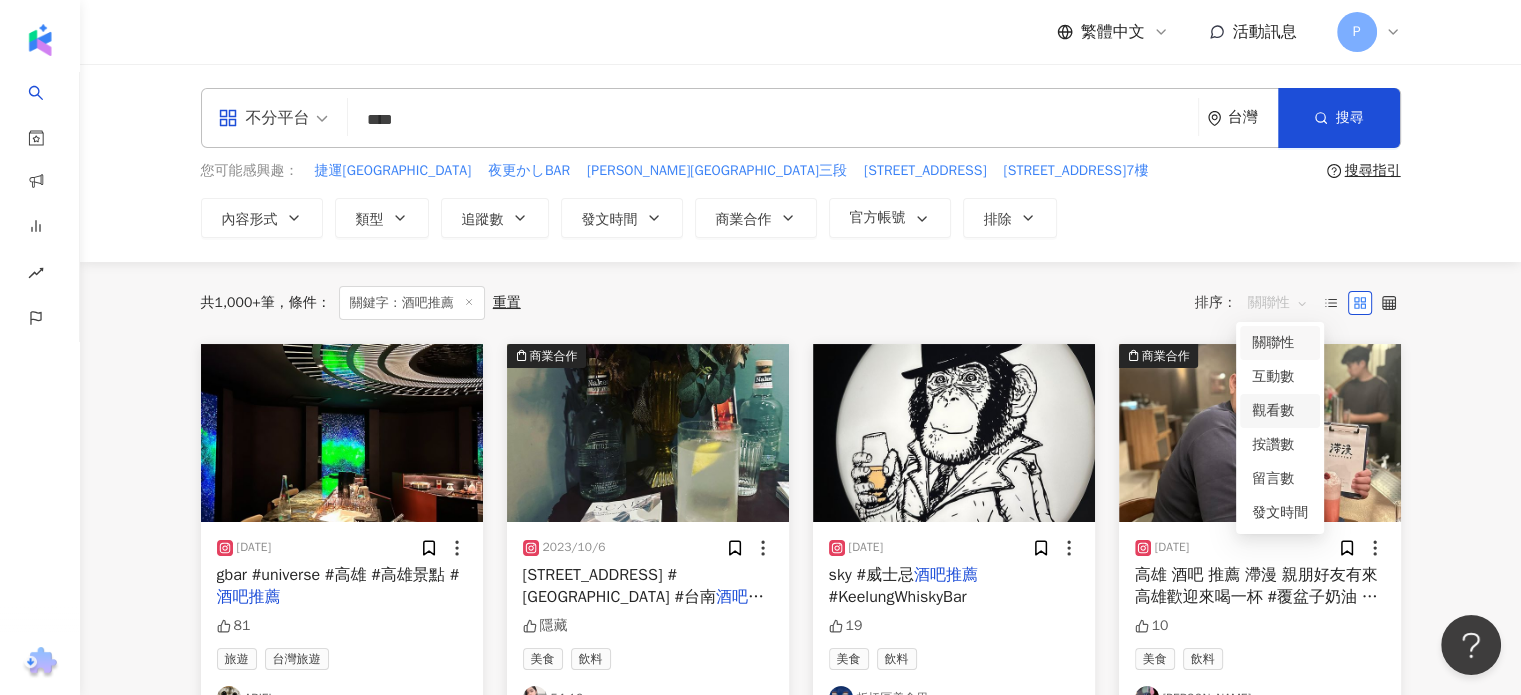 click on "觀看數" at bounding box center [1280, 411] 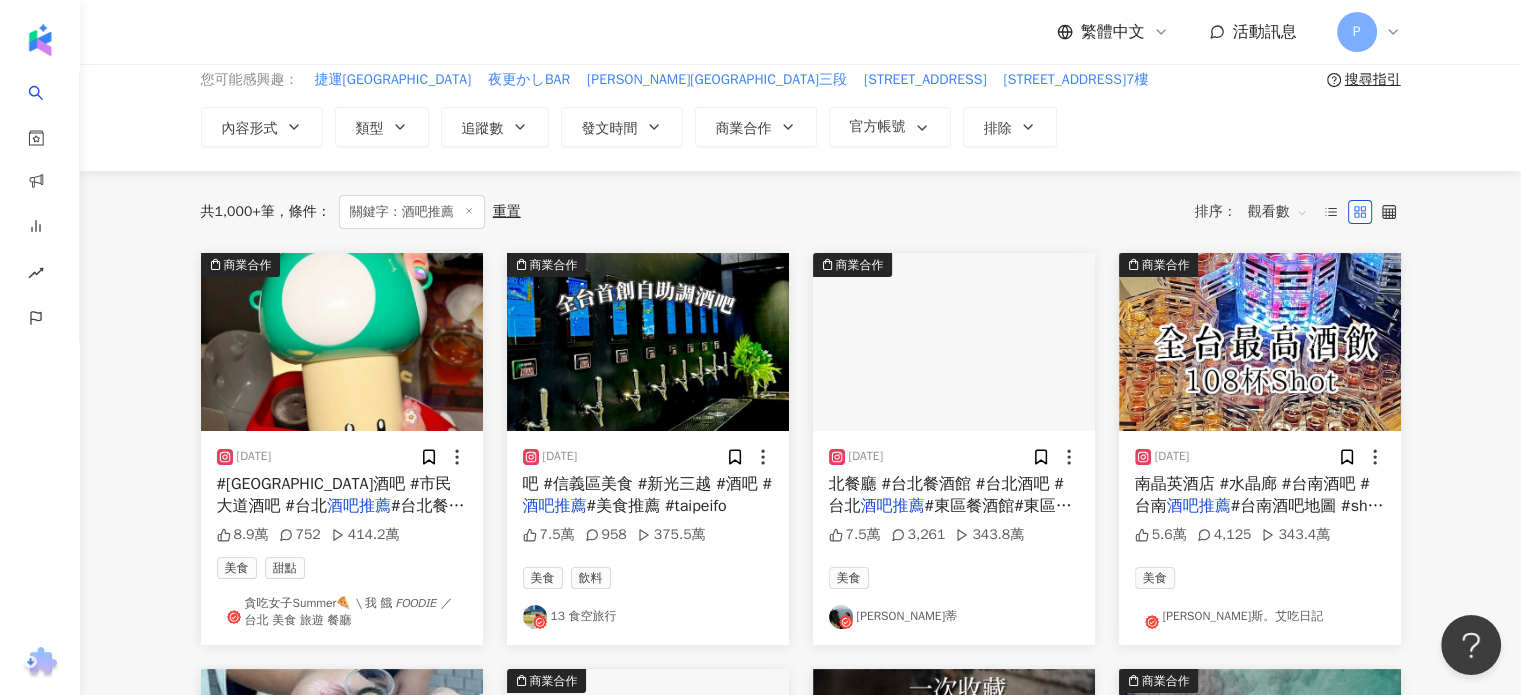 scroll, scrollTop: 200, scrollLeft: 0, axis: vertical 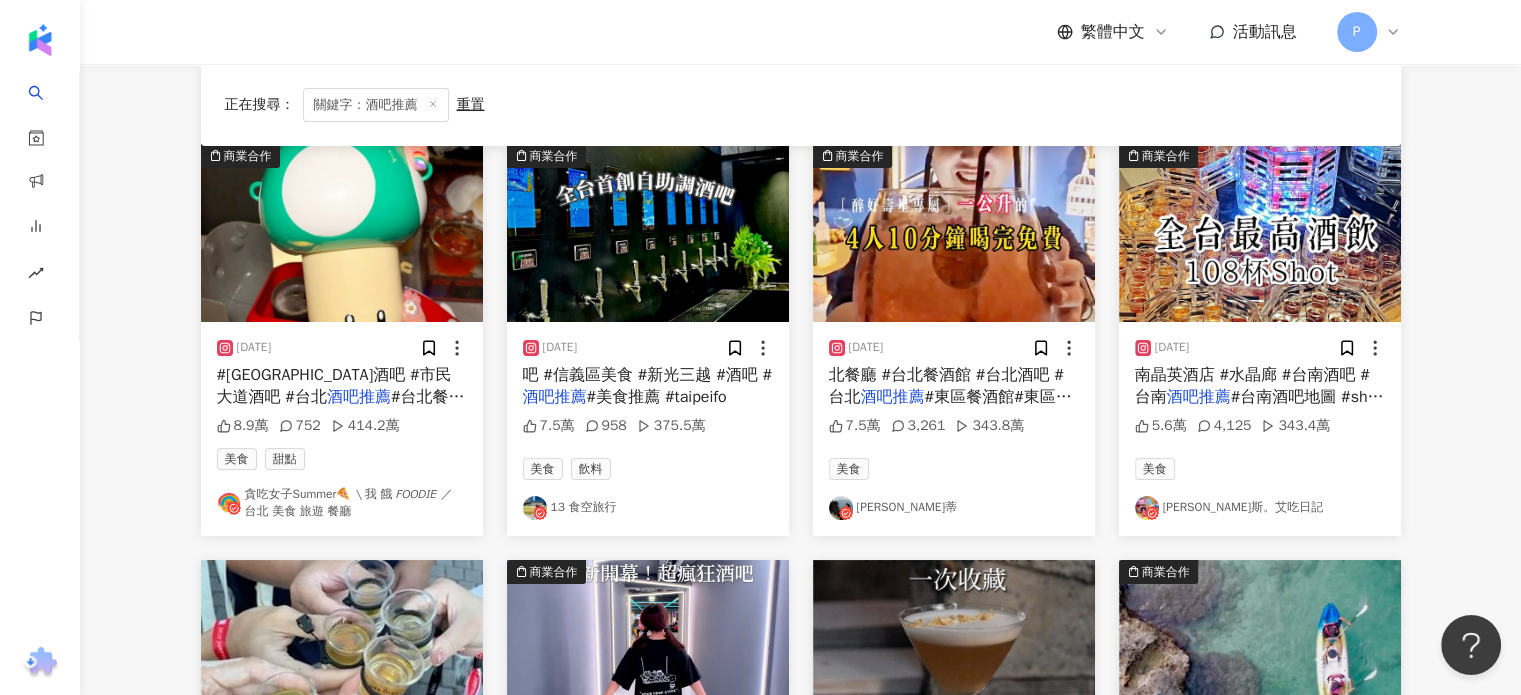 click on "#台北餐酒館
#市民大道美食" at bounding box center (341, 408) 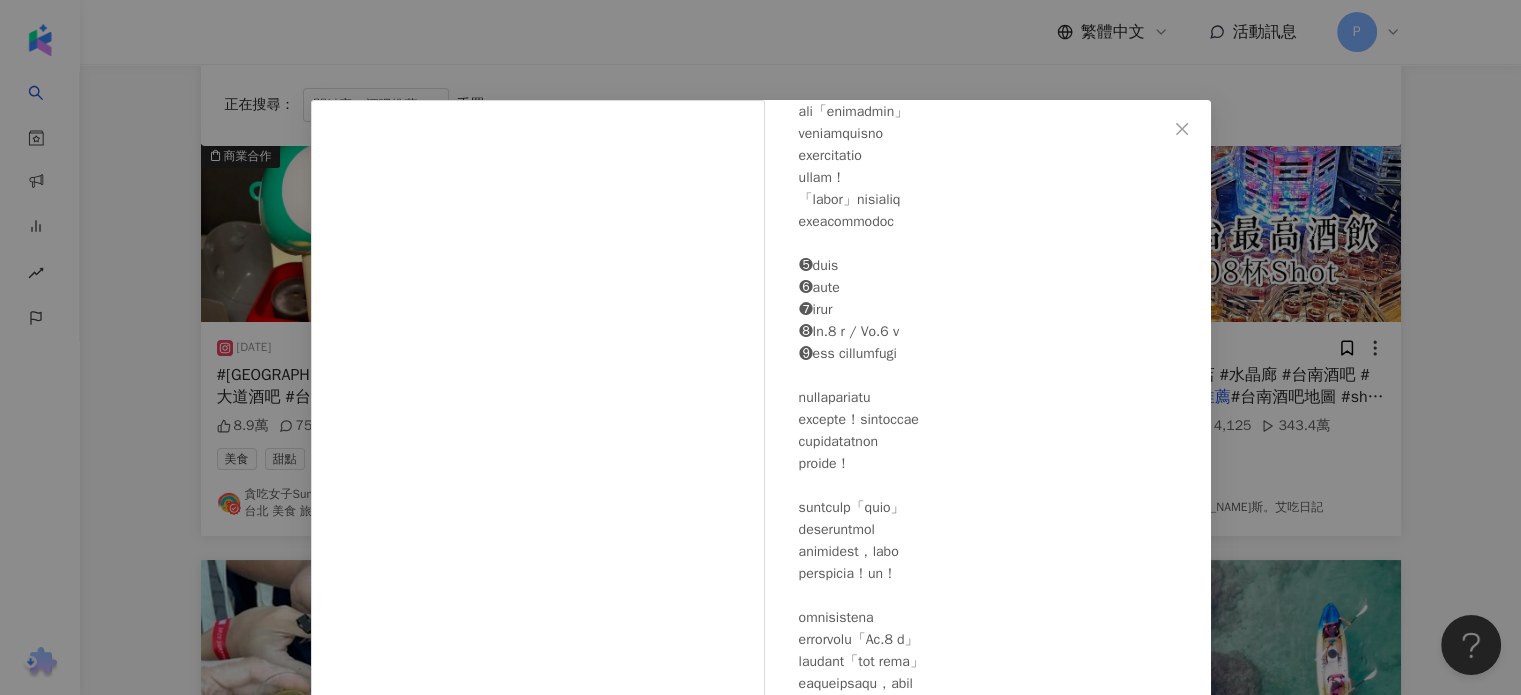scroll, scrollTop: 440, scrollLeft: 0, axis: vertical 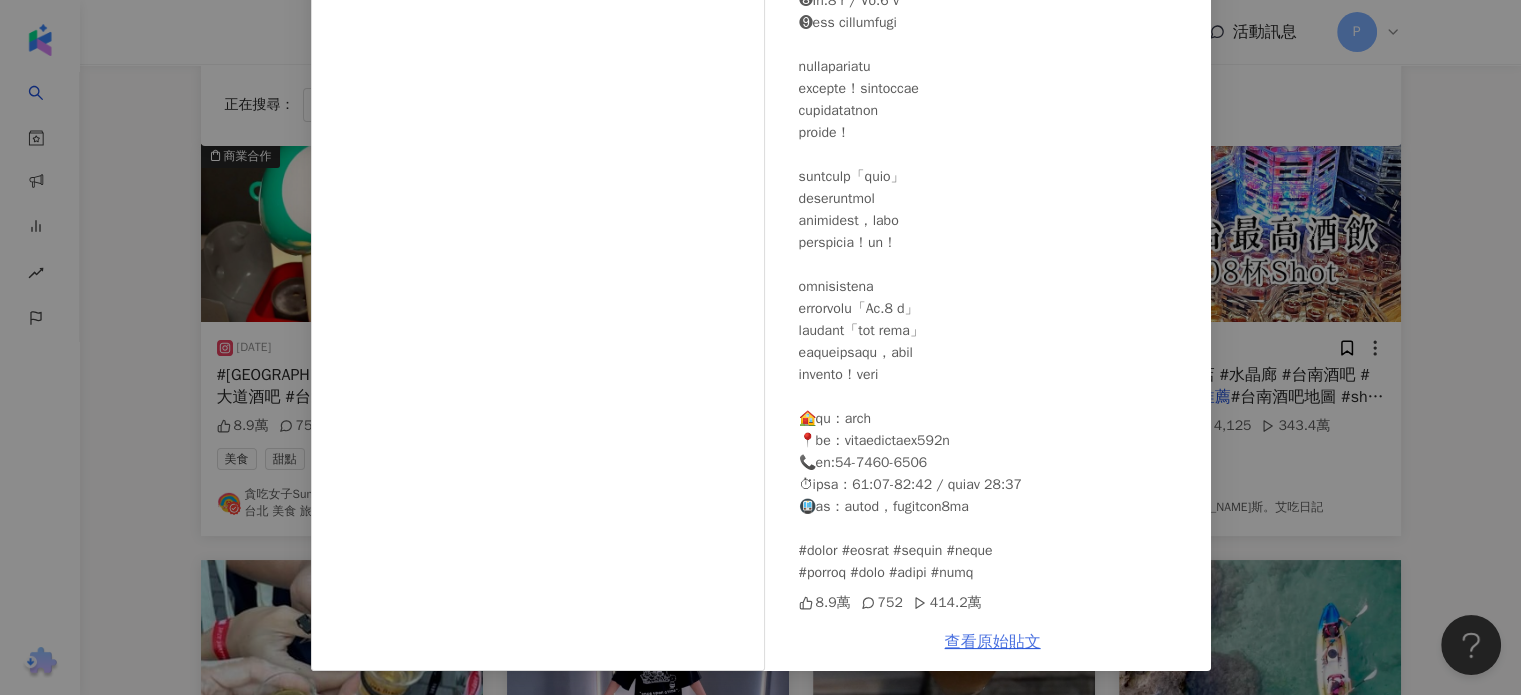 click on "查看原始貼文" at bounding box center [993, 642] 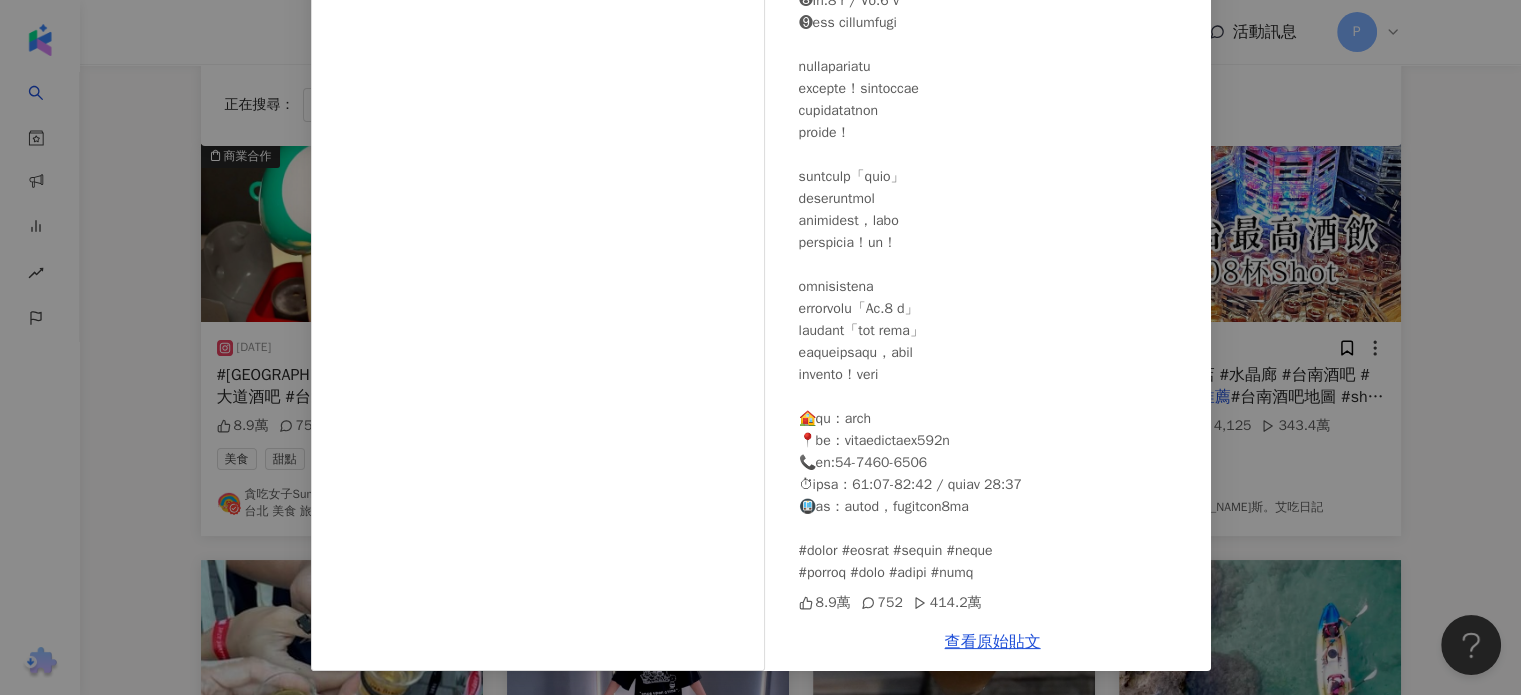 click on "貪吃女子Summer🍕 \  我 餓 𝘍𝘖𝘖𝘋𝘐𝘌 ／ 台北 美食 旅遊 餐廳 2024/1/5 8.9萬 752 414.2萬 查看原始貼文" at bounding box center (760, 347) 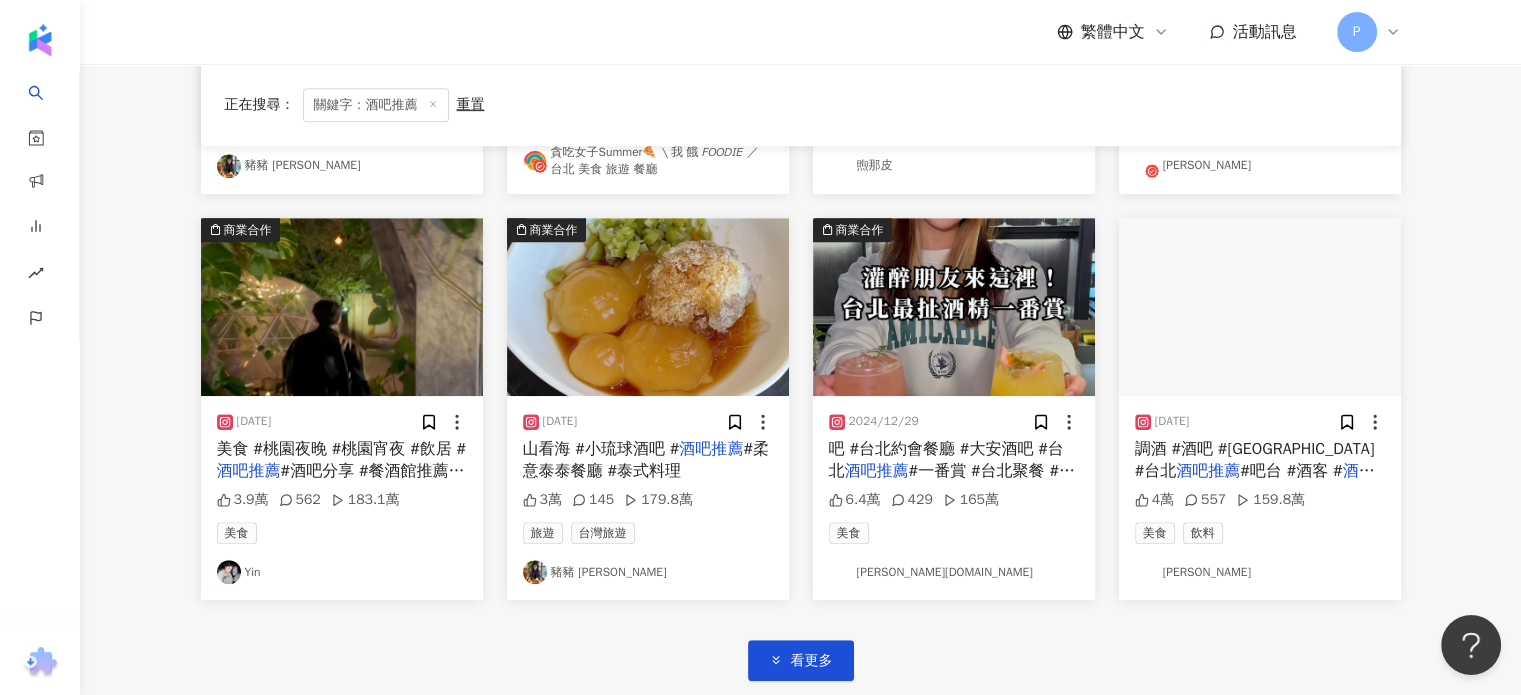 scroll, scrollTop: 1000, scrollLeft: 0, axis: vertical 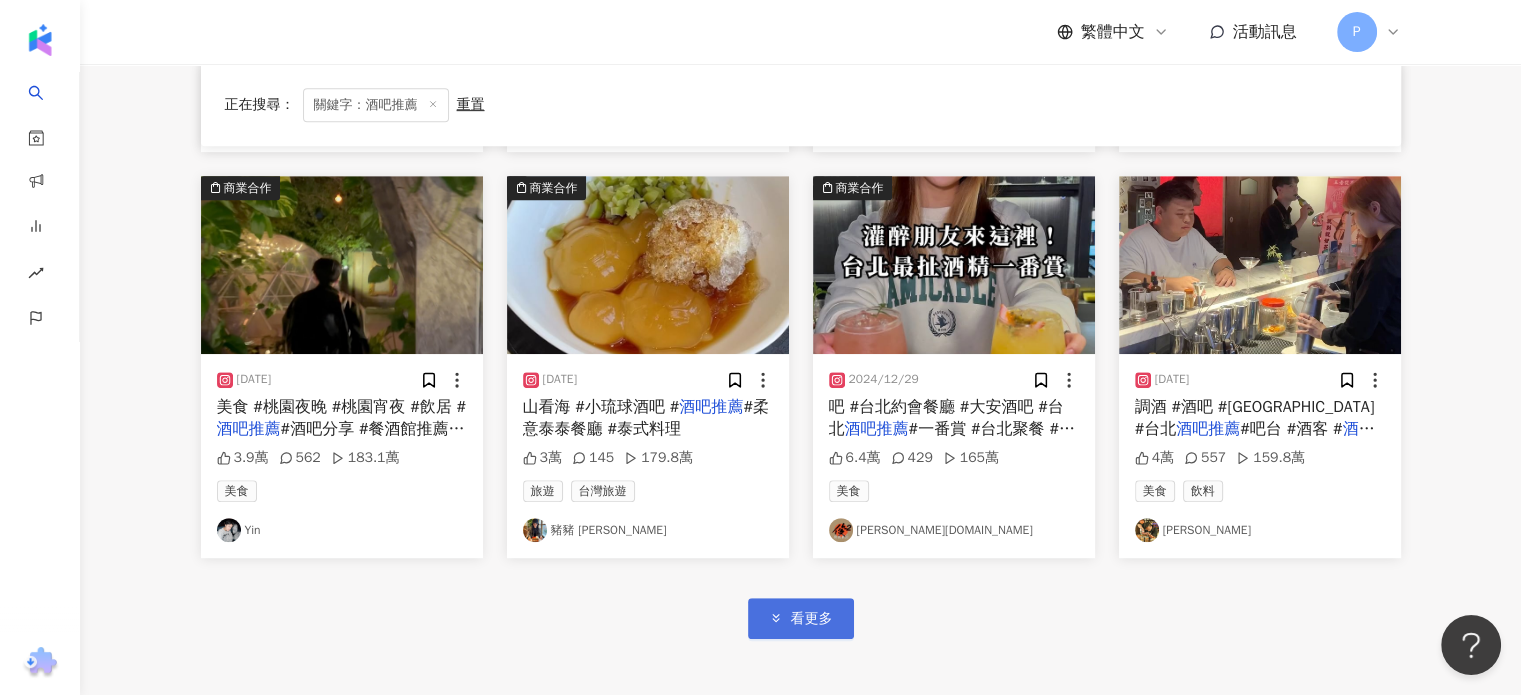 click on "看更多" at bounding box center (801, 618) 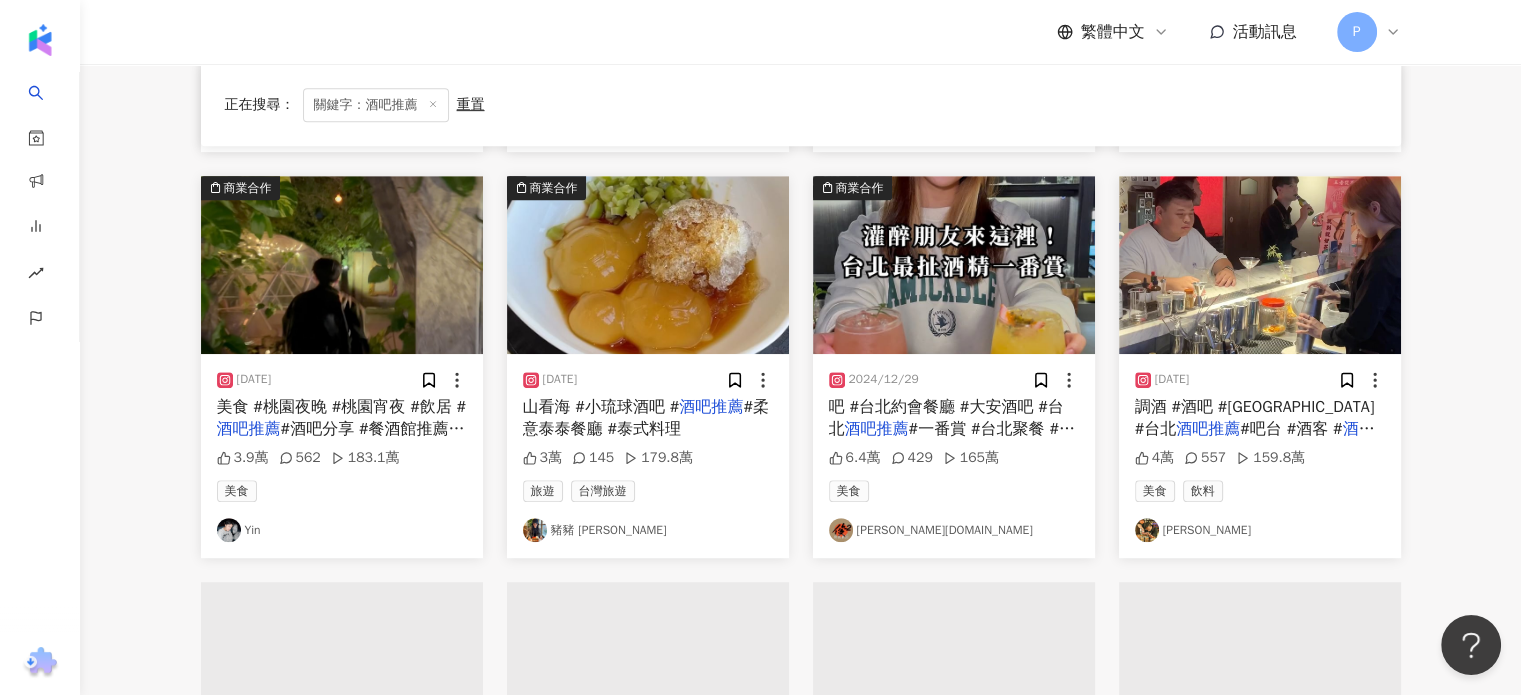 click on "#酒吧分享 #餐酒館推薦 #餐" at bounding box center (341, 440) 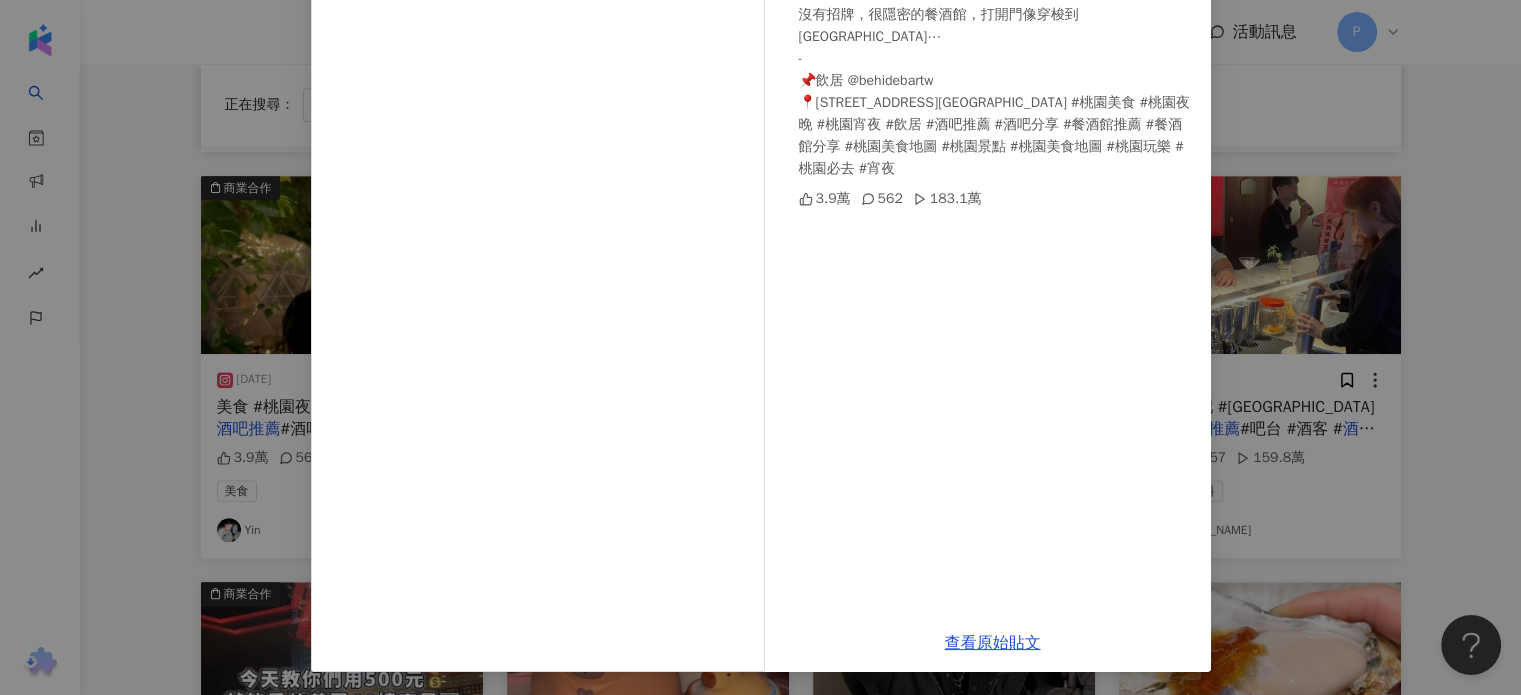 scroll, scrollTop: 204, scrollLeft: 0, axis: vertical 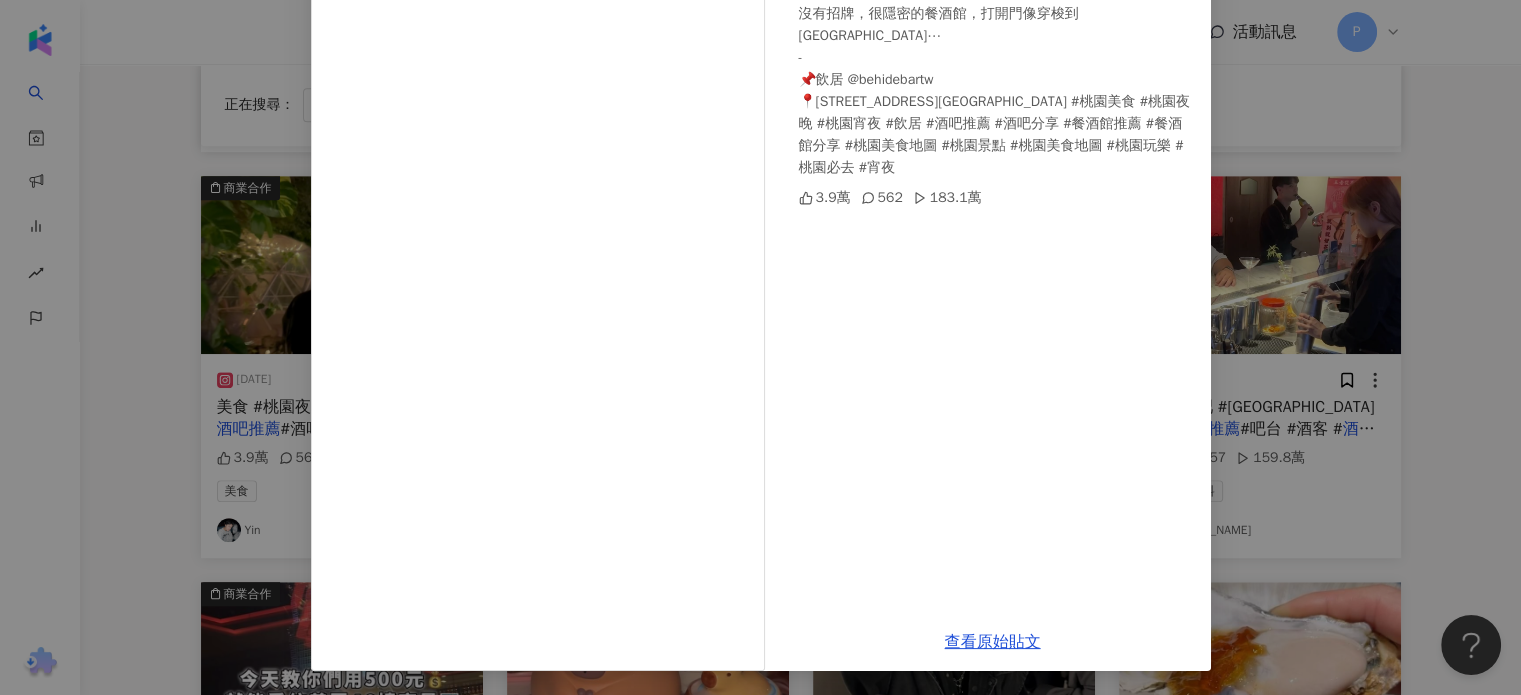click on "查看原始貼文" at bounding box center [993, 642] 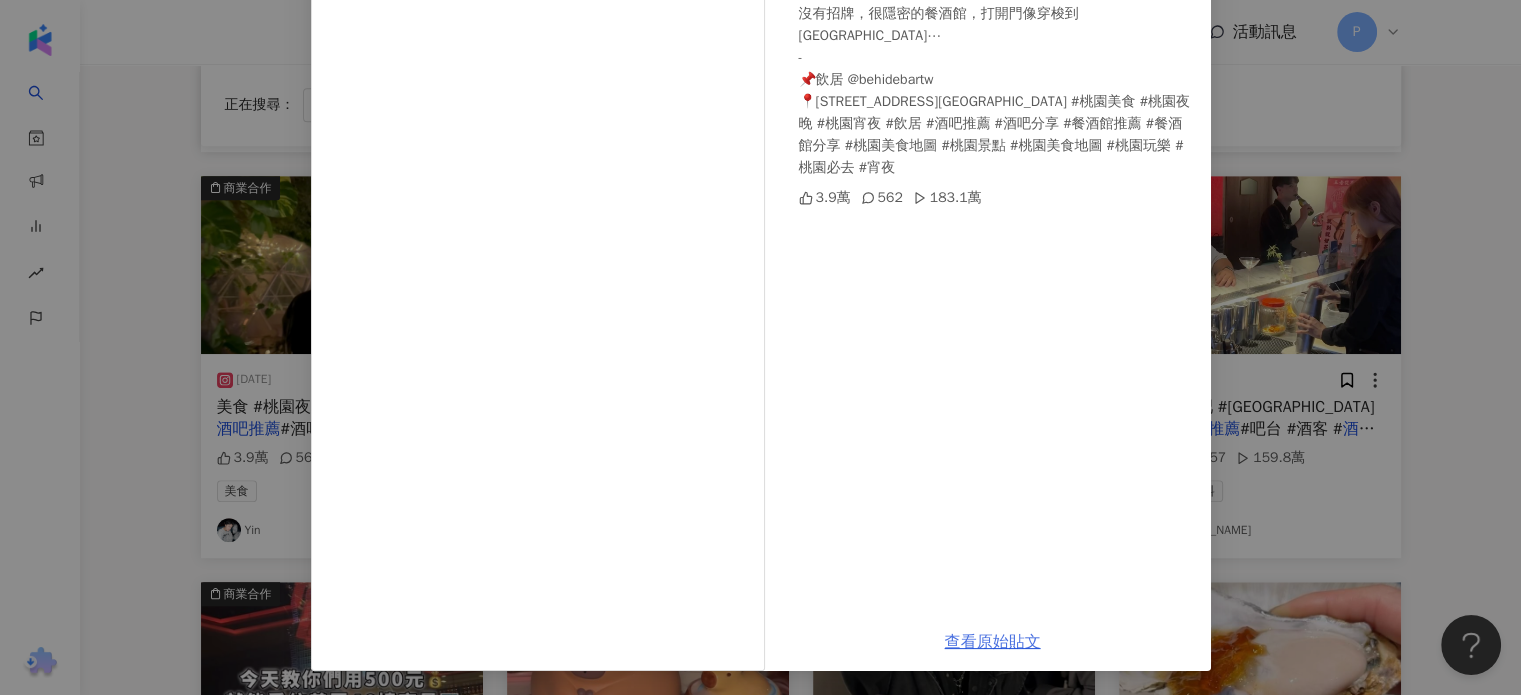 click on "查看原始貼文" at bounding box center (993, 642) 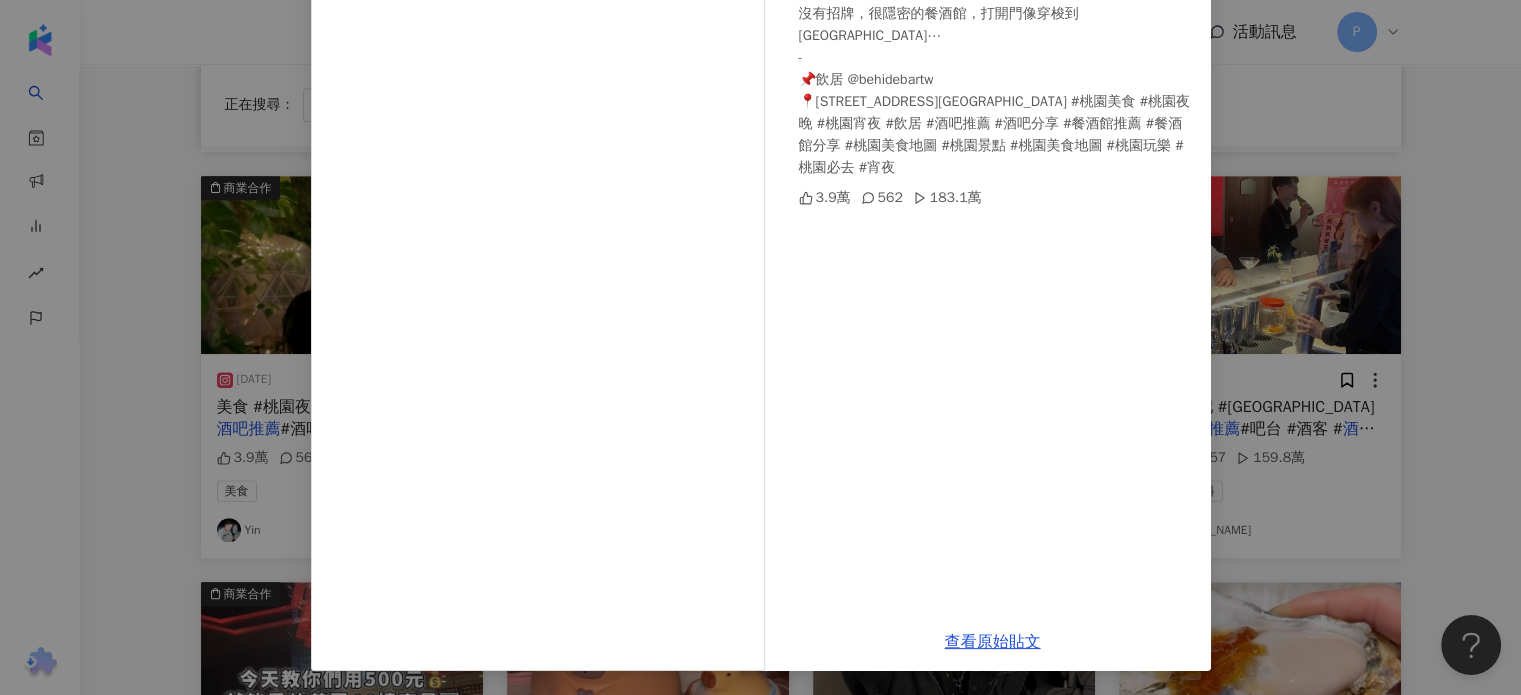 click on "Yin 2023/11/12 沒有招牌，很隱密的餐酒館，打開門像穿梭到峇里島⋯
-
📌飲居 @behidebartw
📍桃園市大園區青昇路一段91巷121號
#桃園酒吧 #桃園餐酒館 #桃園餐廳 #桃園美食 #桃園夜晚 #桃園宵夜 #飲居 #酒吧推薦 #酒吧分享 #餐酒館推薦 #餐酒館分享 #桃園美食地圖 #桃園景點 #桃園美食地圖 #桃園玩樂 #桃園必去 #宵夜 3.9萬 562 183.1萬 查看原始貼文" at bounding box center [760, 347] 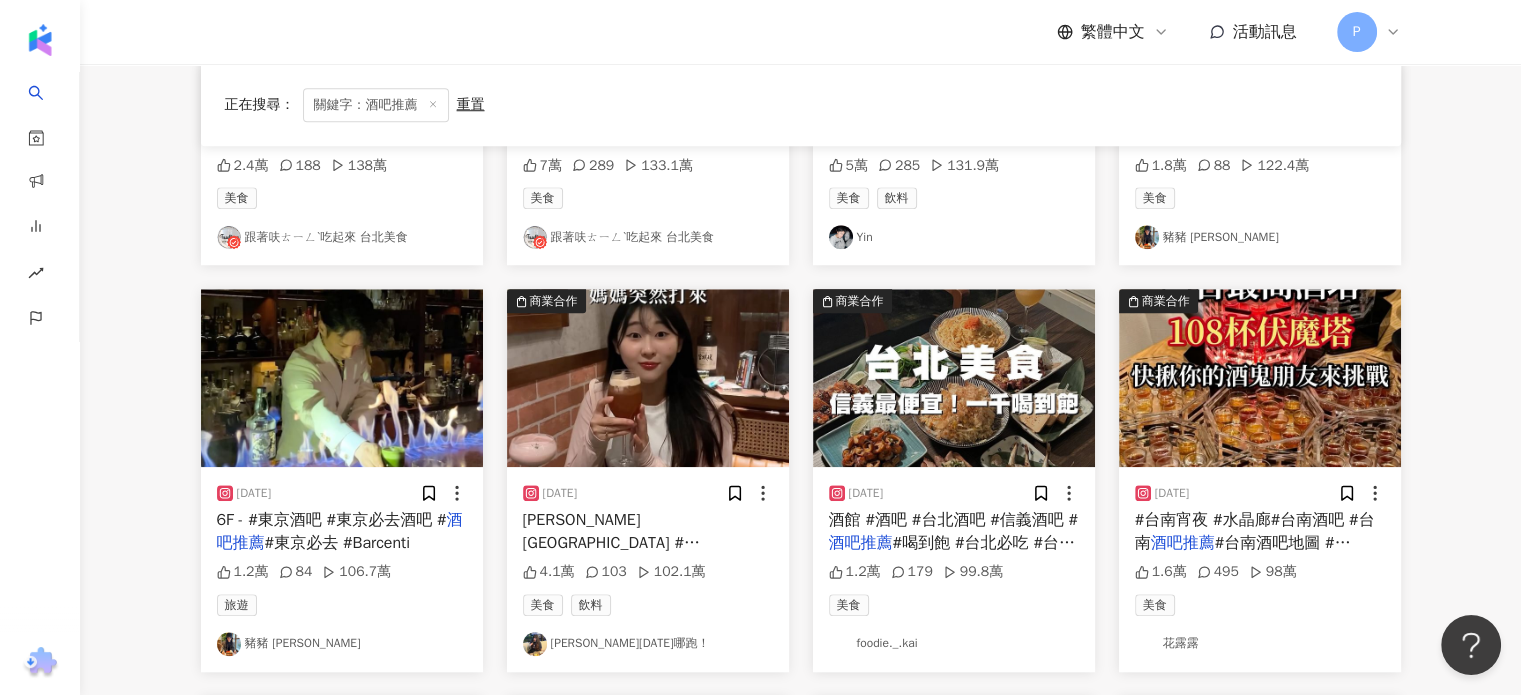 scroll, scrollTop: 1700, scrollLeft: 0, axis: vertical 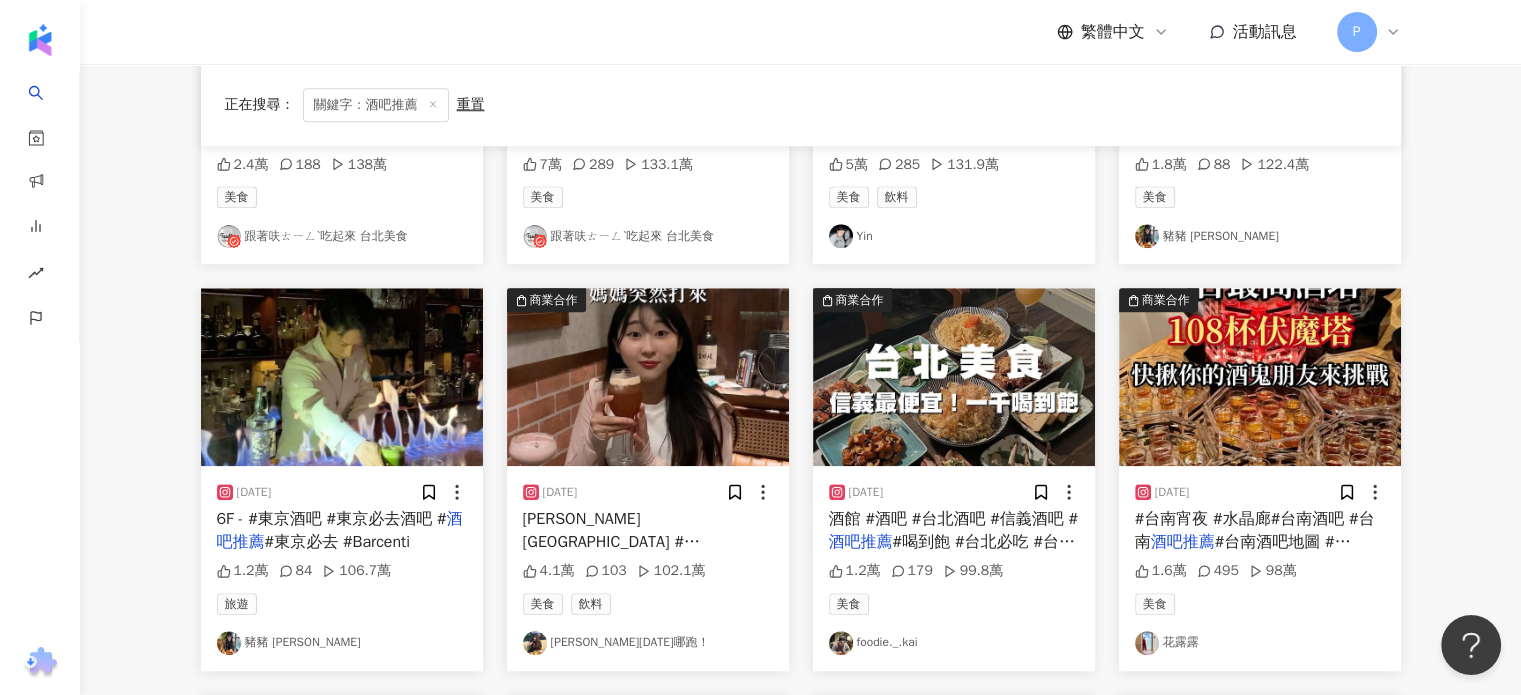 click on "西門町  #台北調酒 #台北酒吧 #台北" at bounding box center (619, 541) 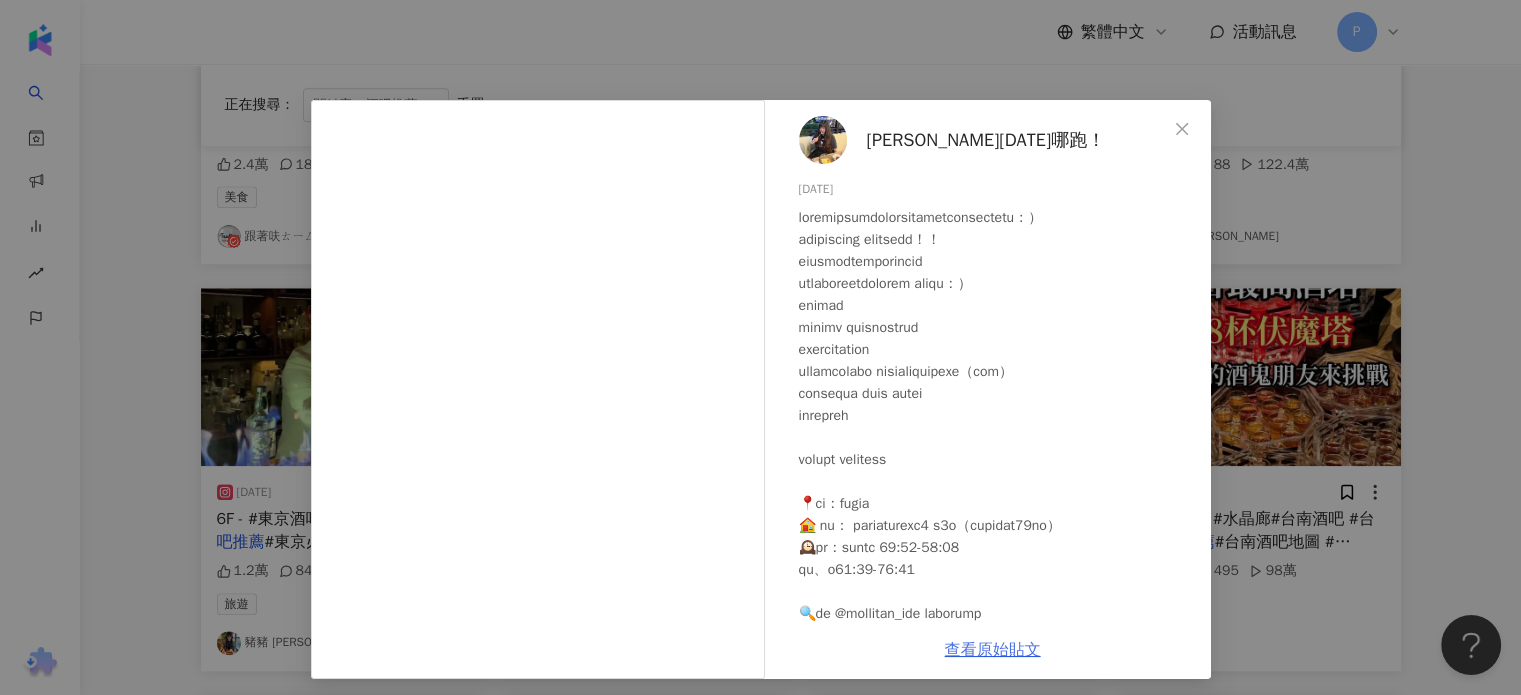 click on "查看原始貼文" at bounding box center [993, 650] 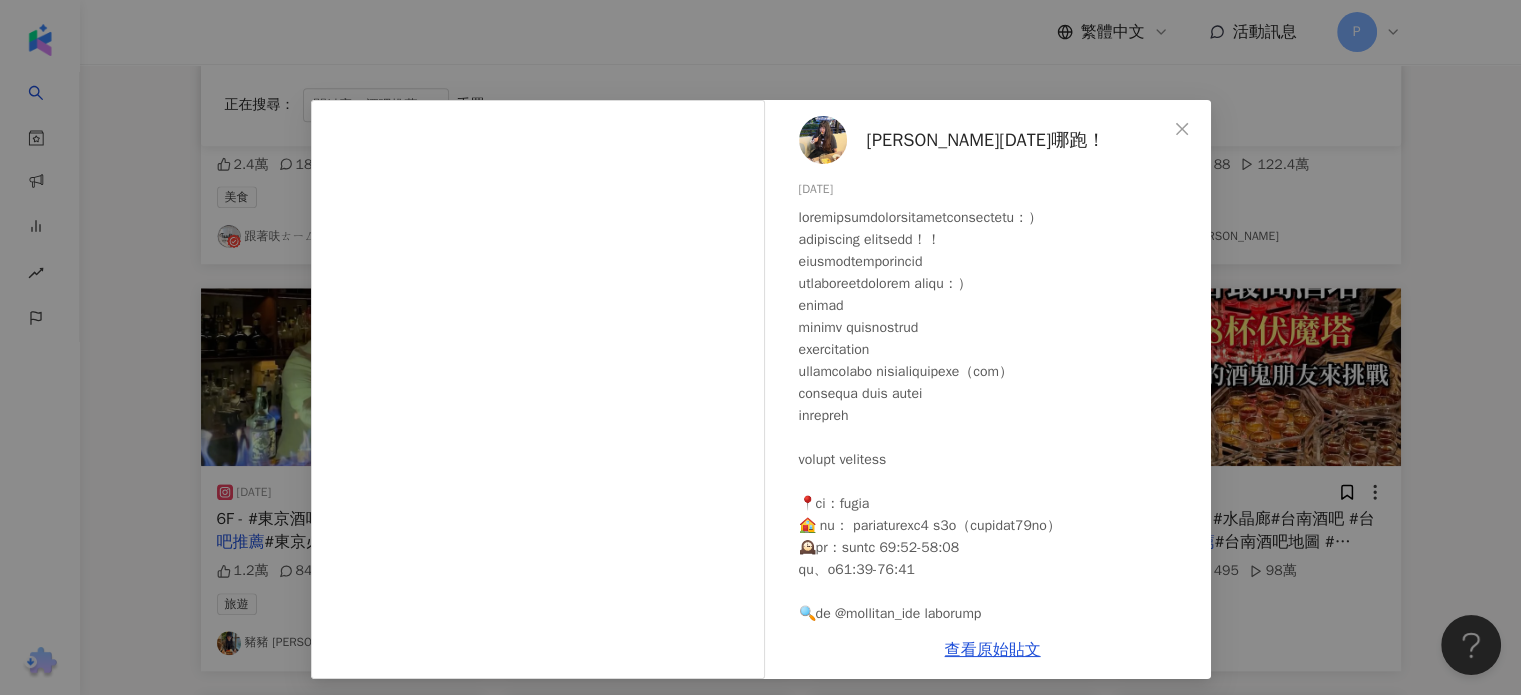click on "汪汪  今天汪哪跑！ 2024/8/17 4.1萬 103 102.1萬 查看原始貼文" at bounding box center [760, 347] 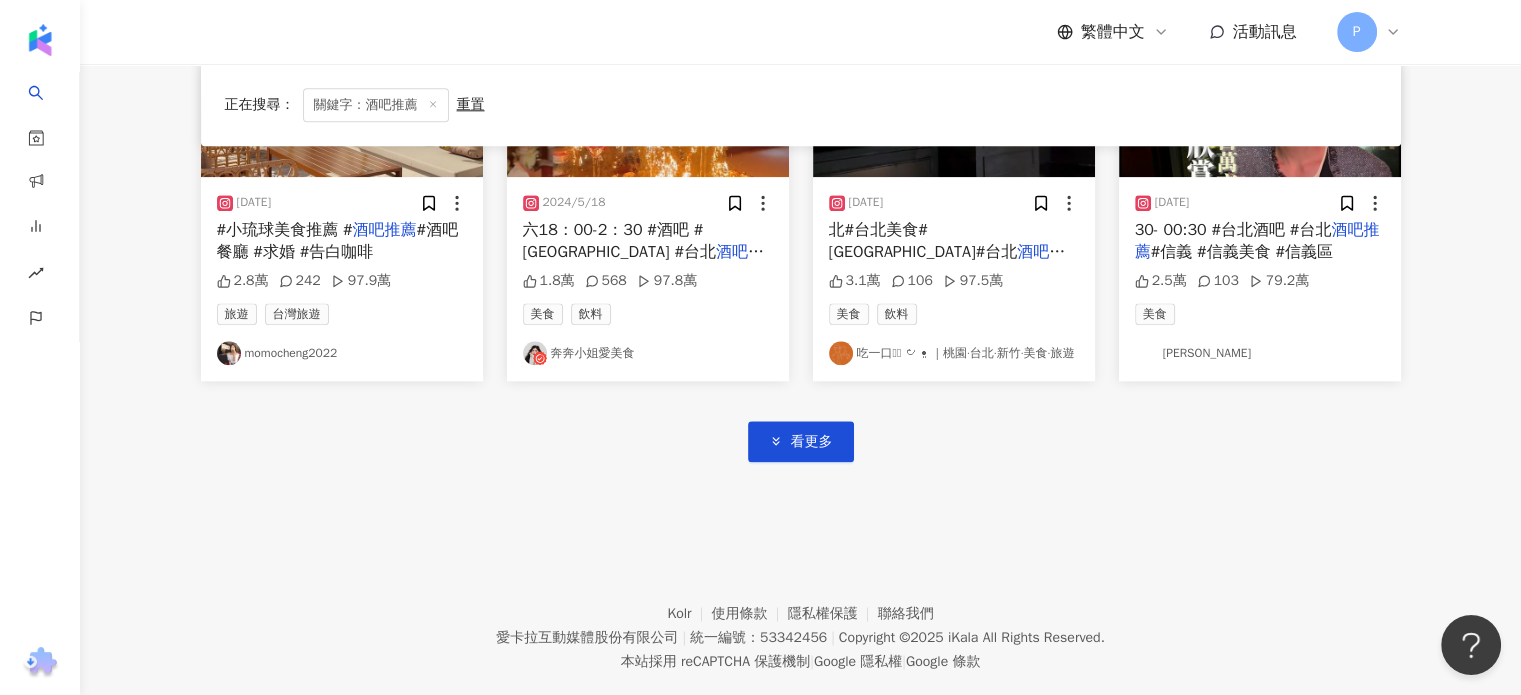 scroll, scrollTop: 2400, scrollLeft: 0, axis: vertical 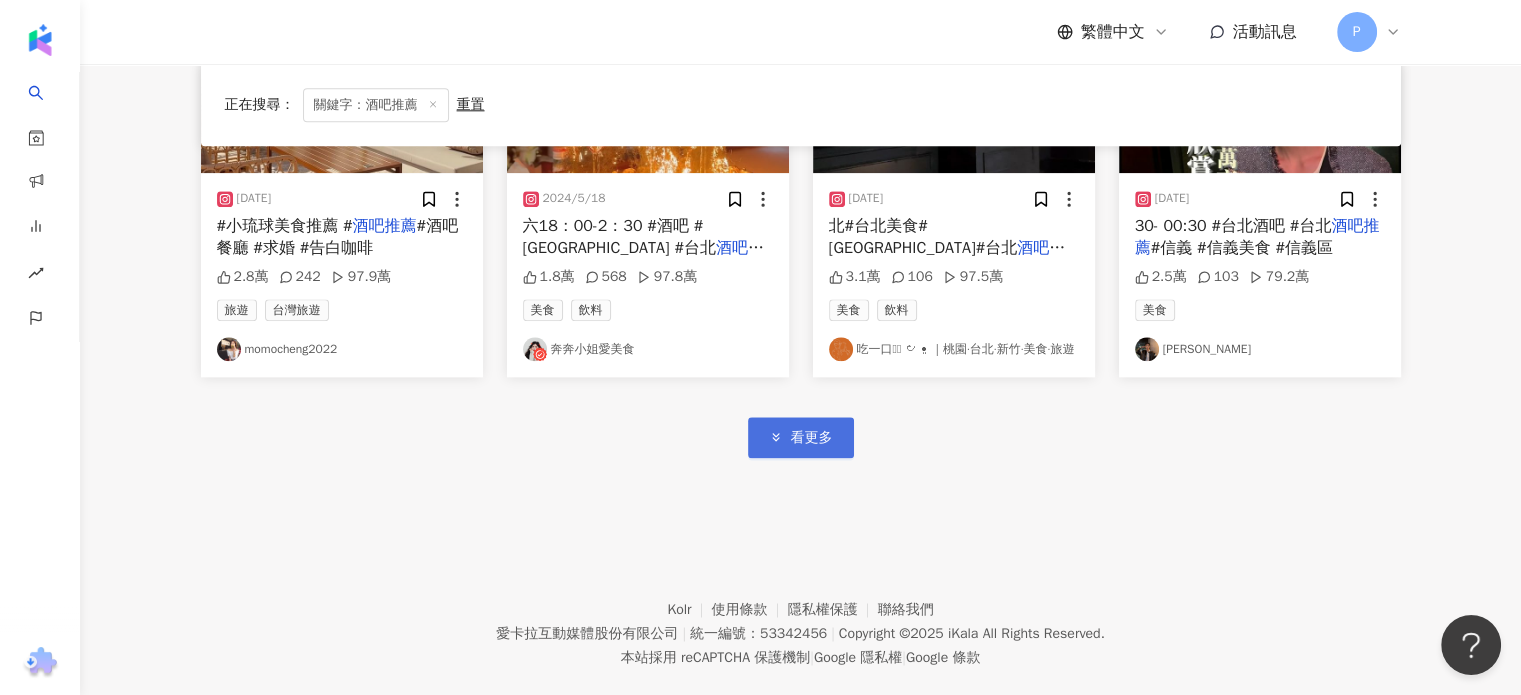 click on "看更多" at bounding box center (812, 438) 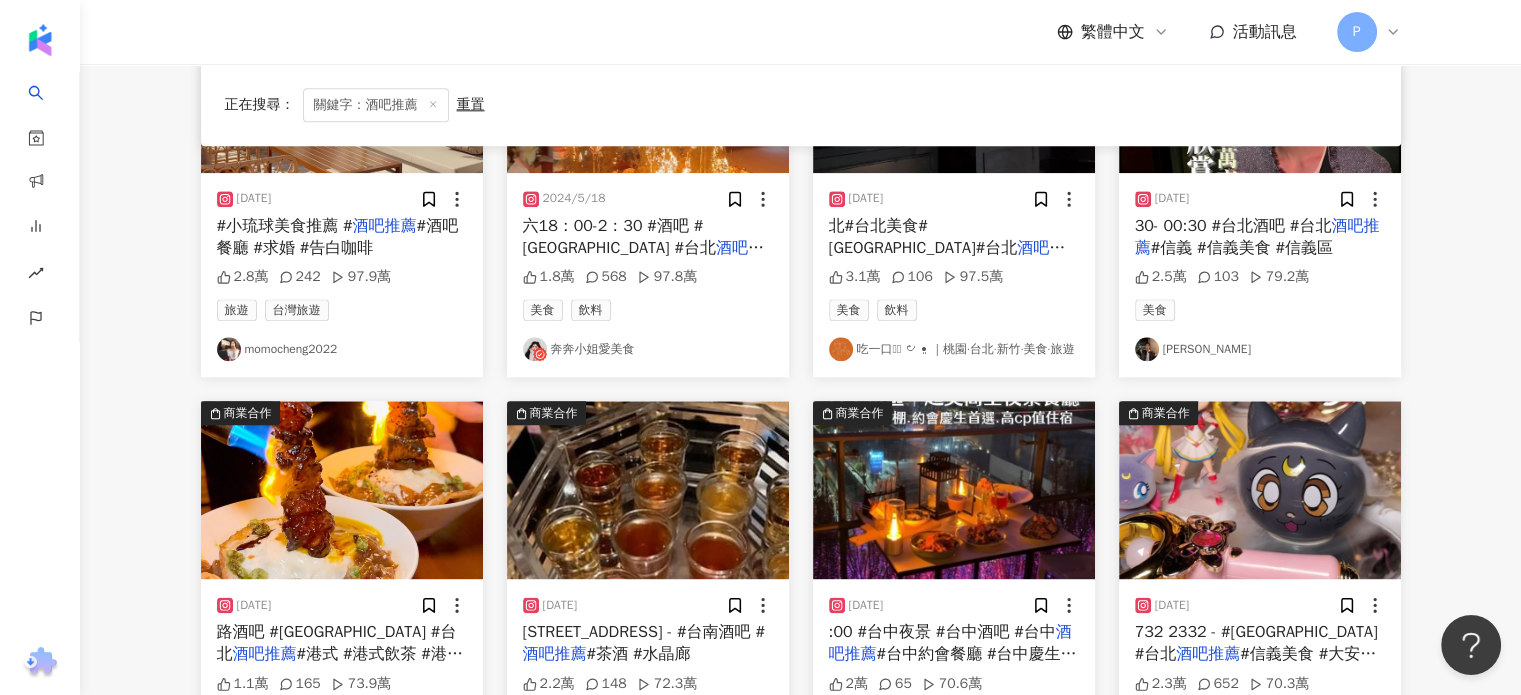 click on "酒吧推薦" at bounding box center (643, 259) 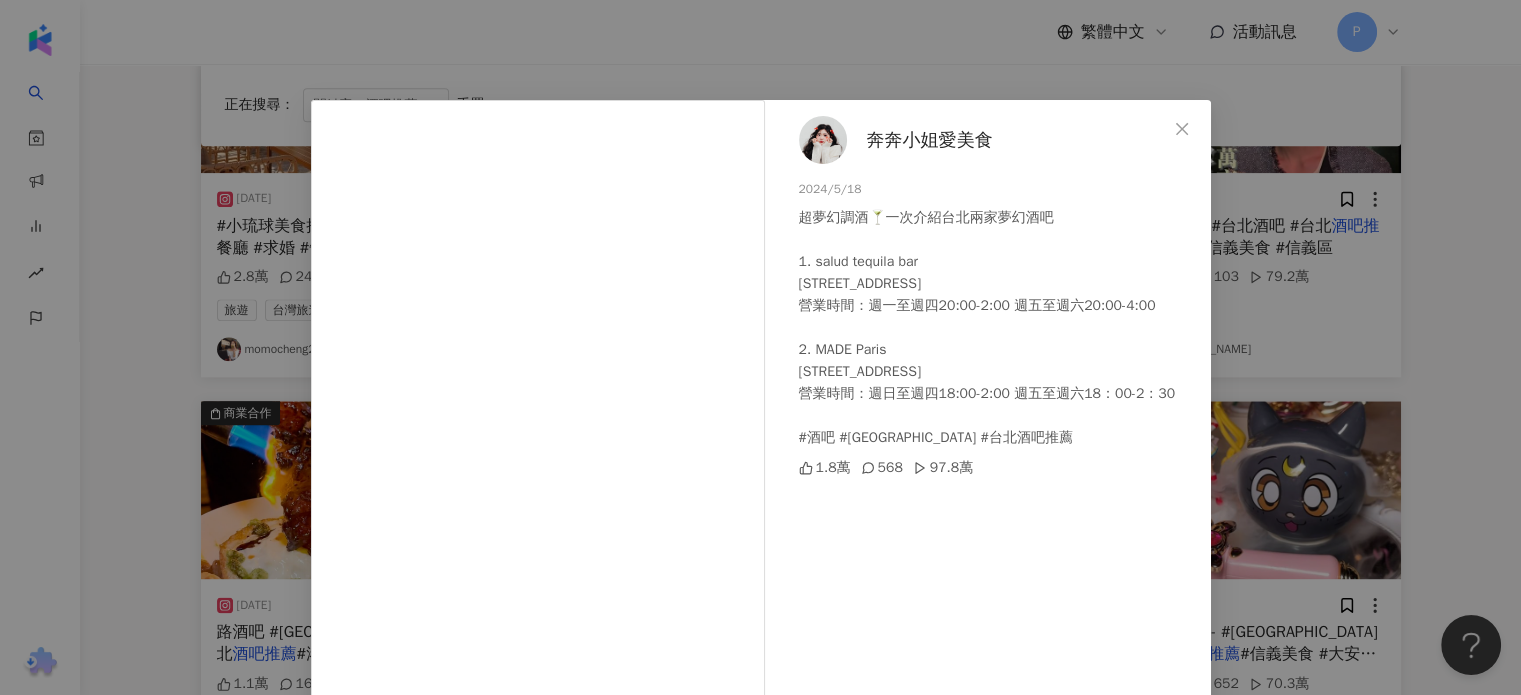 click on "奔奔小姐愛美食" at bounding box center [930, 140] 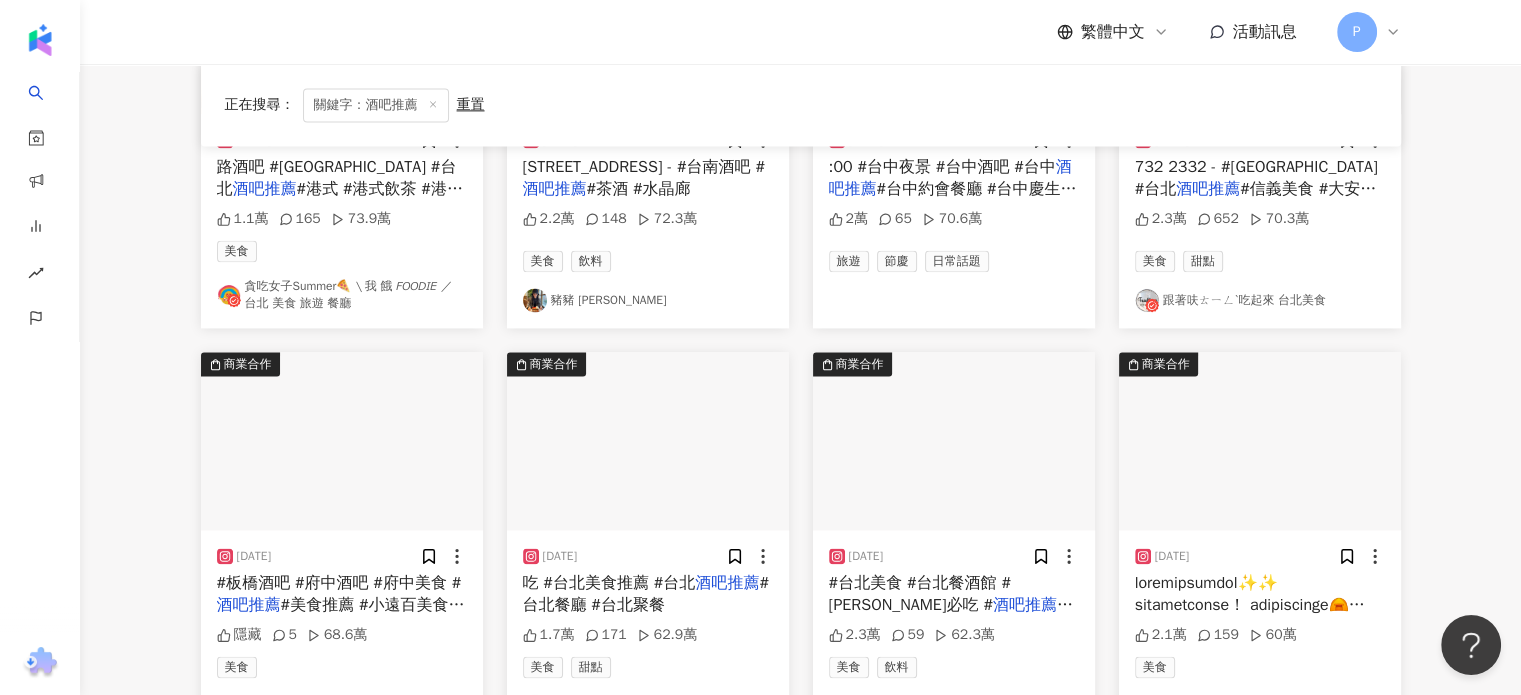 scroll, scrollTop: 2900, scrollLeft: 0, axis: vertical 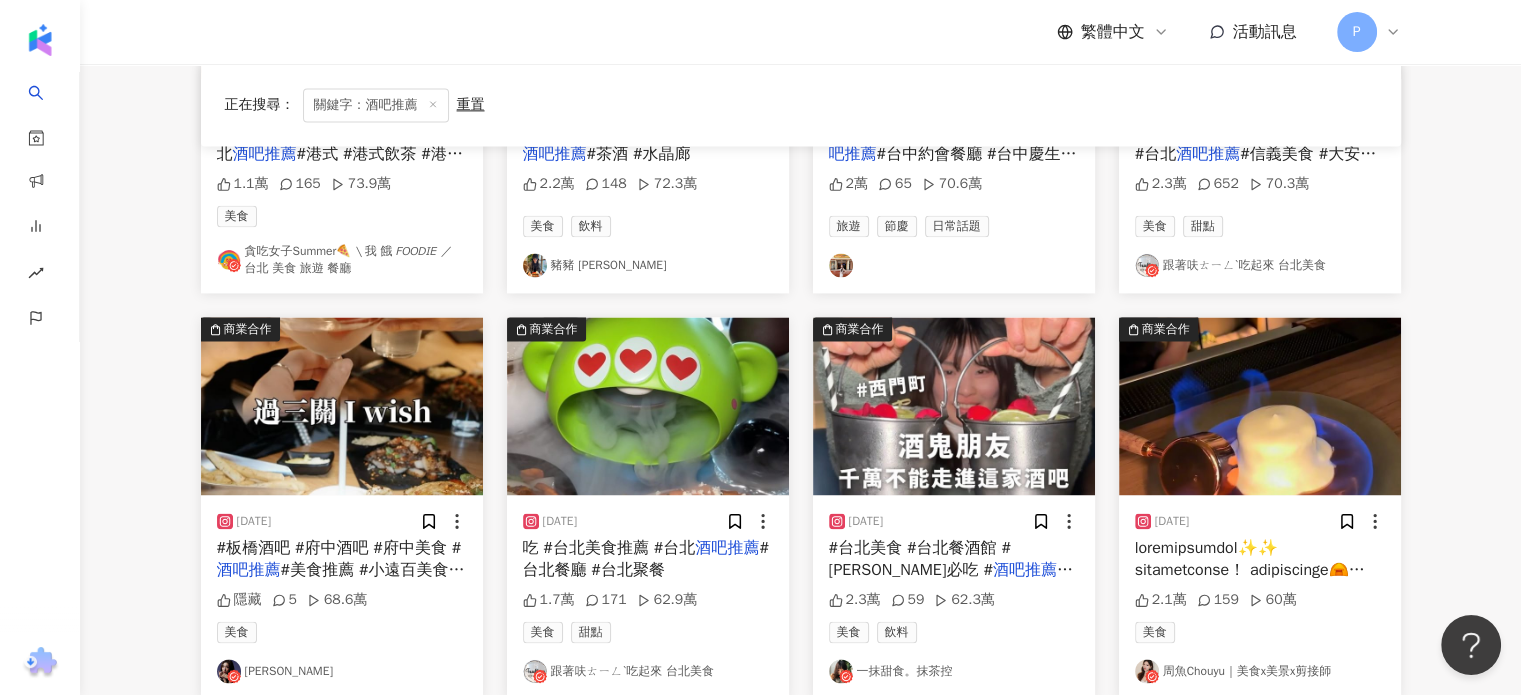 click on "#美食推薦 #小遠百美食 #希" at bounding box center (341, 581) 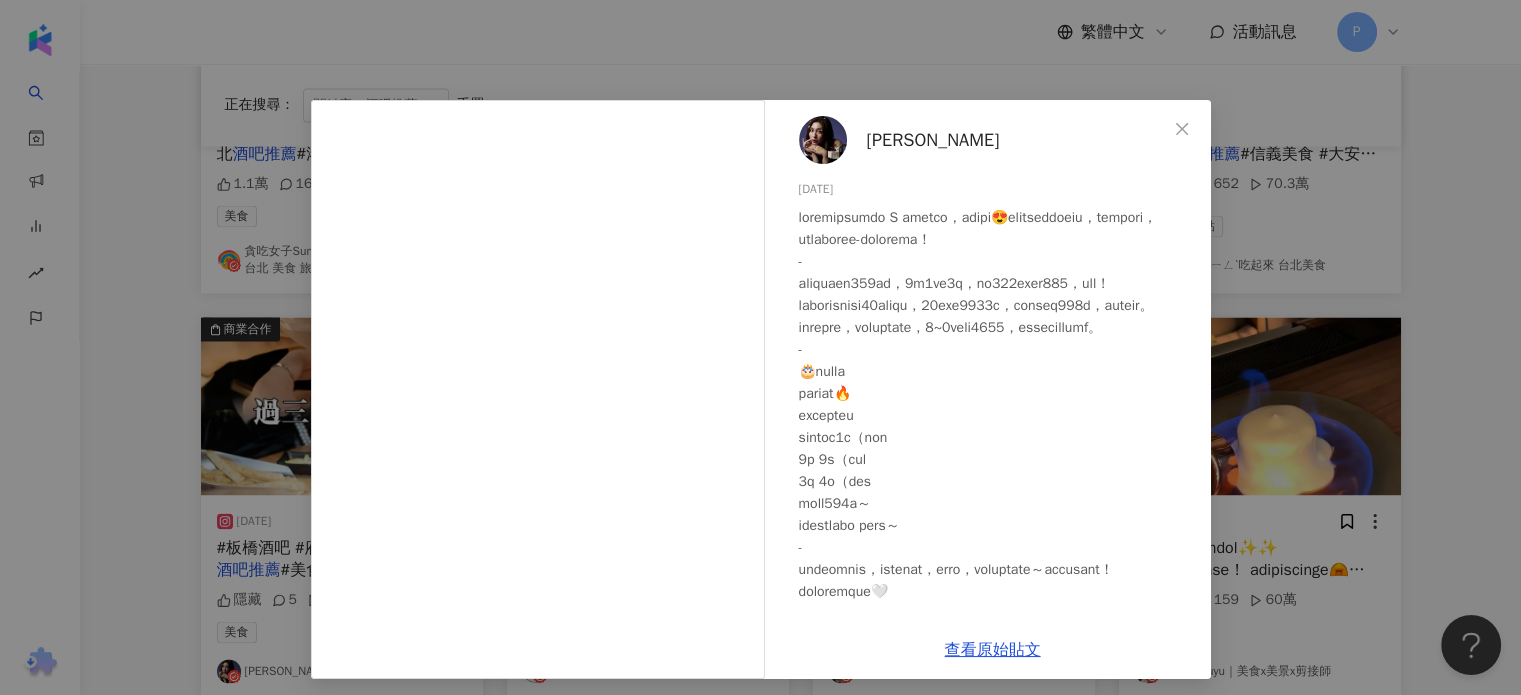 click on "Emma 萱" at bounding box center [933, 140] 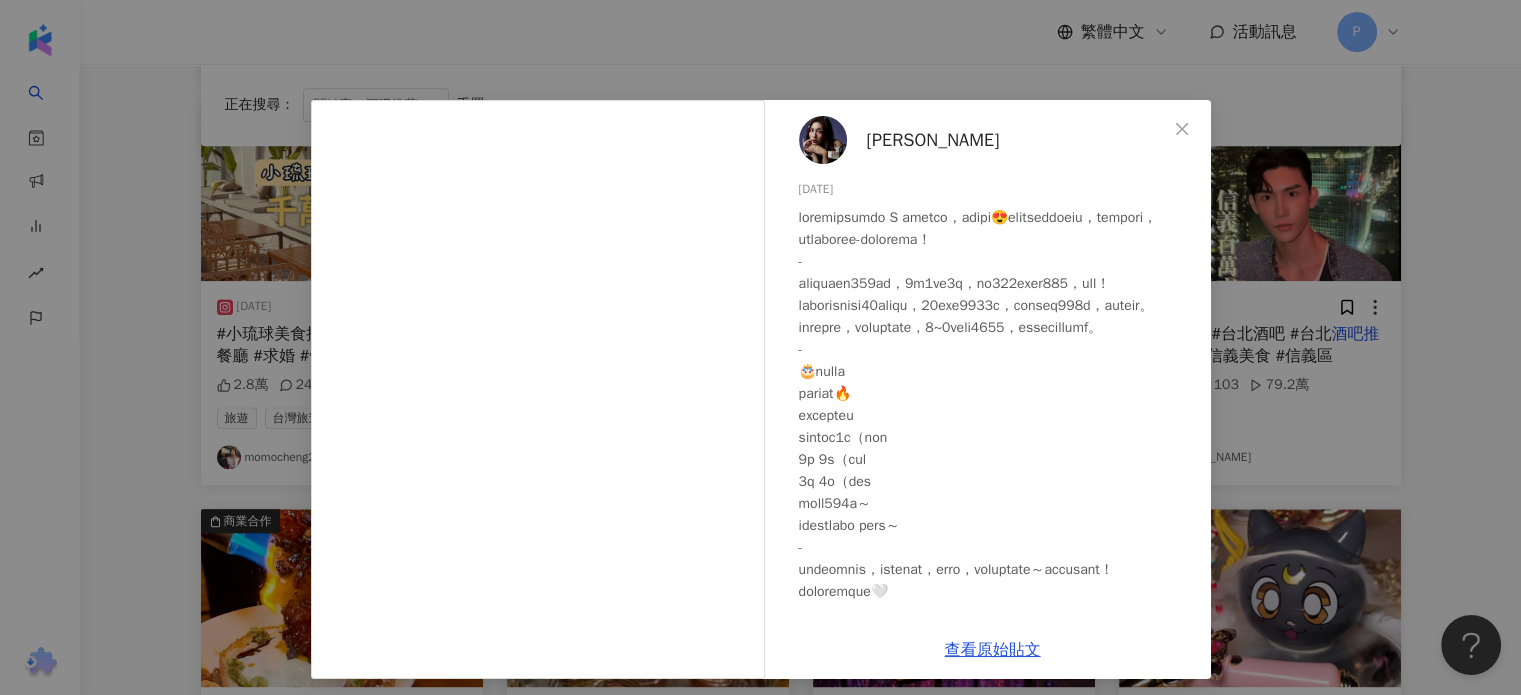 click on "Emma 萱 2025/1/7 隱藏 5 68.6萬 查看原始貼文" at bounding box center [760, 347] 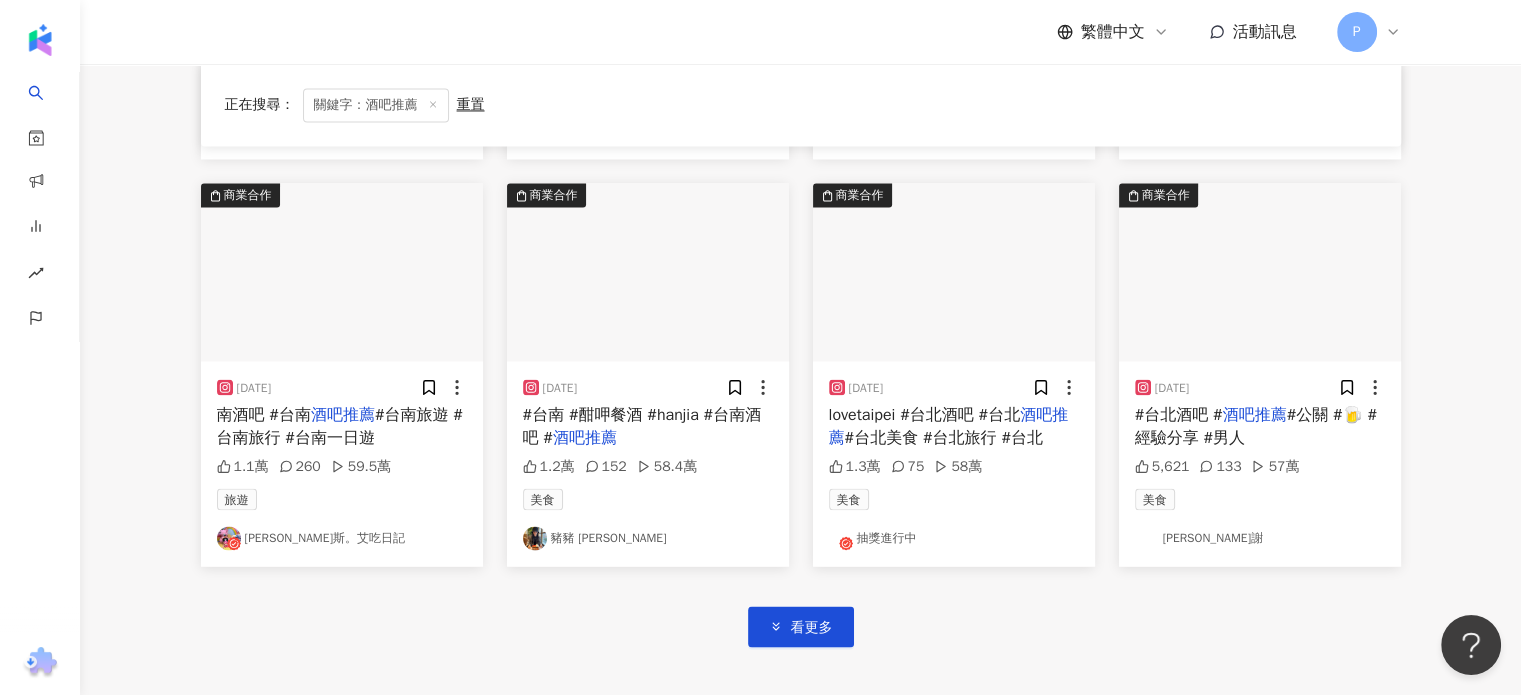 scroll, scrollTop: 3492, scrollLeft: 0, axis: vertical 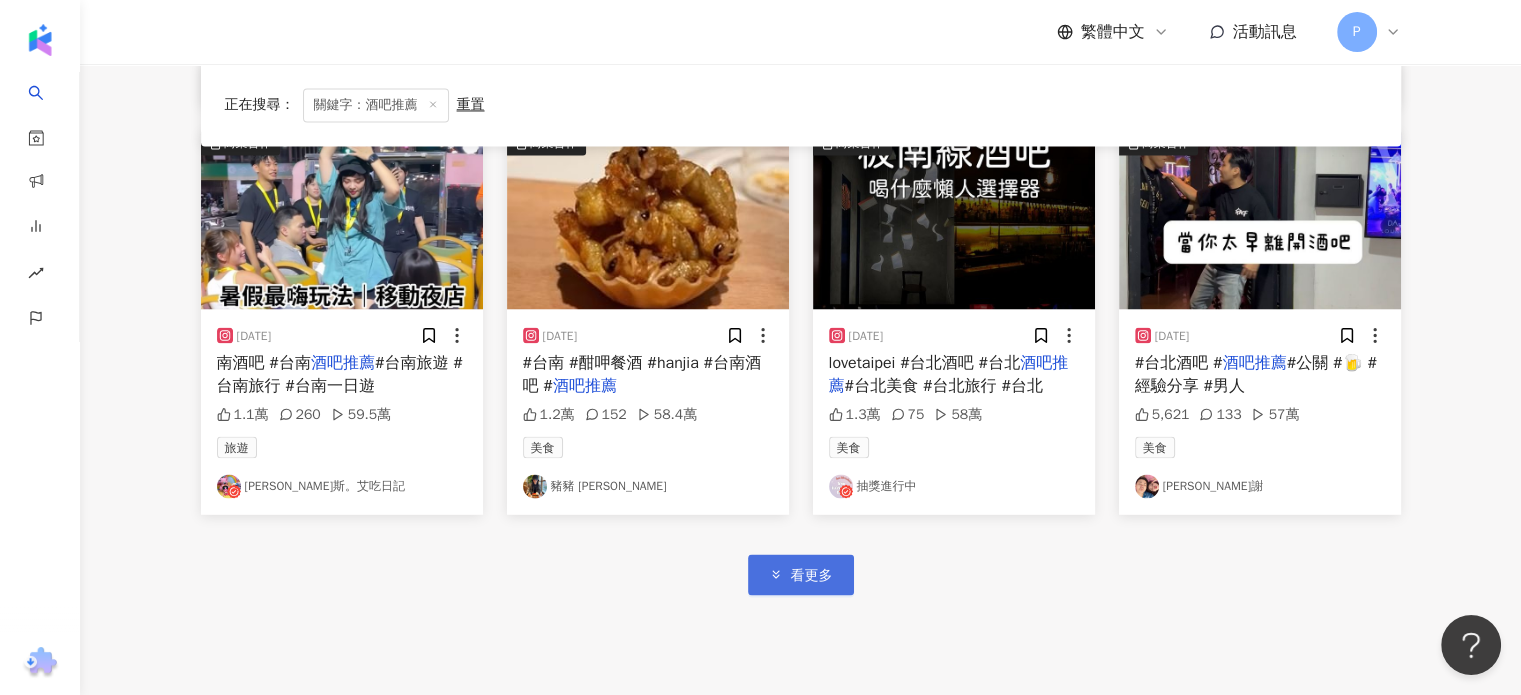 click on "看更多" at bounding box center [801, 574] 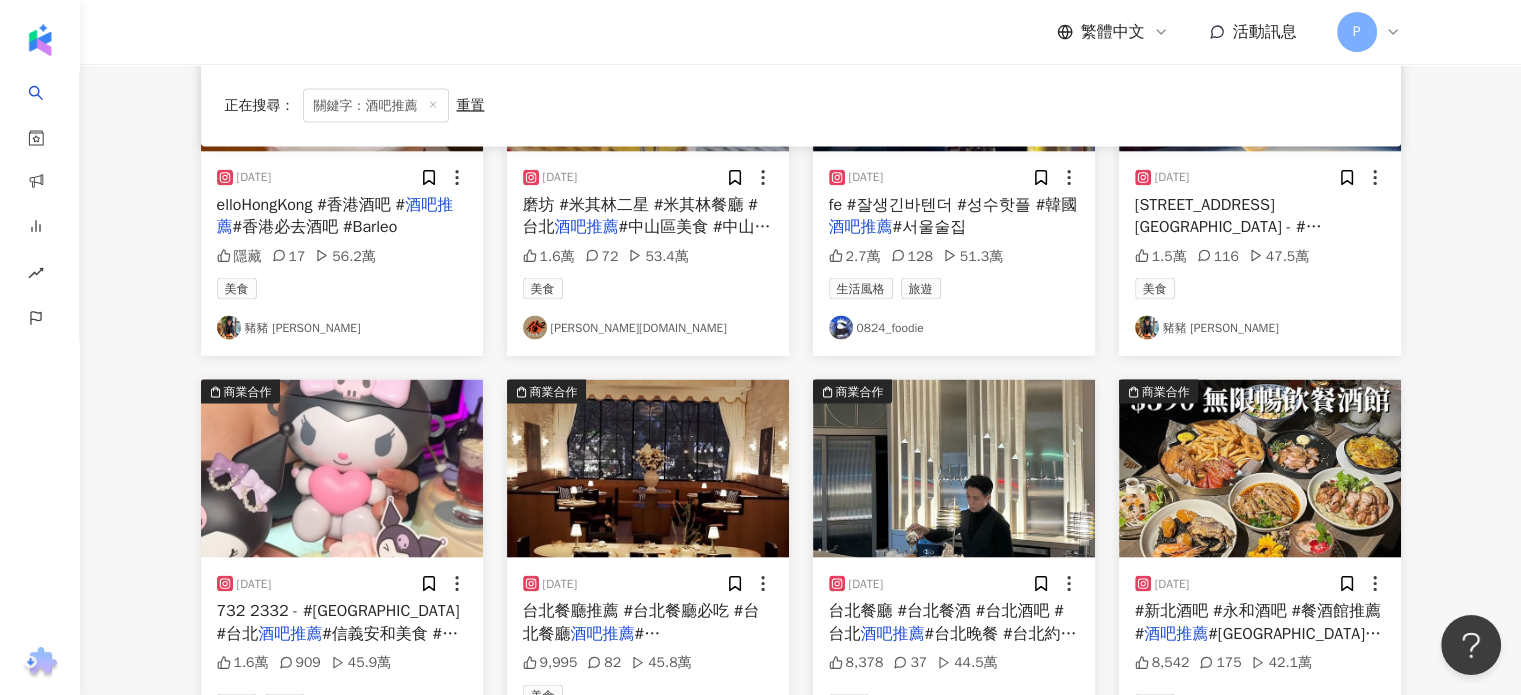scroll, scrollTop: 4192, scrollLeft: 0, axis: vertical 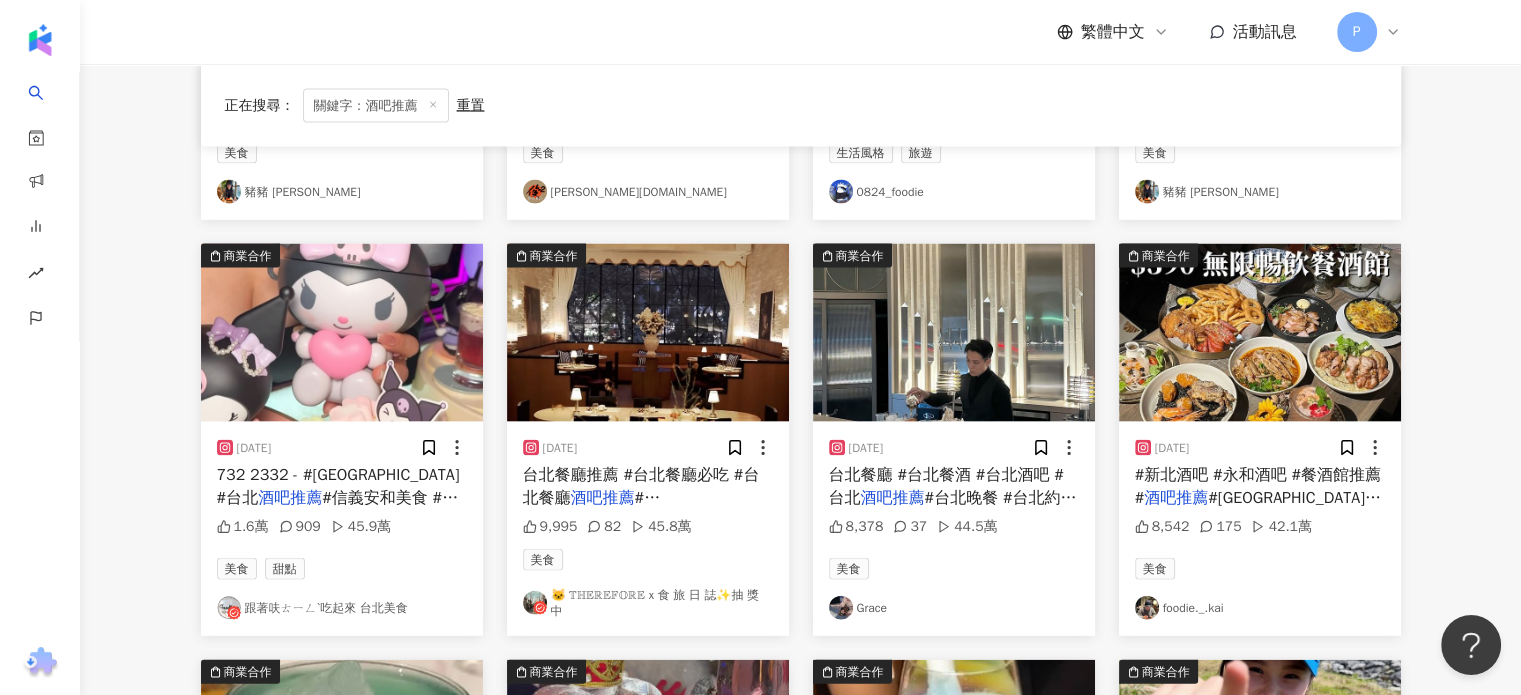 click on "台北餐廳推薦 #台北餐廳必吃 #台北餐廳" at bounding box center (641, 486) 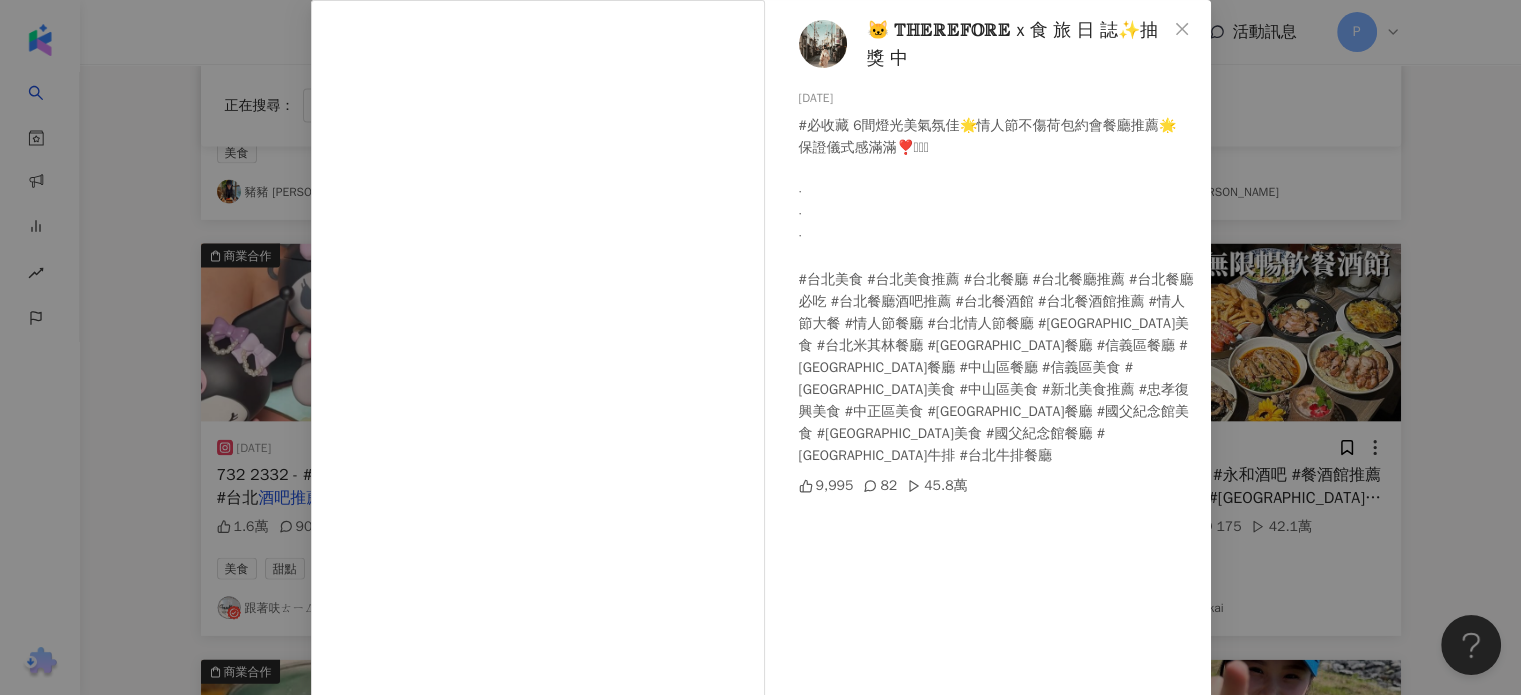 scroll, scrollTop: 0, scrollLeft: 0, axis: both 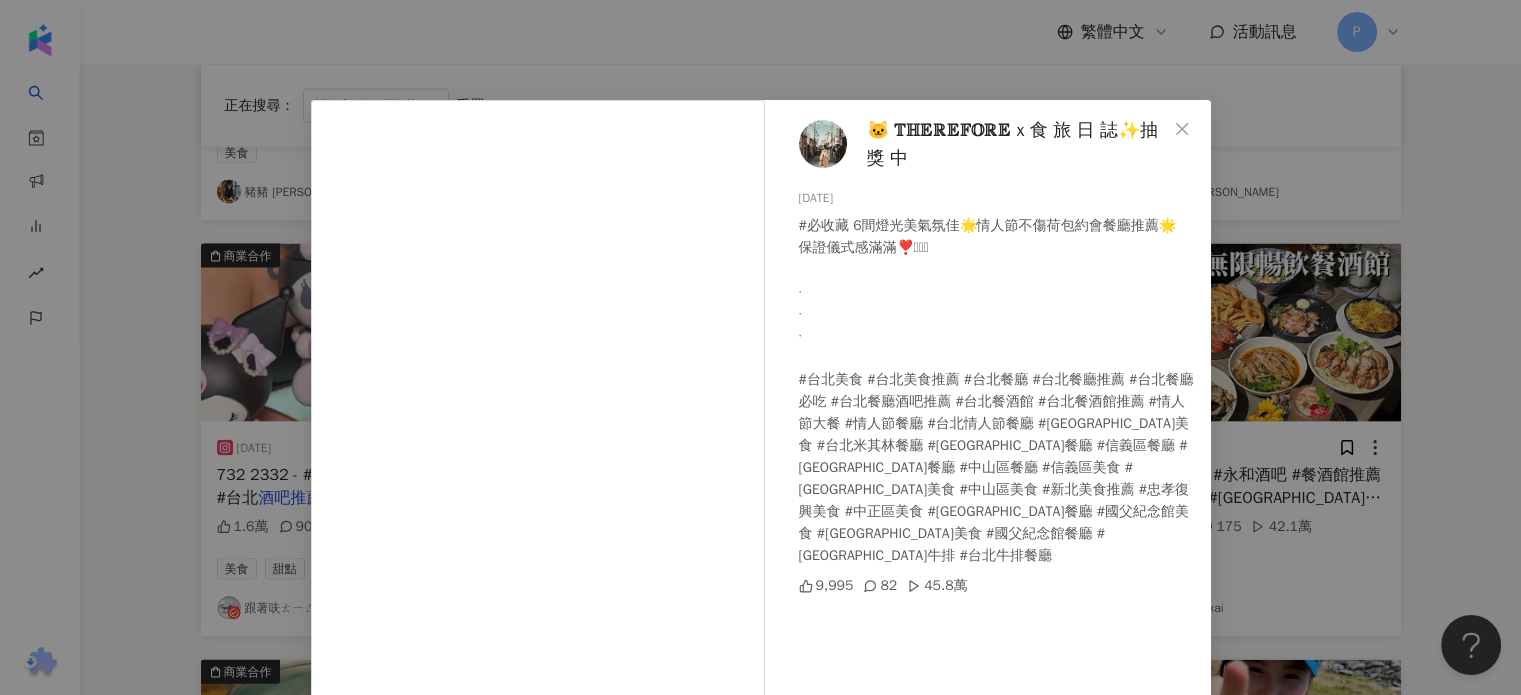 click on "🐱 𝕋ℍ𝔼ℝ𝔼𝔽𝕆ℝ𝔼 x 食 旅 日 誌✨抽 獎 中" at bounding box center (1017, 144) 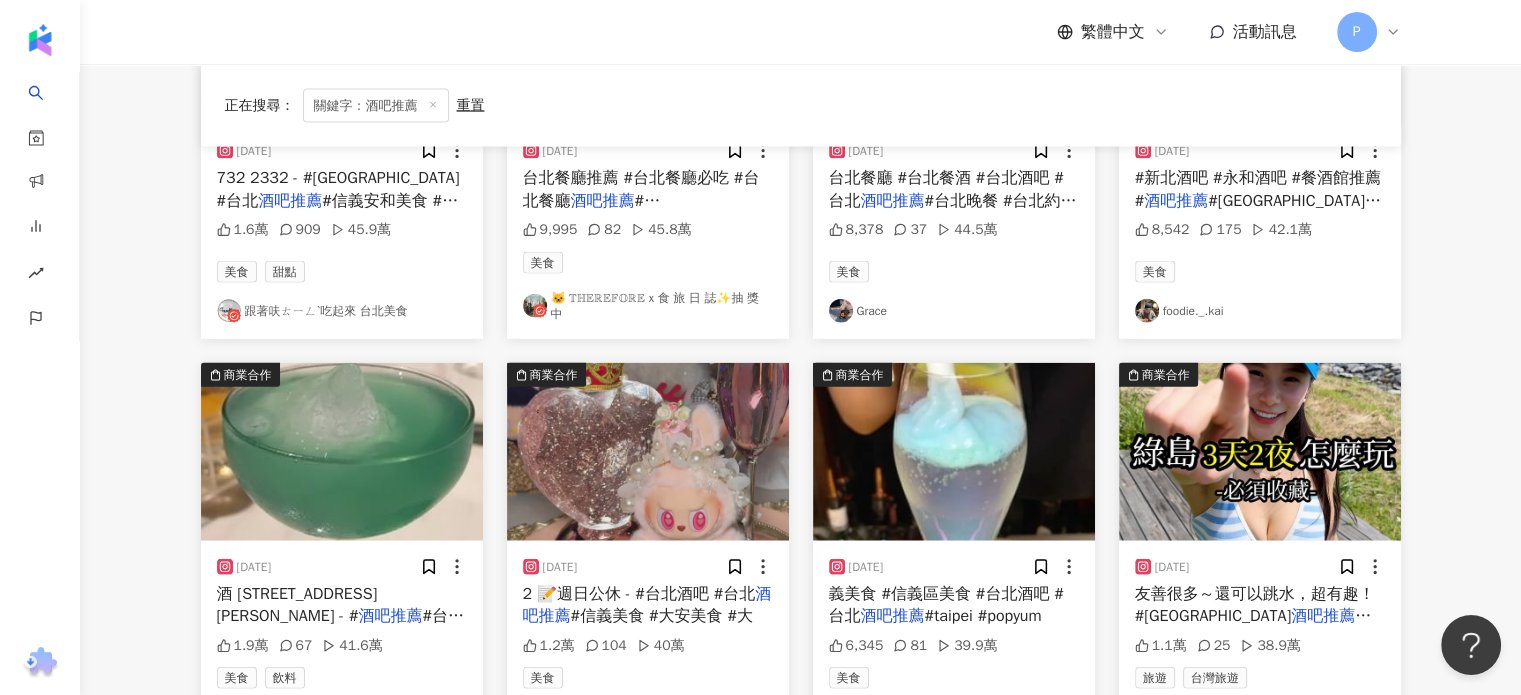 scroll, scrollTop: 4486, scrollLeft: 0, axis: vertical 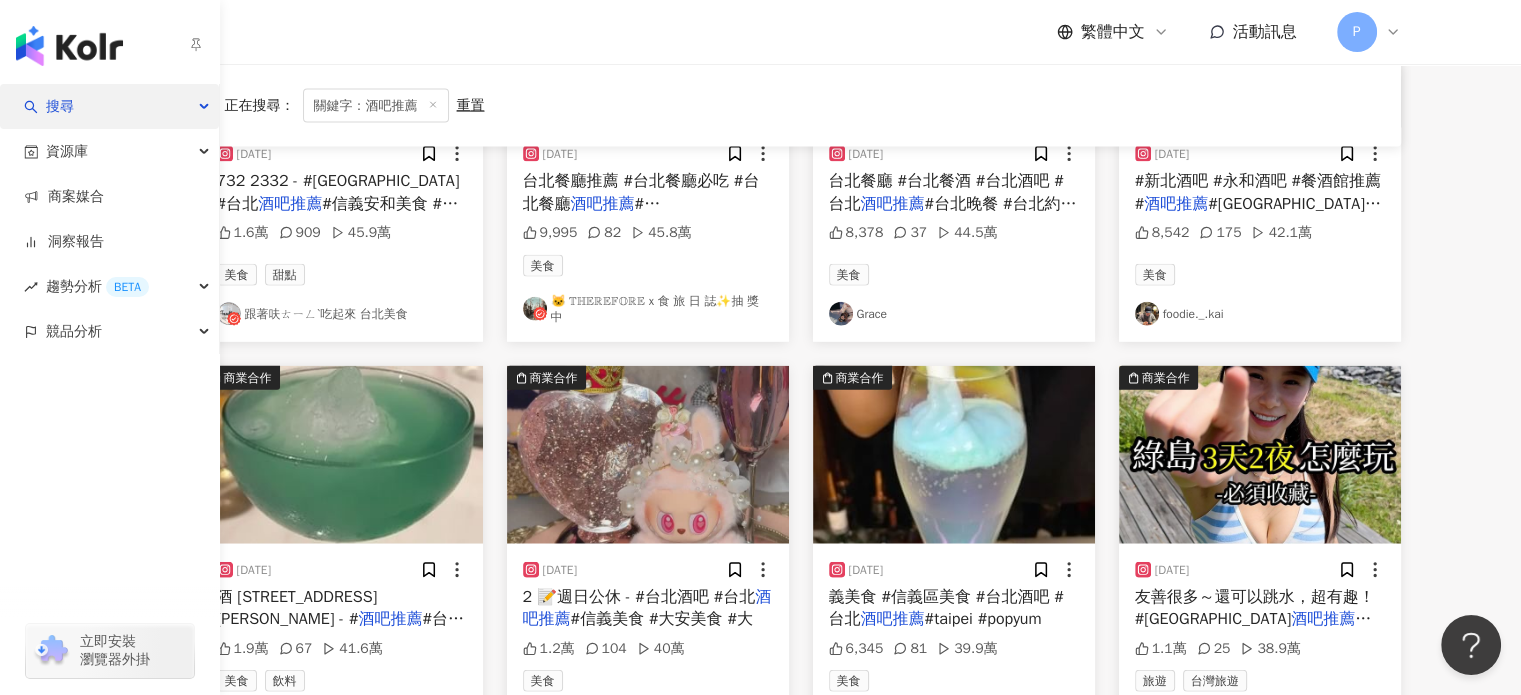 click on "搜尋" at bounding box center [60, 106] 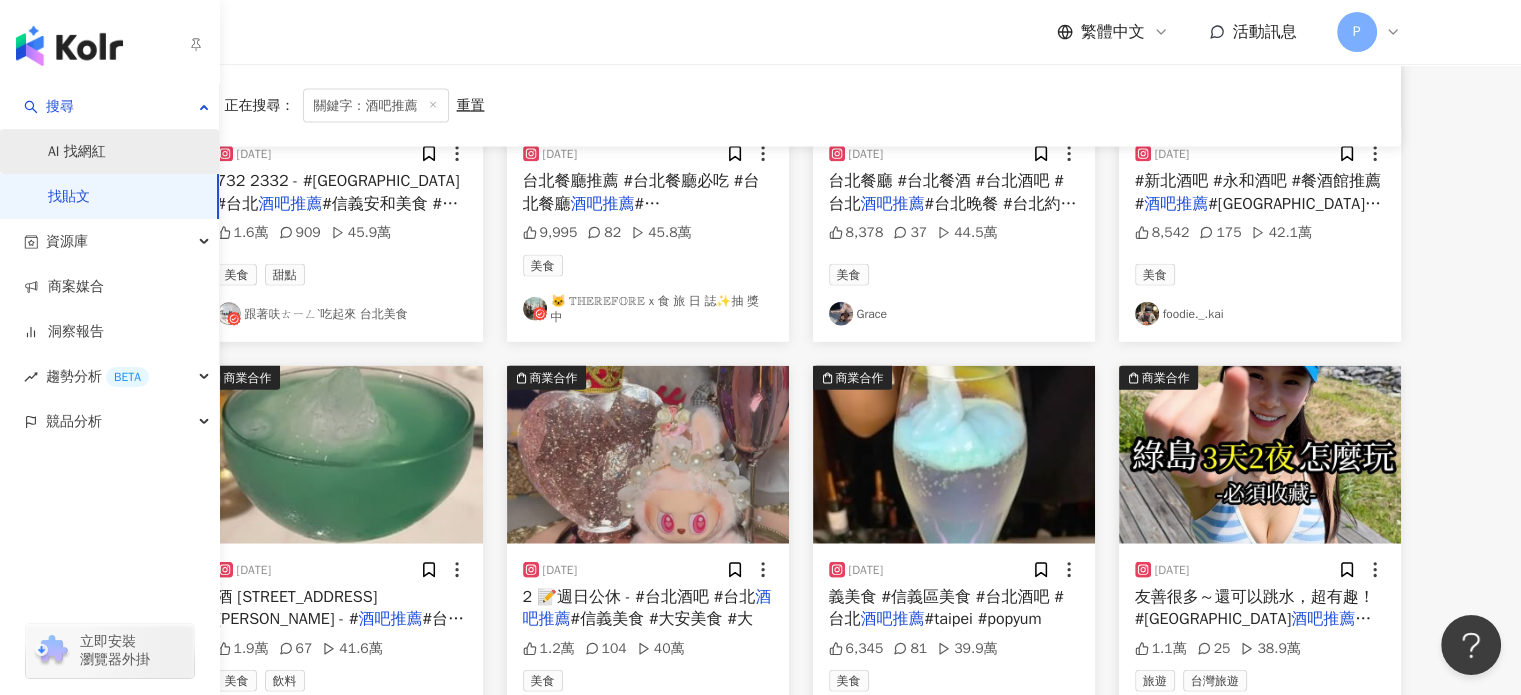 click on "AI 找網紅" at bounding box center [77, 152] 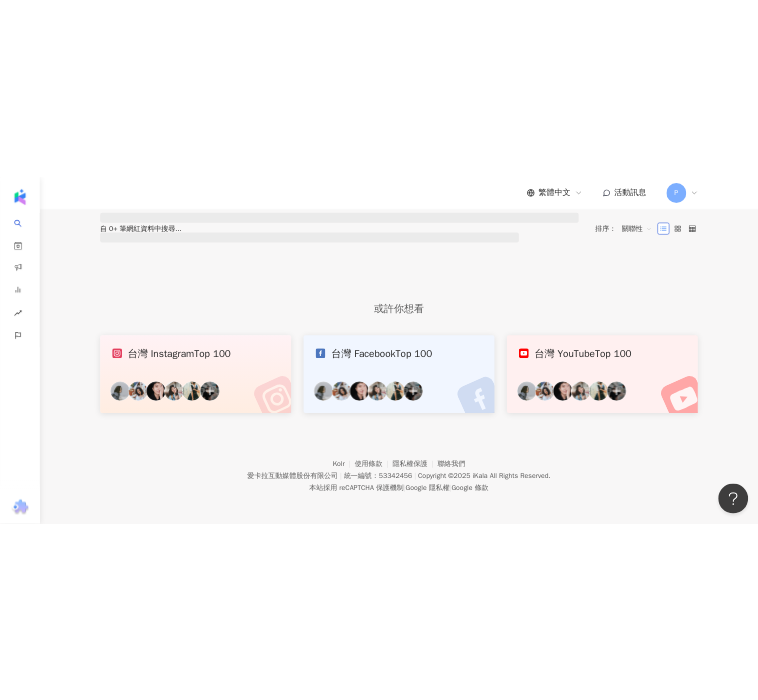 scroll, scrollTop: 0, scrollLeft: 0, axis: both 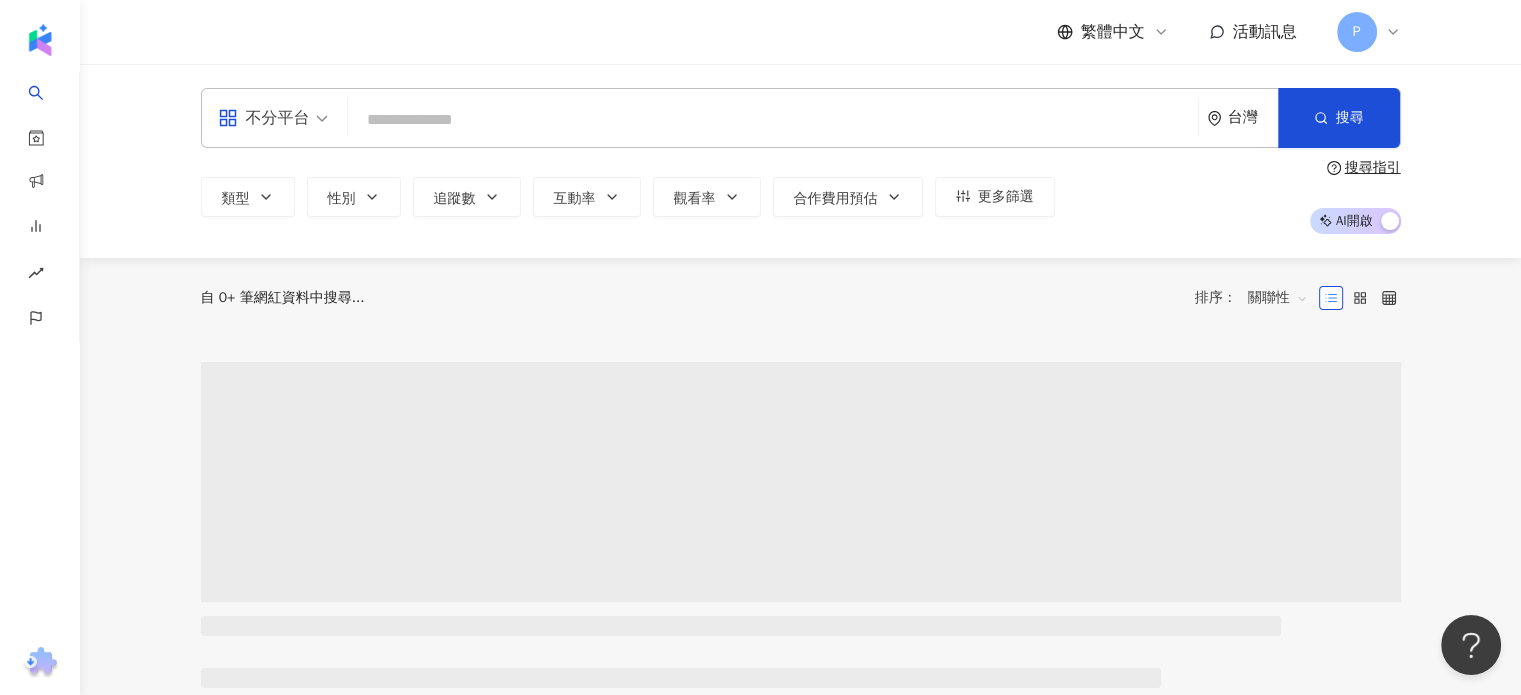 click at bounding box center (773, 120) 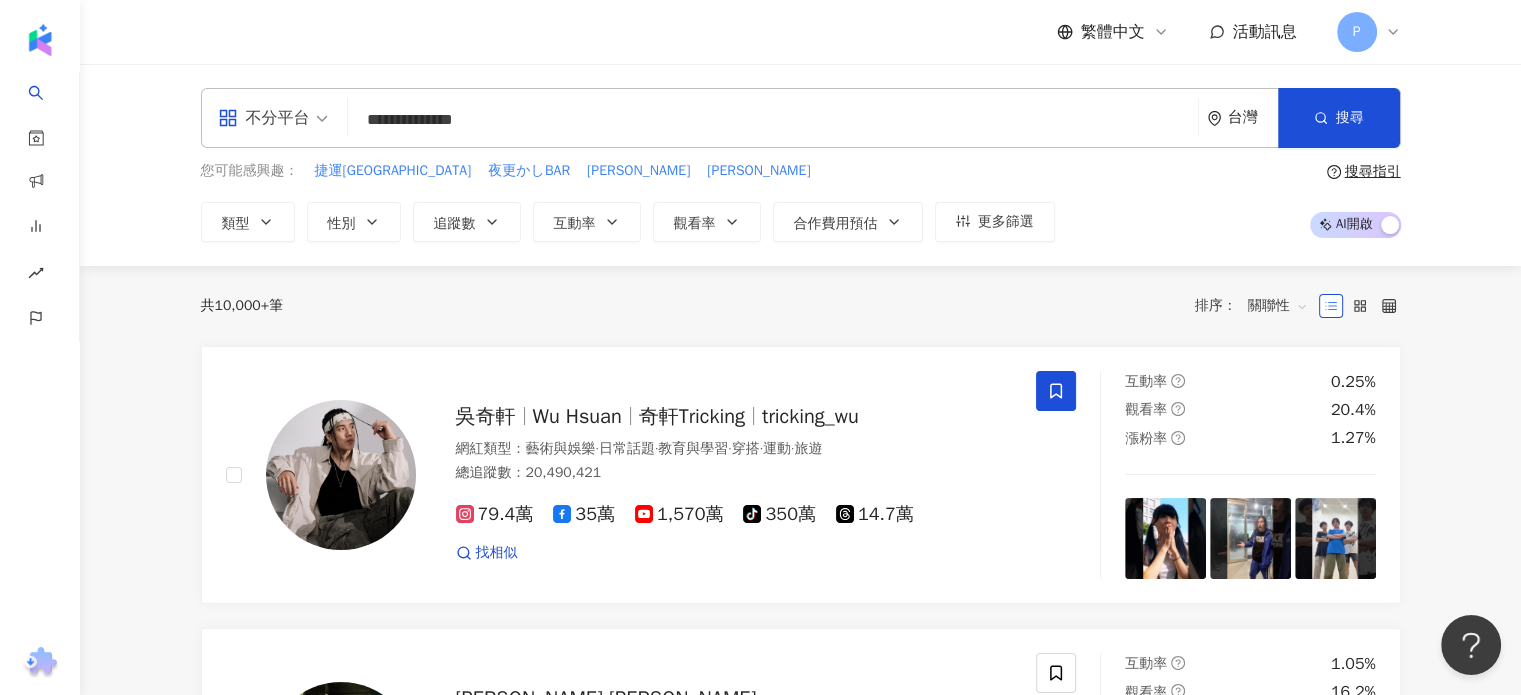 type on "**********" 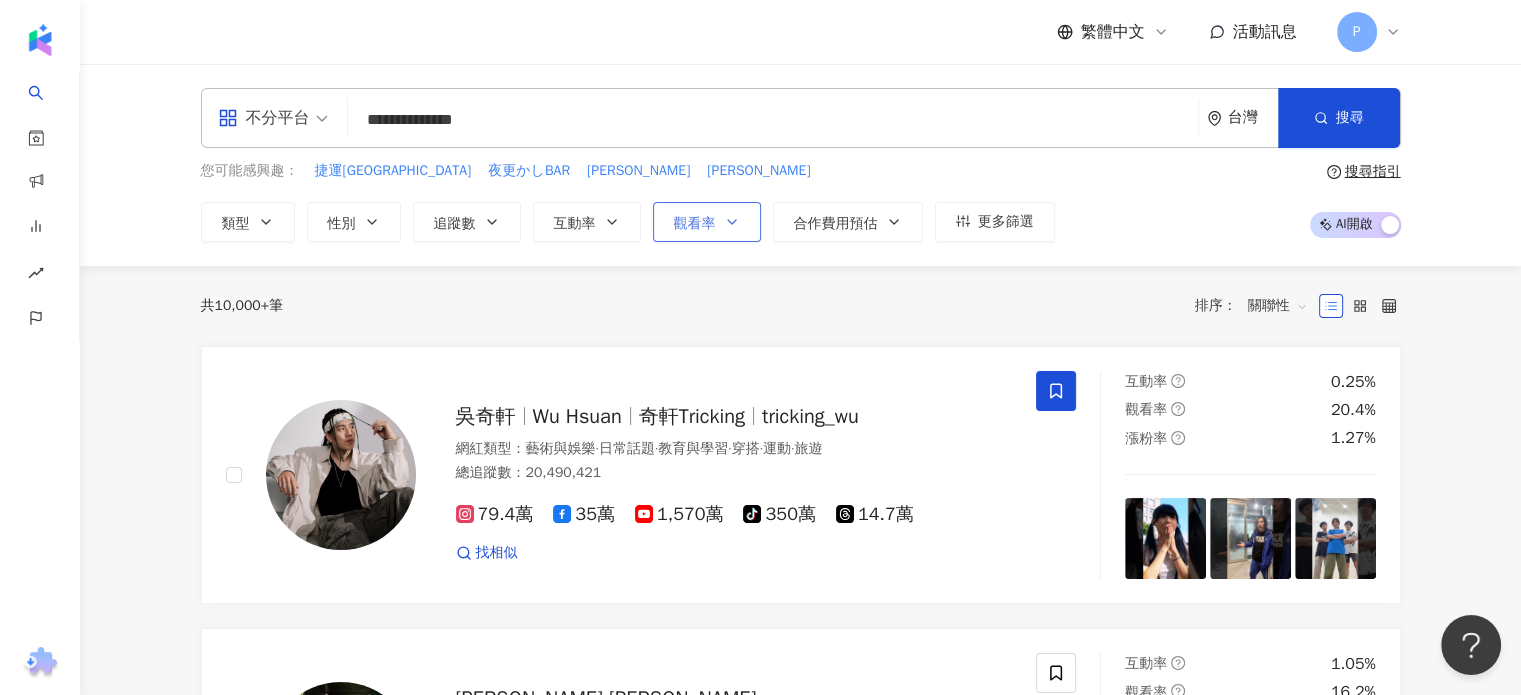 drag, startPoint x: 907, startPoint y: 194, endPoint x: 666, endPoint y: 219, distance: 242.29321 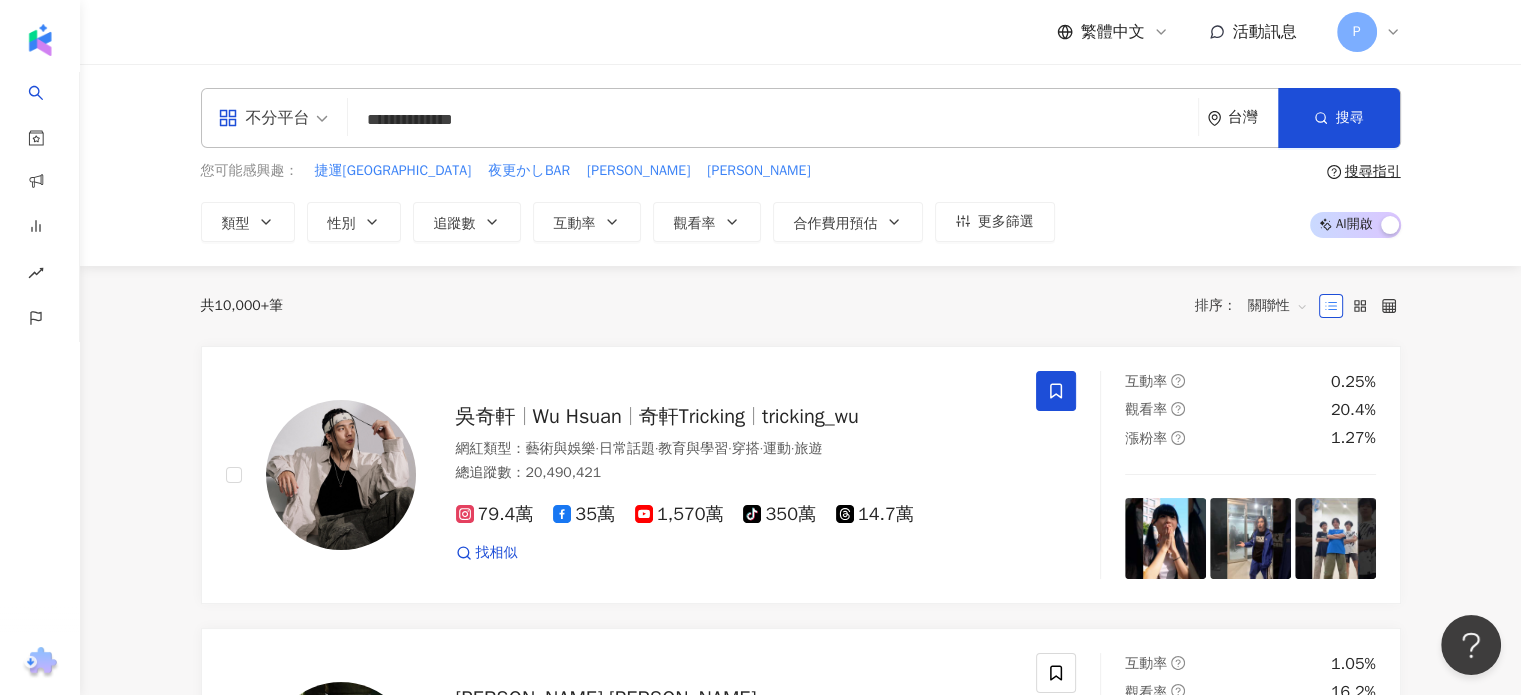 click on "**********" at bounding box center (773, 120) 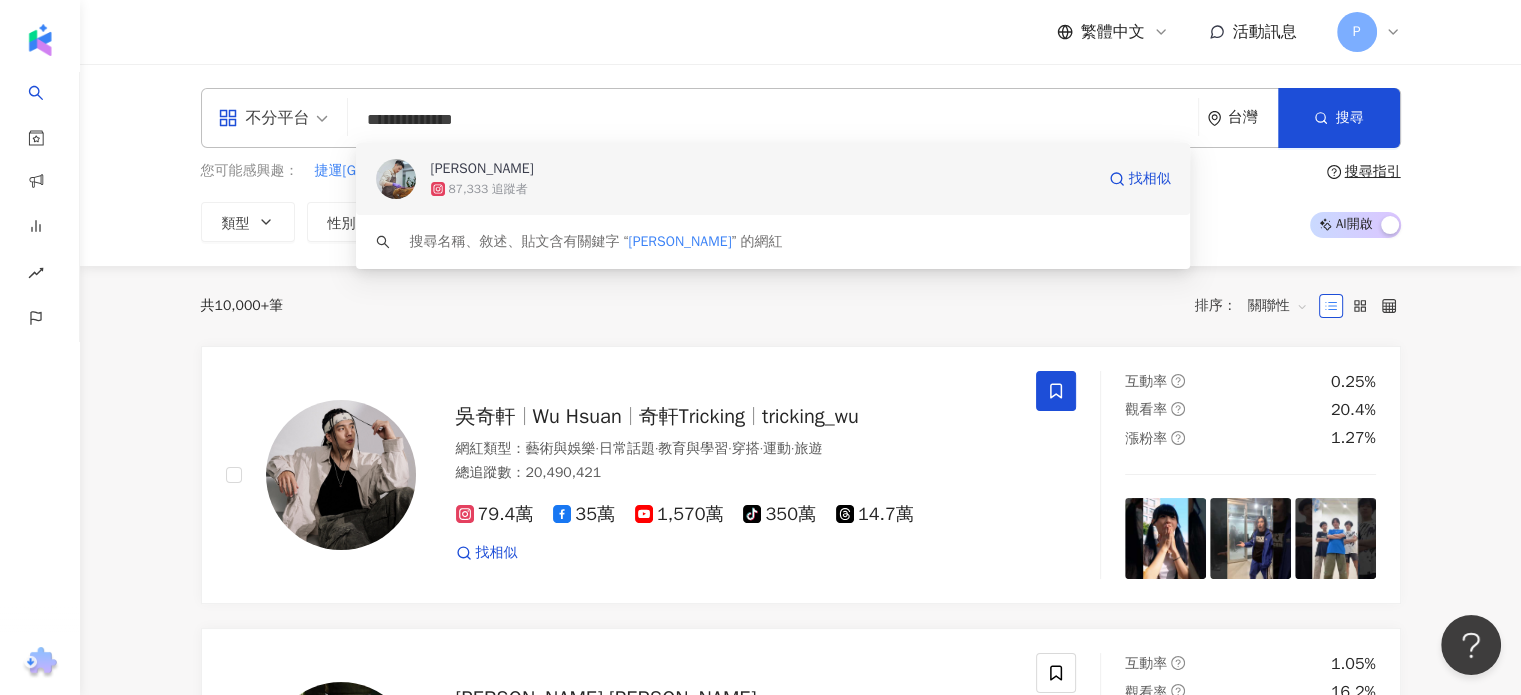 click on "87,333   追蹤者" at bounding box center [488, 189] 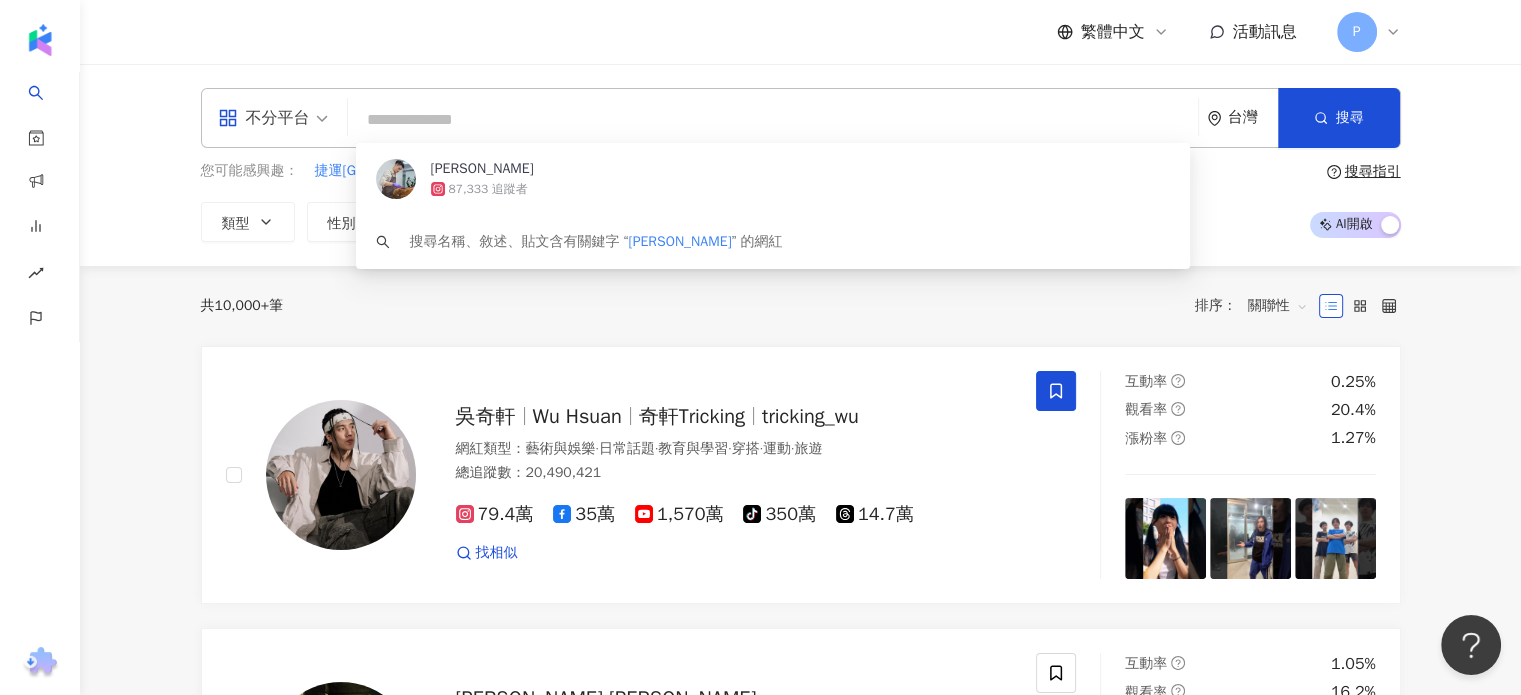click at bounding box center (773, 120) 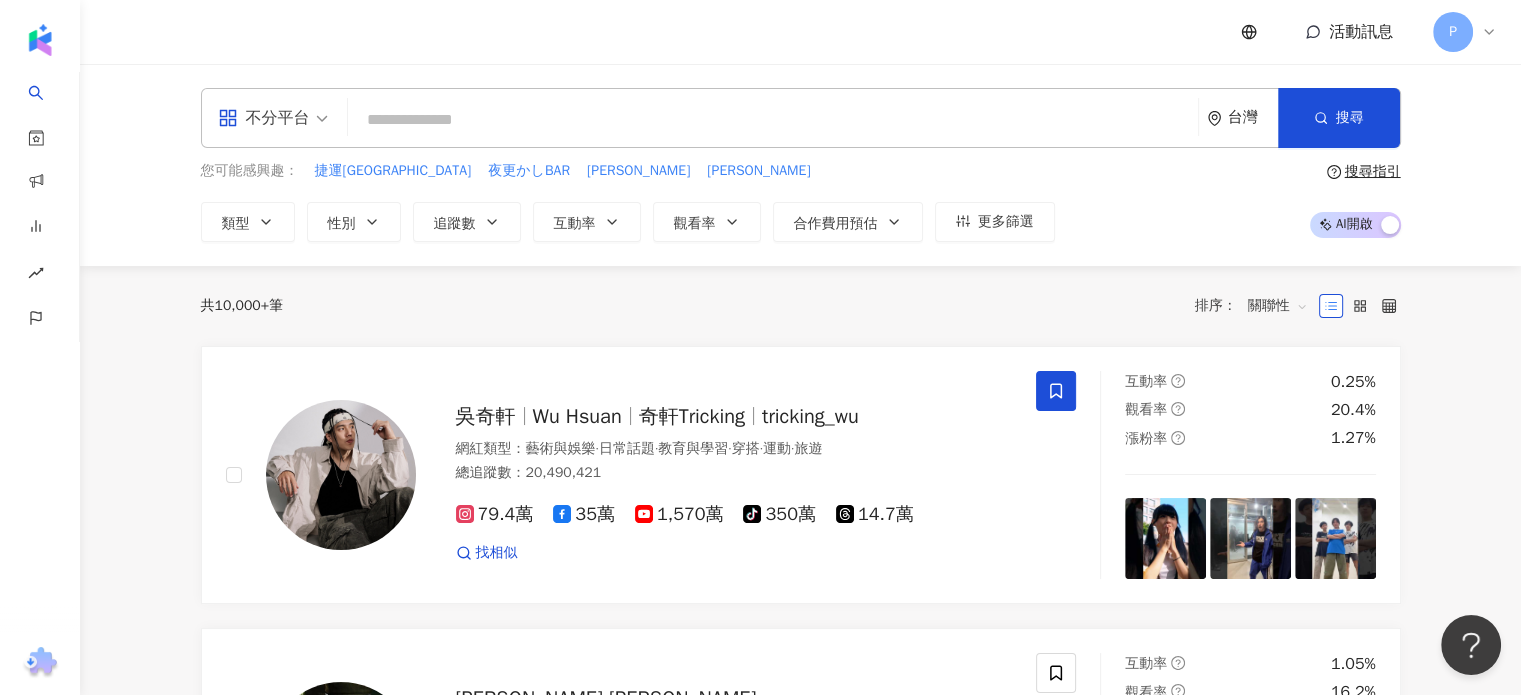 type on "**********" 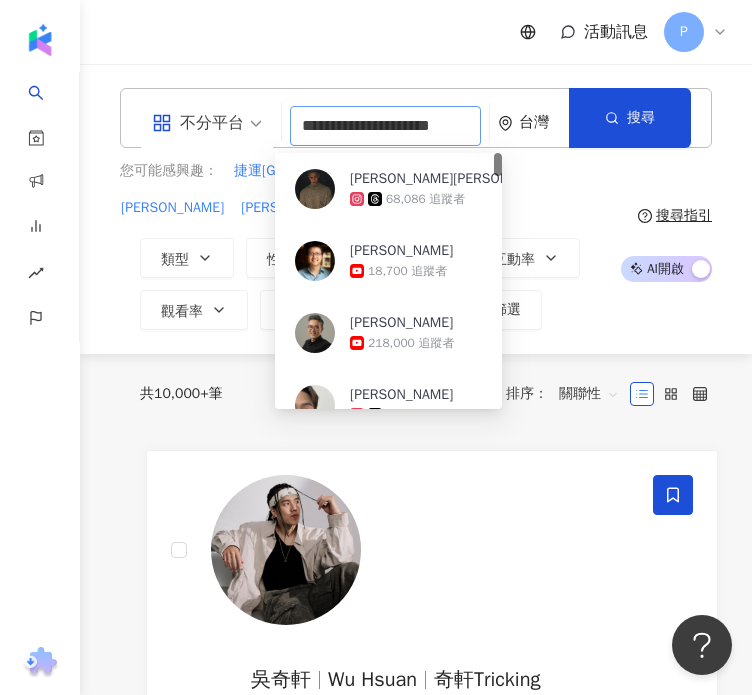 click on "68,086   追蹤者" at bounding box center (425, 199) 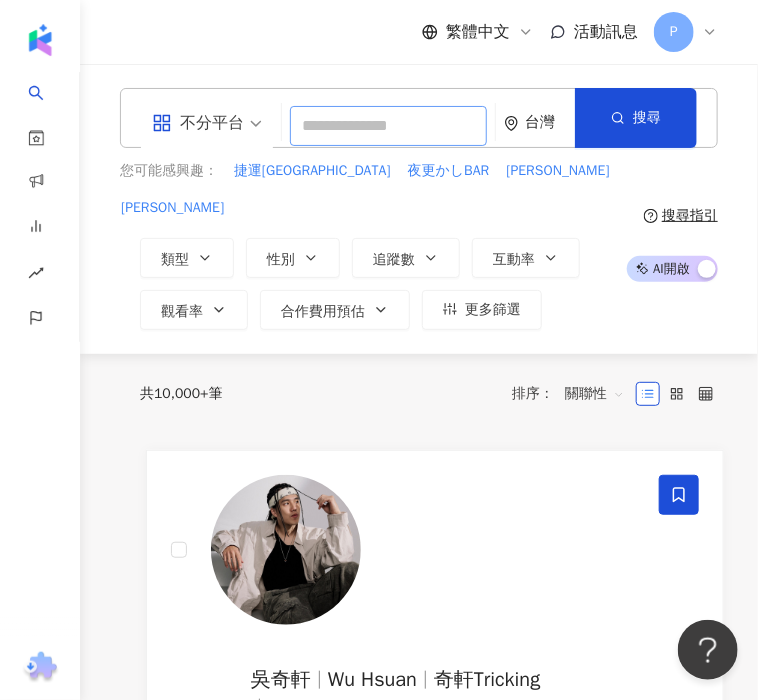 click at bounding box center [388, 126] 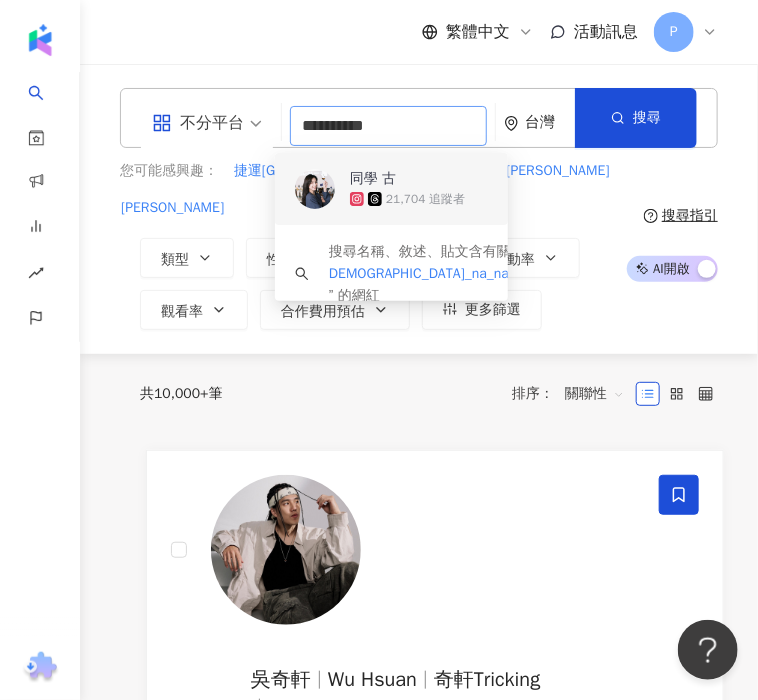 click on "21,704   追蹤者" at bounding box center [425, 199] 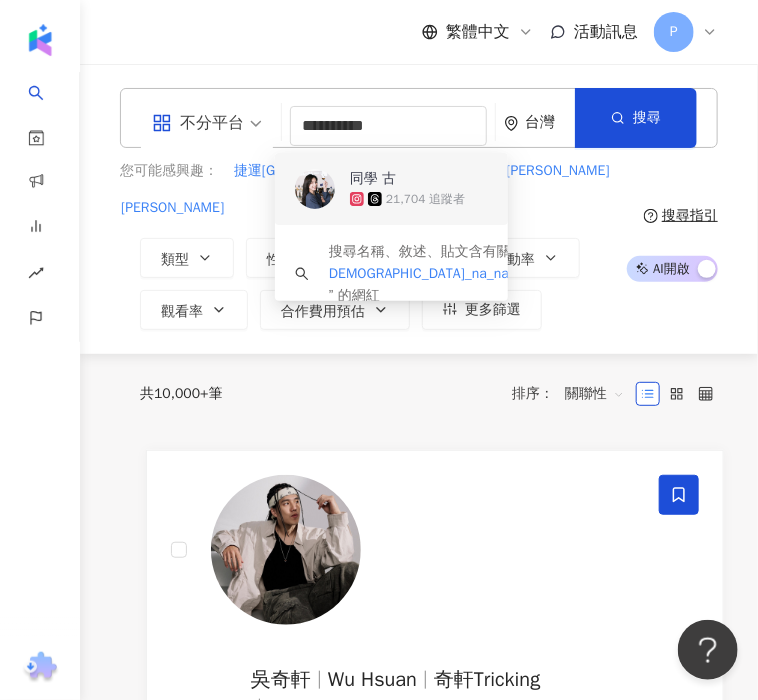 type 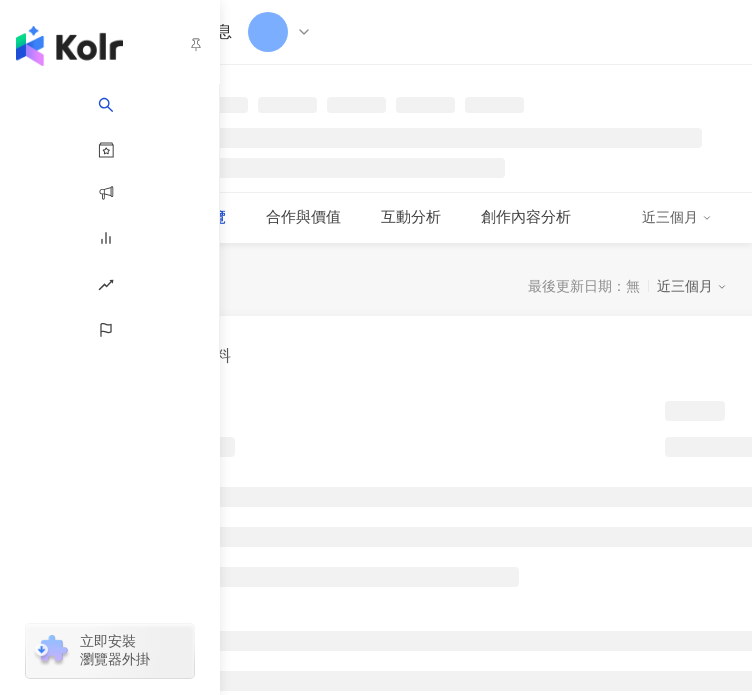 scroll, scrollTop: 0, scrollLeft: 0, axis: both 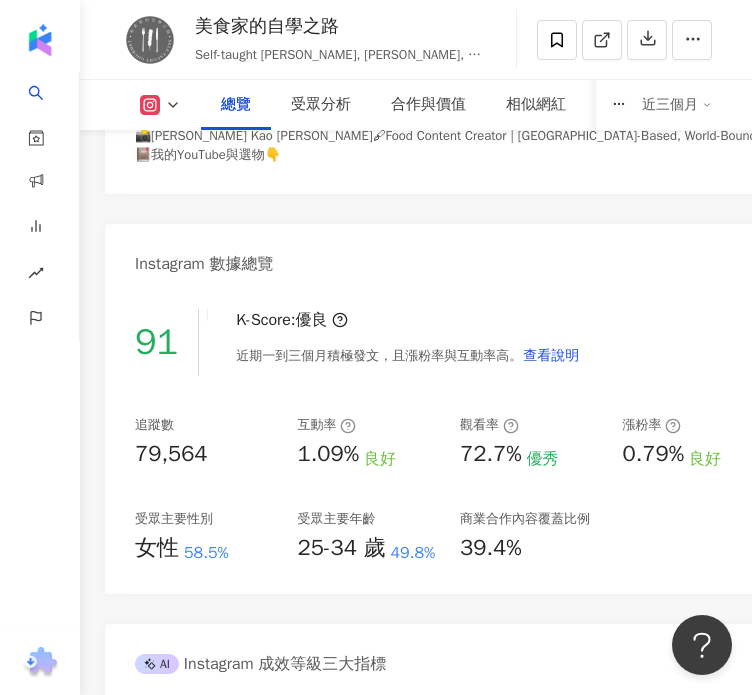 click 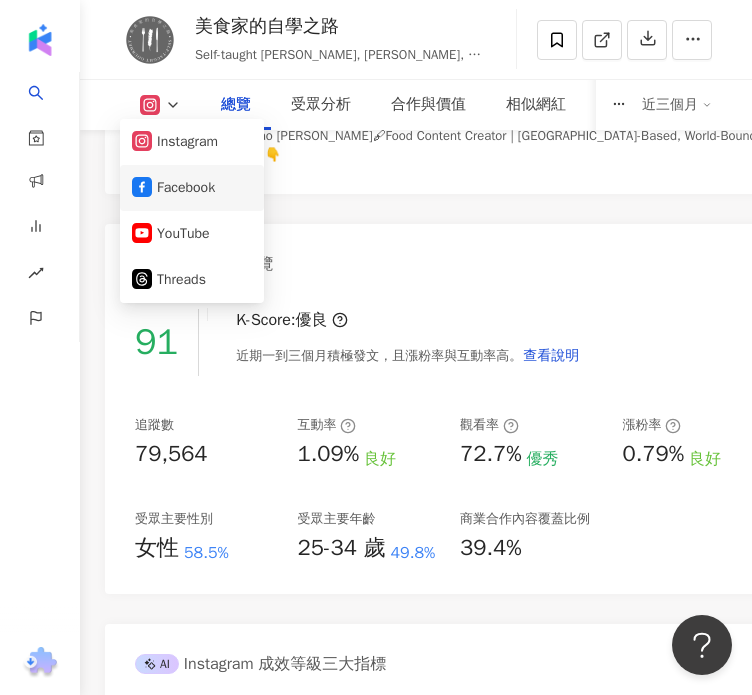 click on "Facebook" at bounding box center (192, 188) 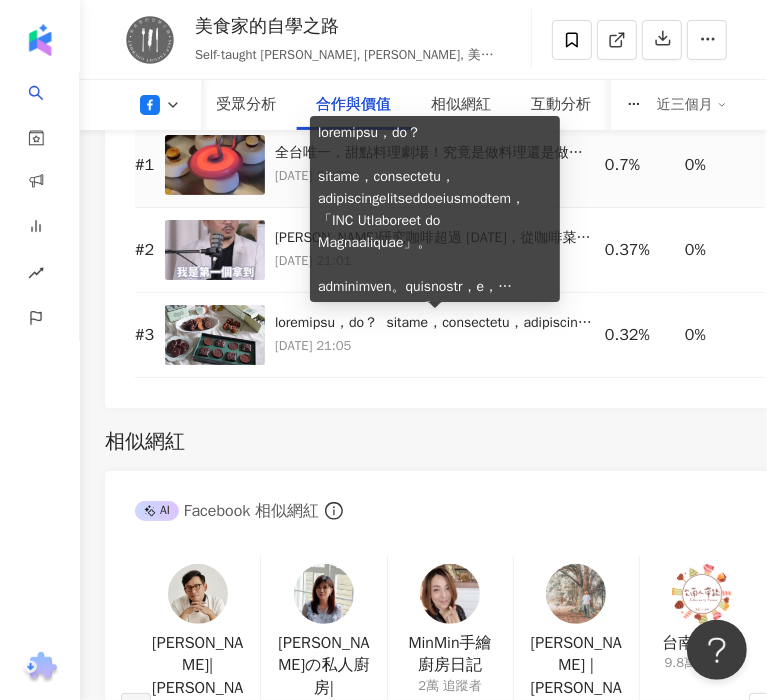 scroll, scrollTop: 3400, scrollLeft: 0, axis: vertical 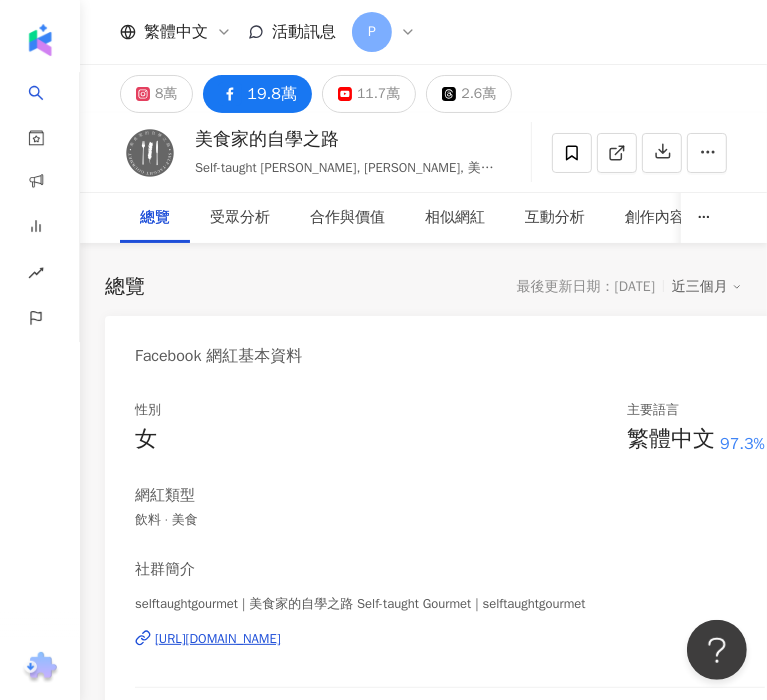 click at bounding box center (0, 0) 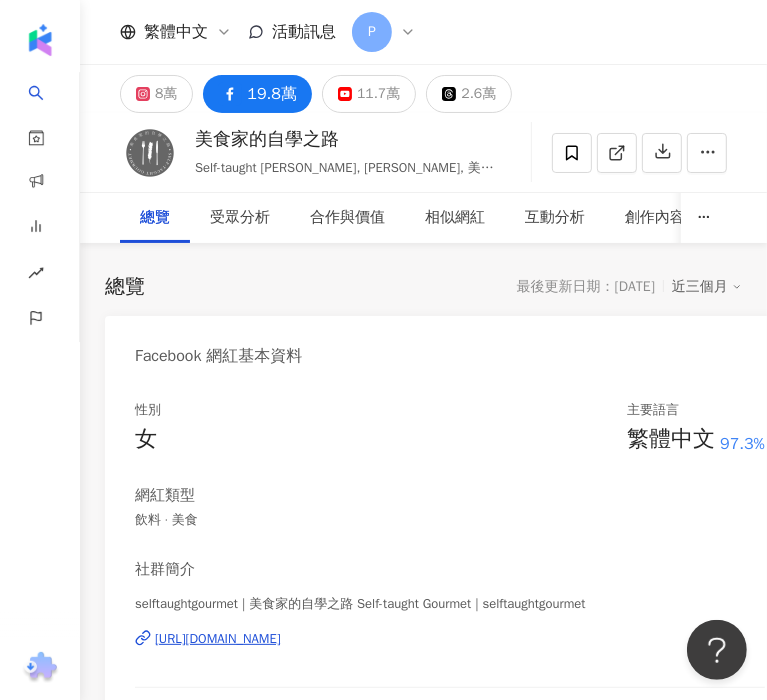 click on "搜尋名稱、敘述、貼文含有關鍵字 “ 姚舜美食中央社 ” 的網紅" at bounding box center (0, 0) 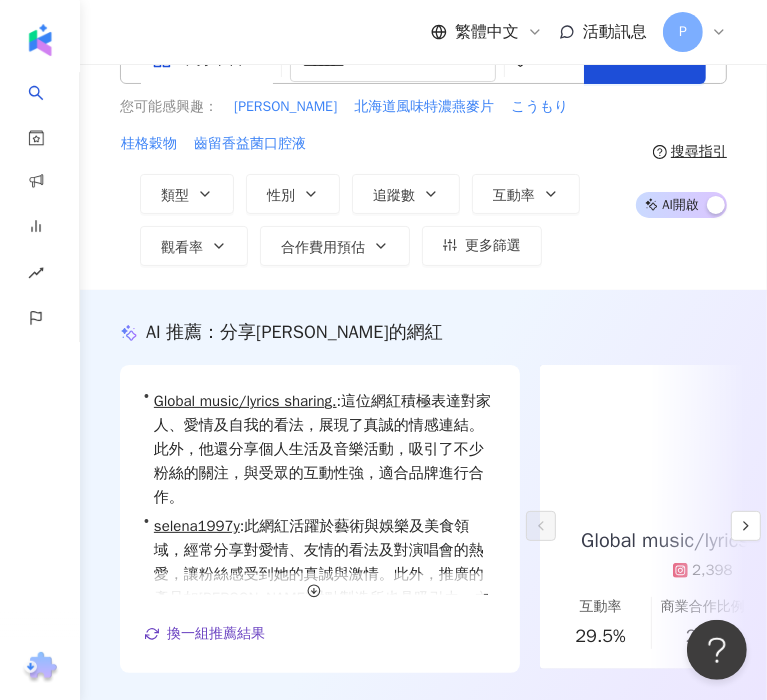 scroll, scrollTop: 0, scrollLeft: 0, axis: both 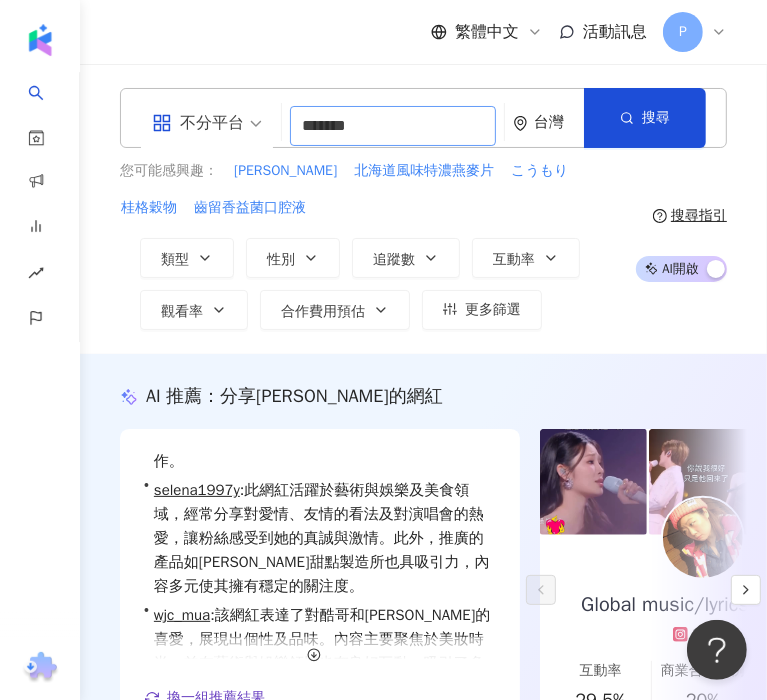 click on "*******" at bounding box center [393, 126] 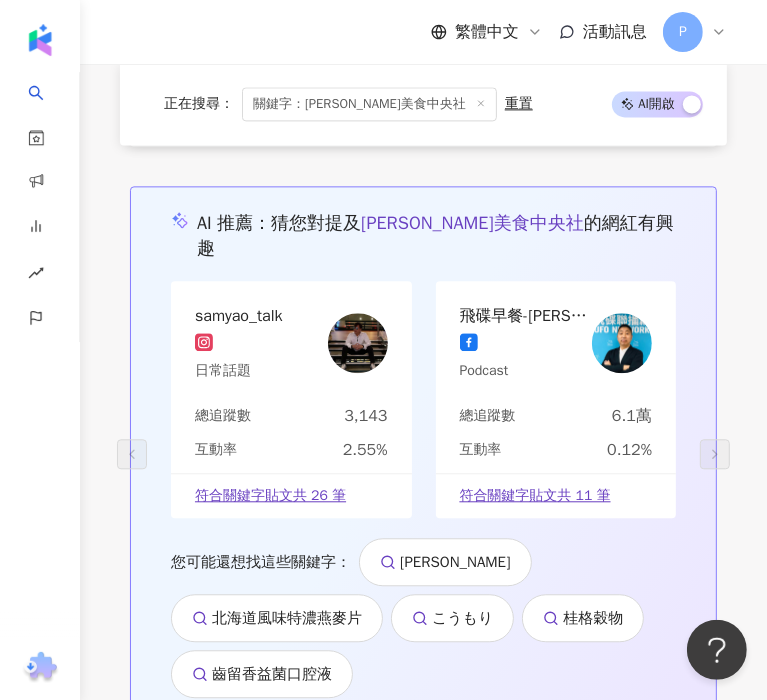 scroll, scrollTop: 2186, scrollLeft: 0, axis: vertical 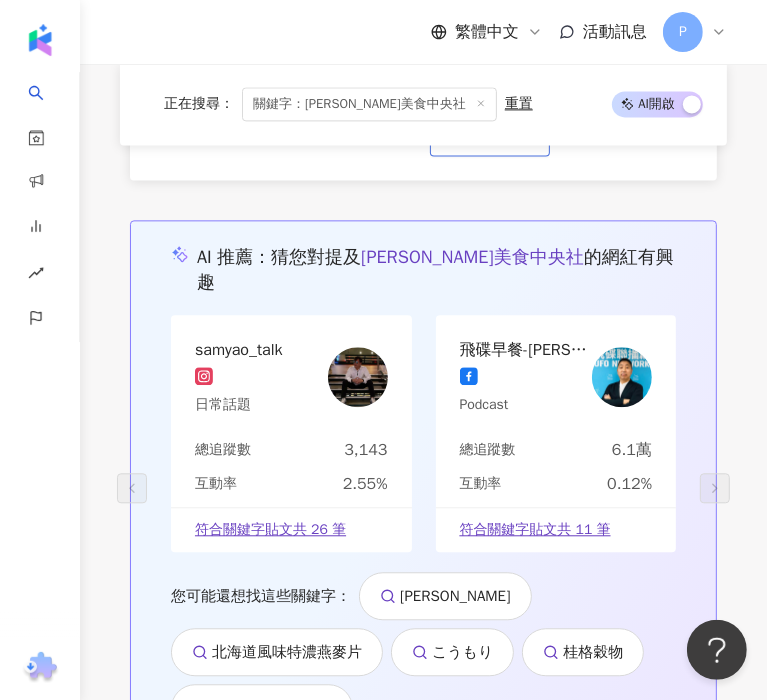 type on "*****" 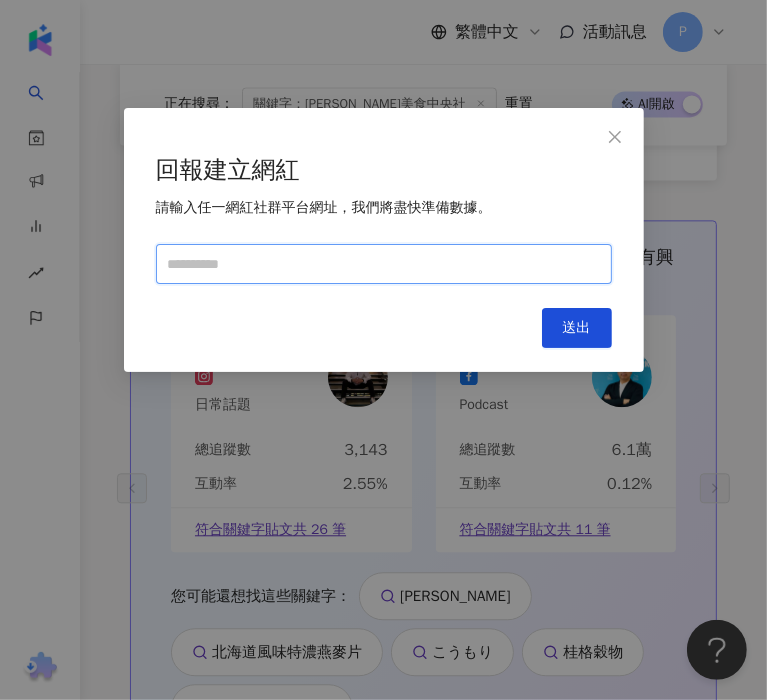 click at bounding box center [384, 264] 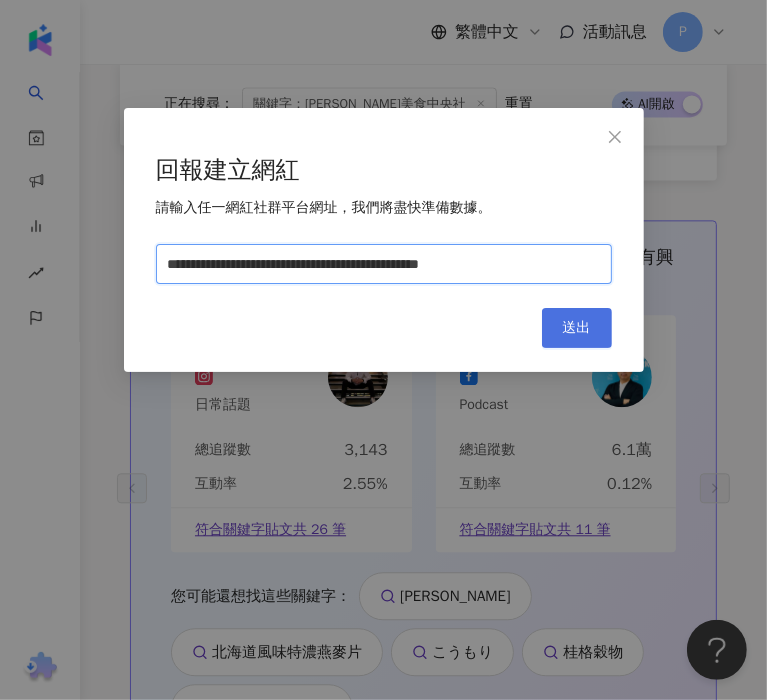type on "**********" 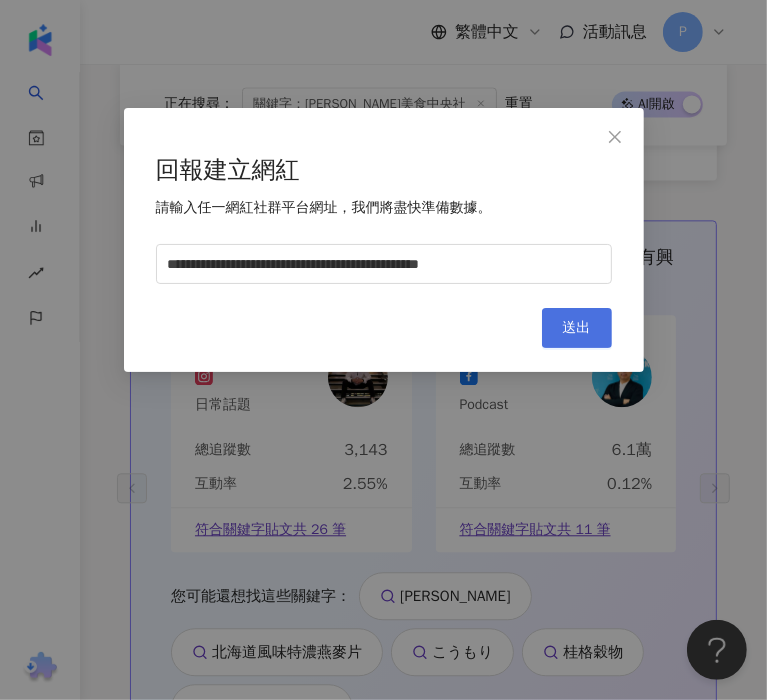 click on "送出" at bounding box center (577, 328) 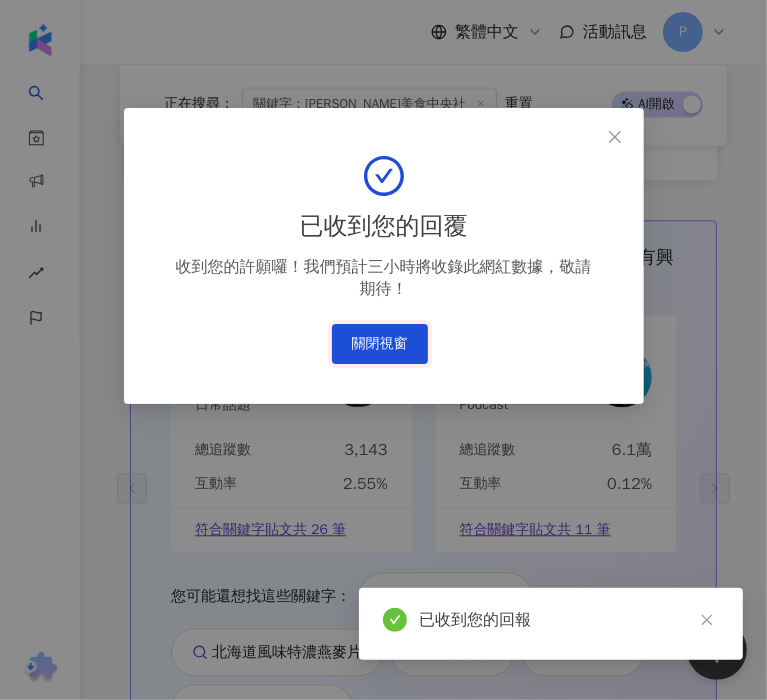 click on "關閉視窗" at bounding box center [380, 344] 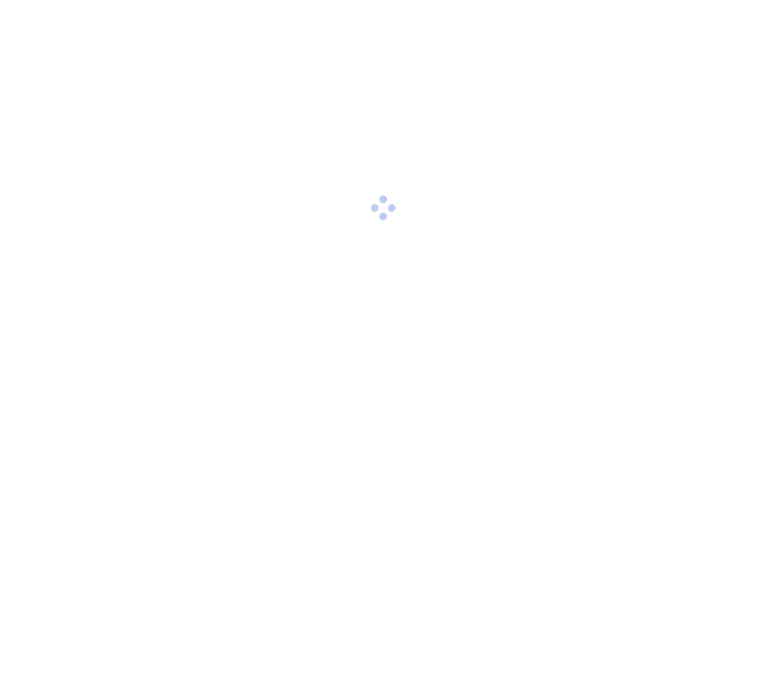 scroll, scrollTop: 0, scrollLeft: 0, axis: both 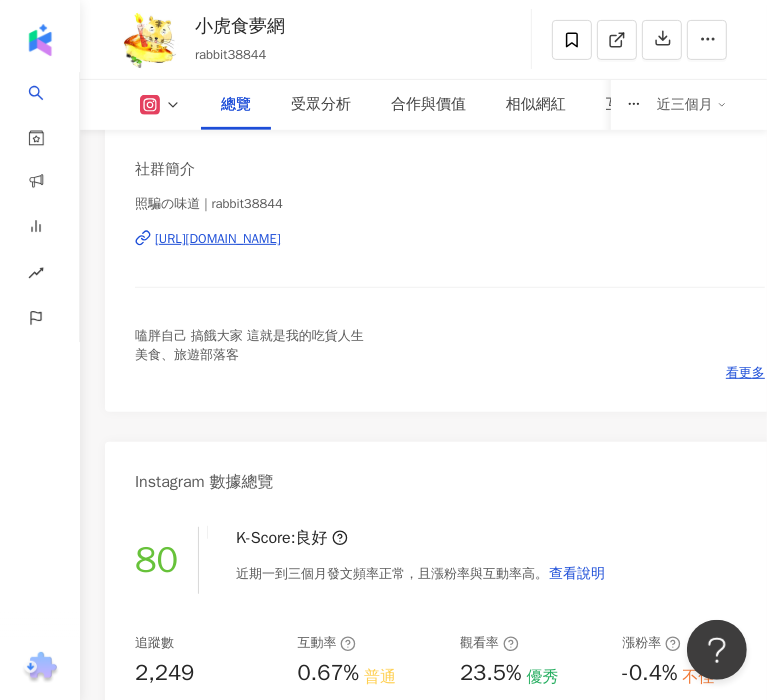 click at bounding box center (160, 105) 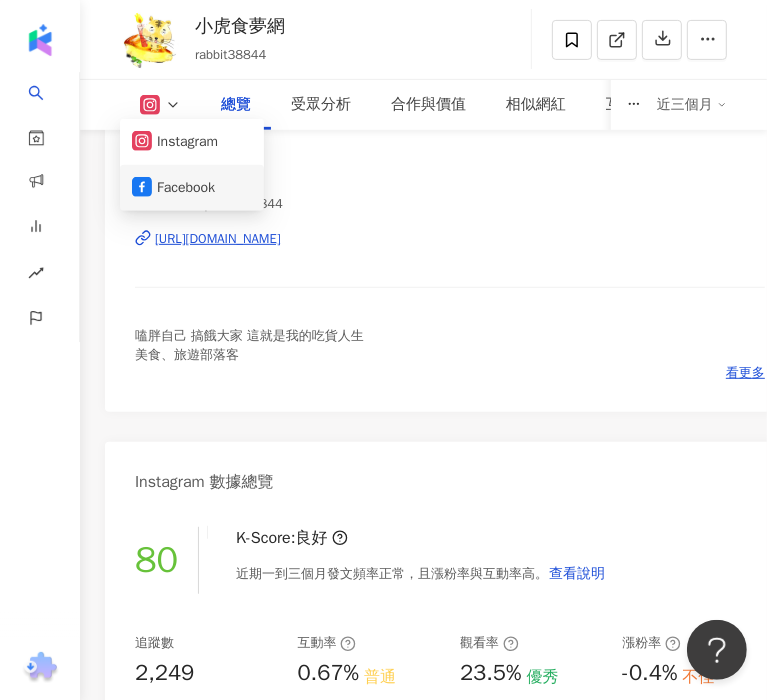 click on "Facebook" at bounding box center (192, 188) 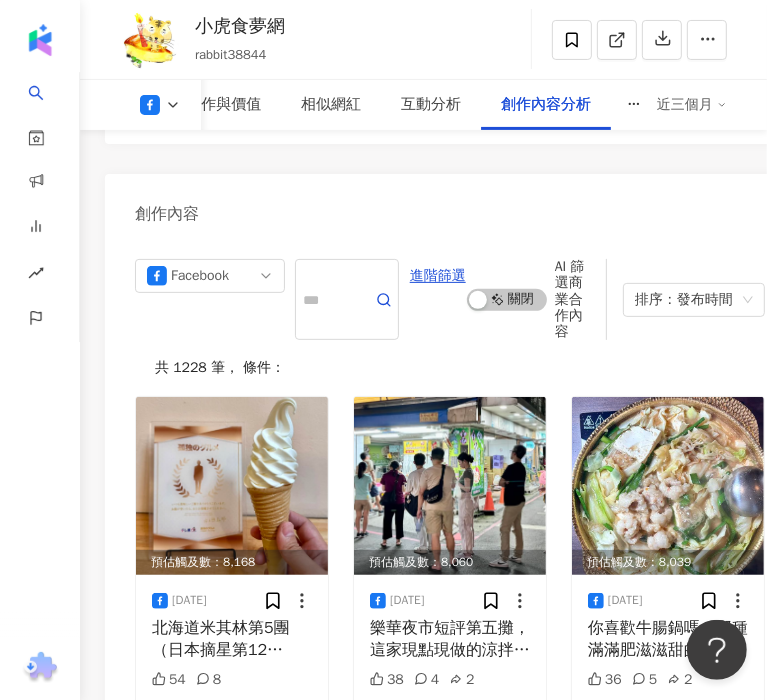 scroll, scrollTop: 7900, scrollLeft: 0, axis: vertical 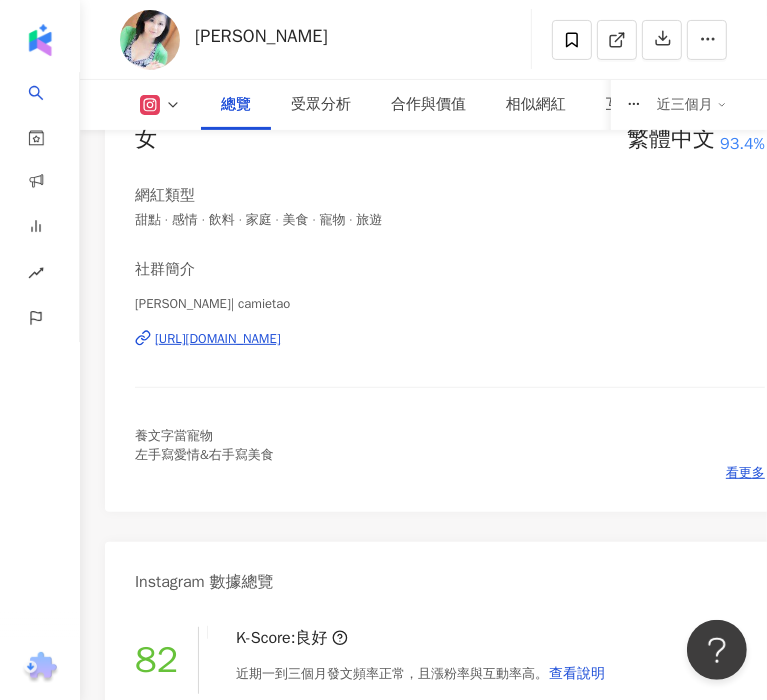 click 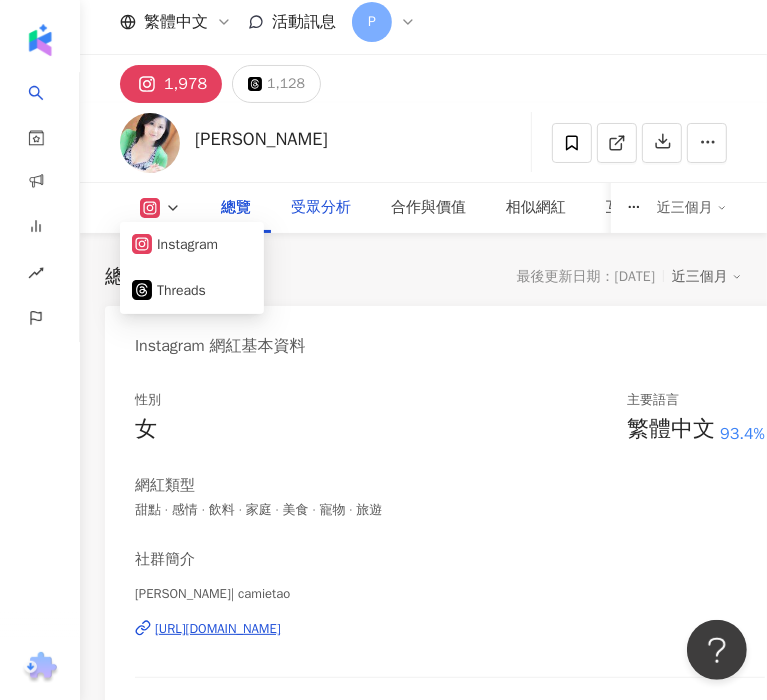 scroll, scrollTop: 0, scrollLeft: 0, axis: both 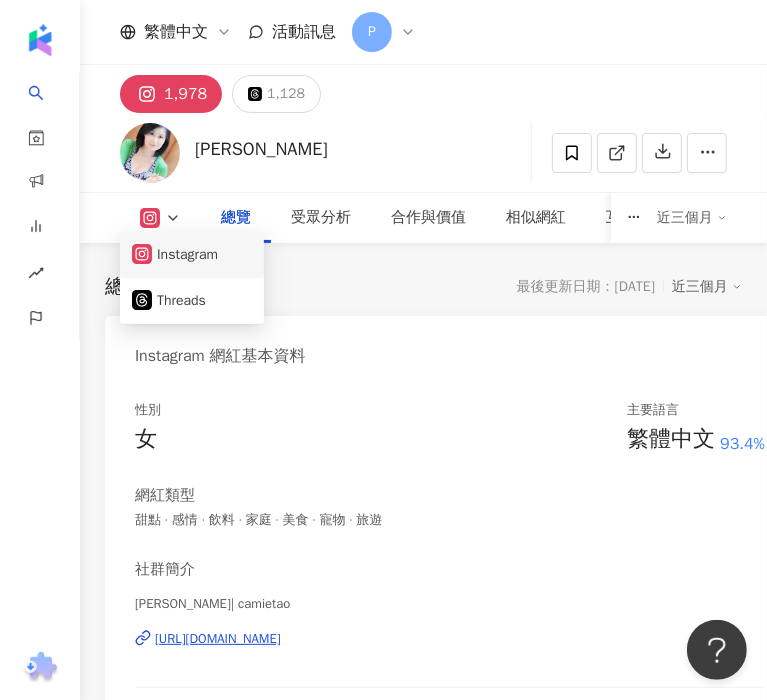 click on "Instagram" at bounding box center [192, 255] 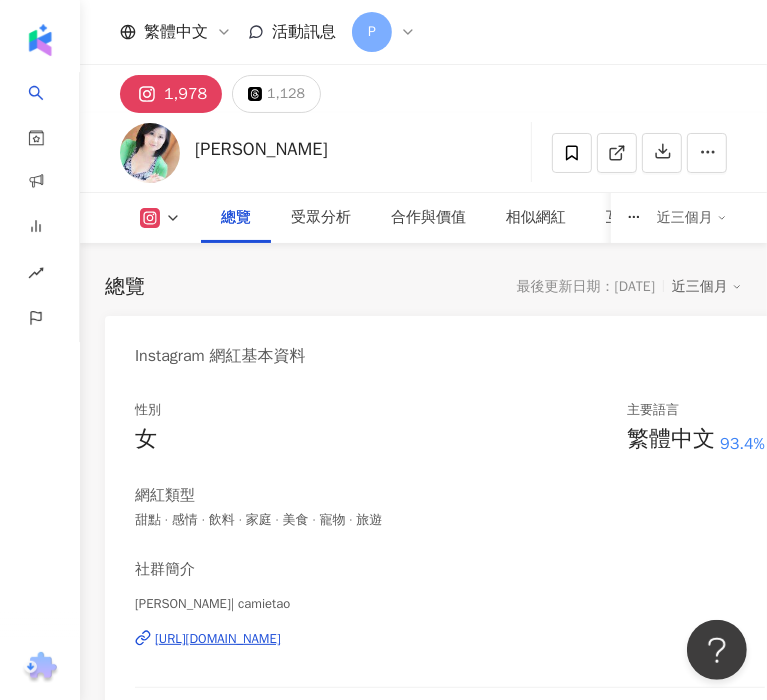 click 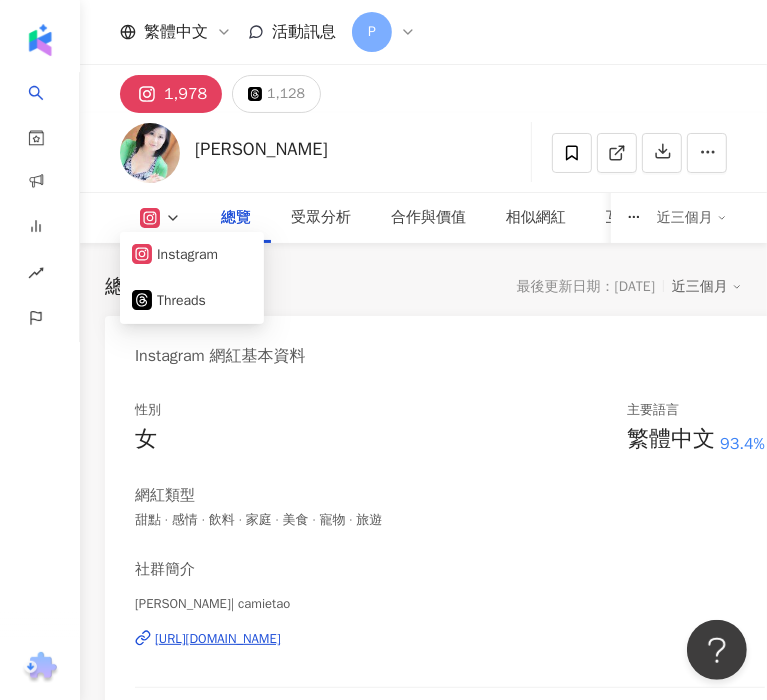 click on "[PERSON_NAME] 追蹤數 1,978 互動率 0.58% 觀看率 10.9%" at bounding box center [423, 152] 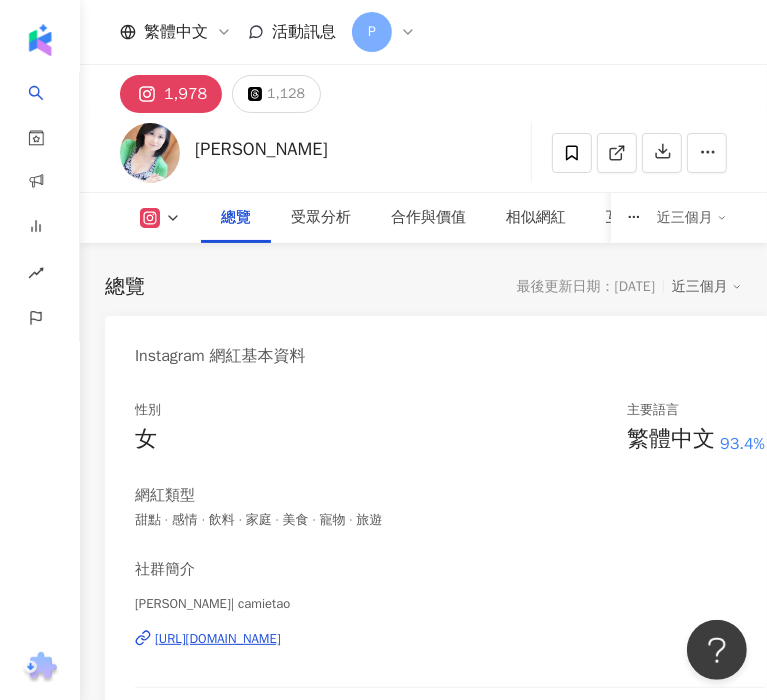 click at bounding box center [0, 0] 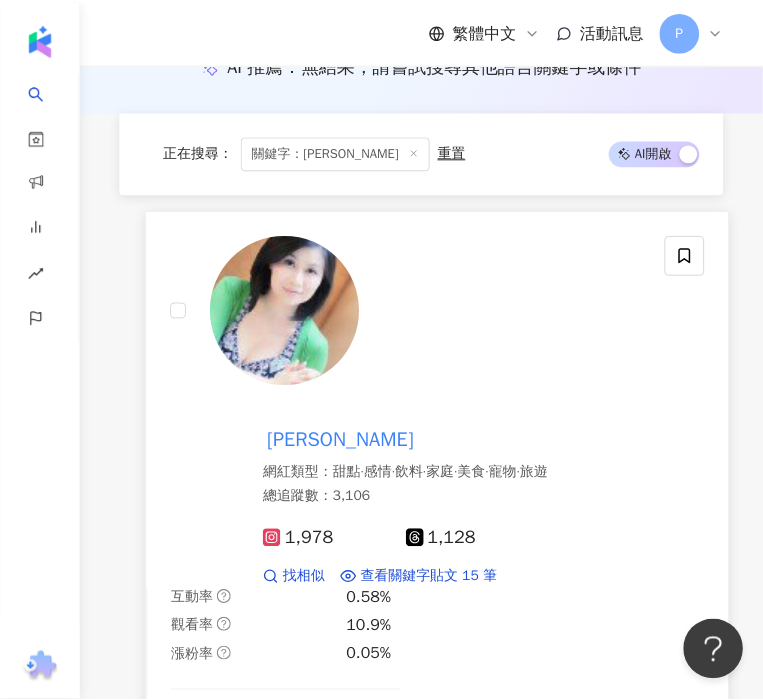 scroll, scrollTop: 300, scrollLeft: 0, axis: vertical 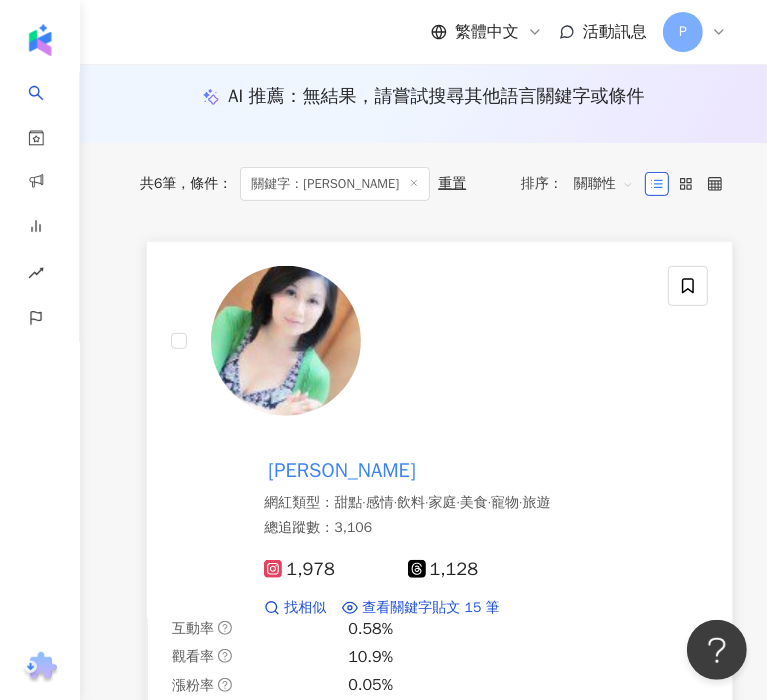 click on "陶禮君" at bounding box center [341, 470] 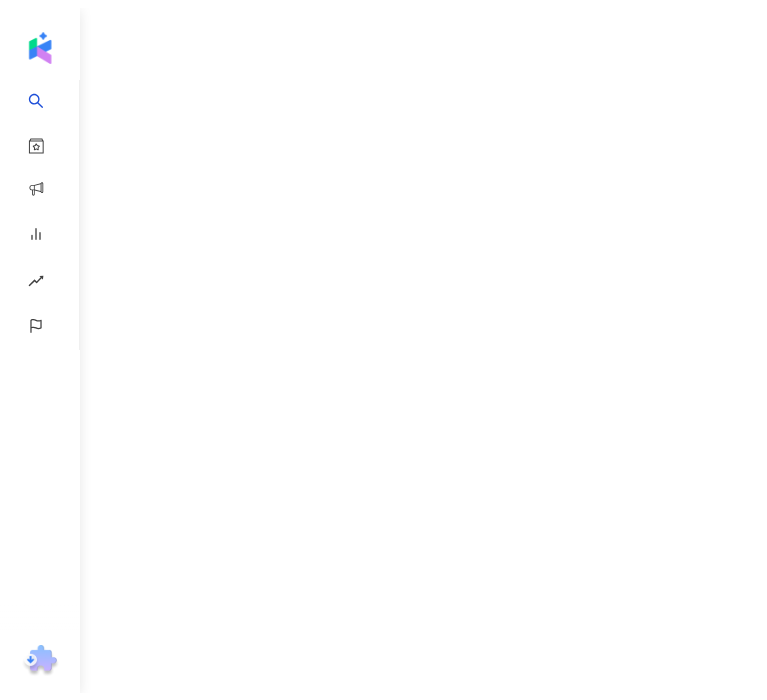 scroll, scrollTop: 0, scrollLeft: 0, axis: both 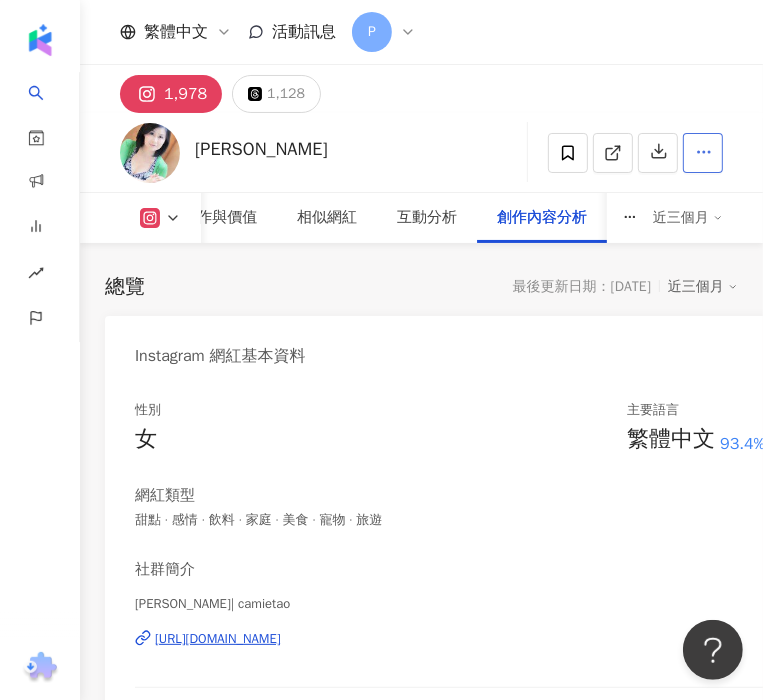 click at bounding box center (703, 153) 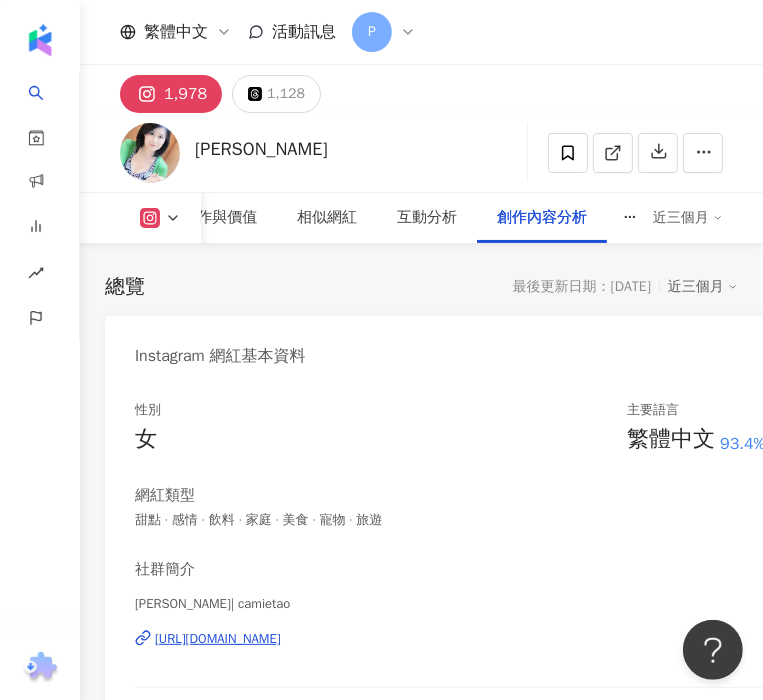 click on "[PERSON_NAME] 追蹤數 1,978 互動率 0.58% 觀看率 10.9%" at bounding box center [421, 152] 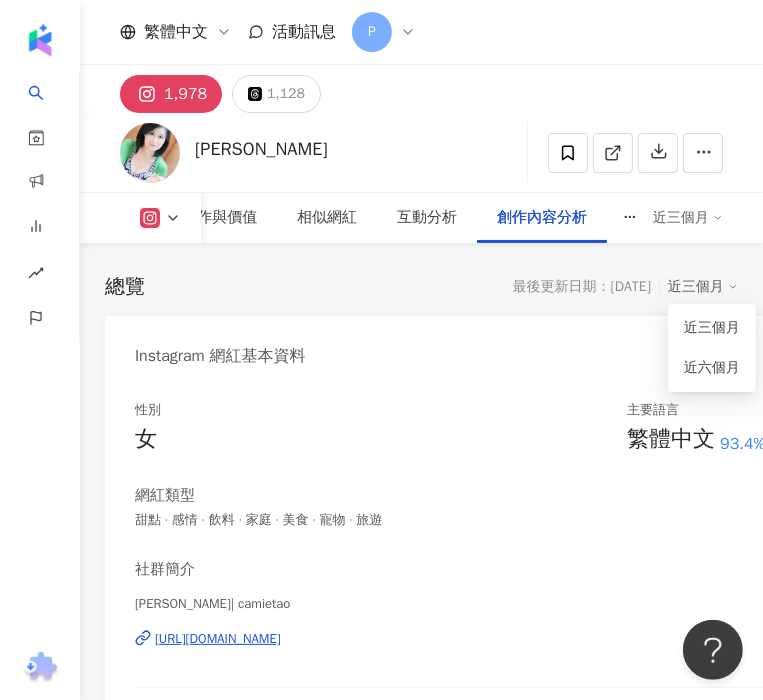 click 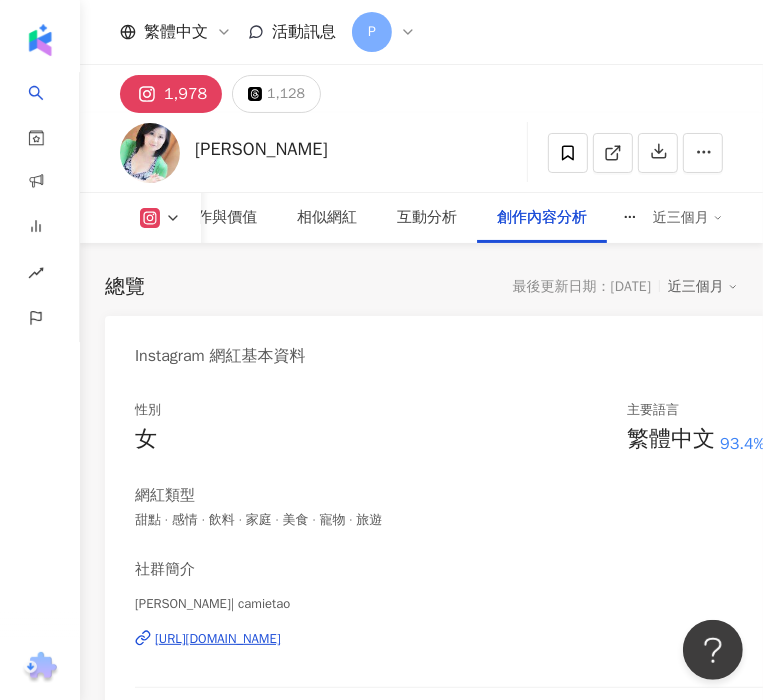 click on "最後更新日期：[DATE]" at bounding box center (582, 287) 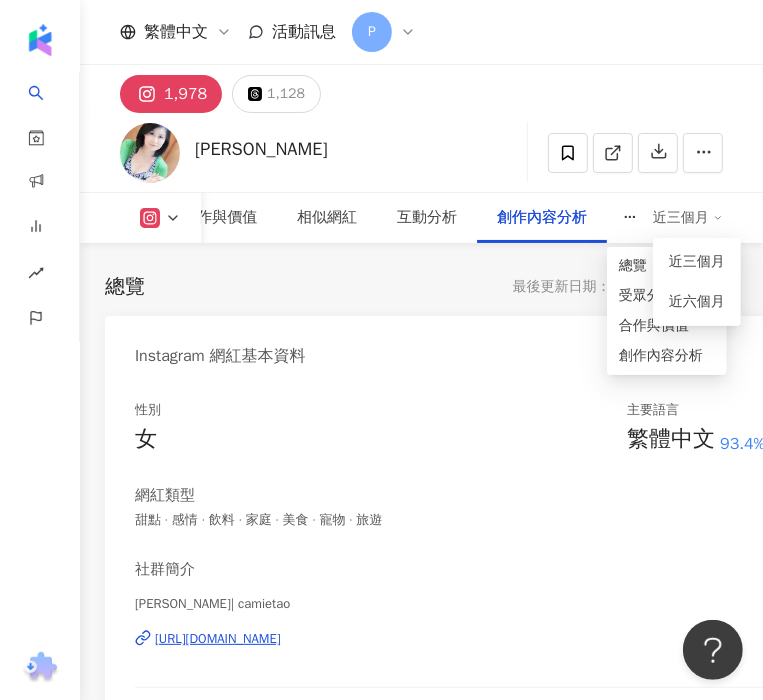 click 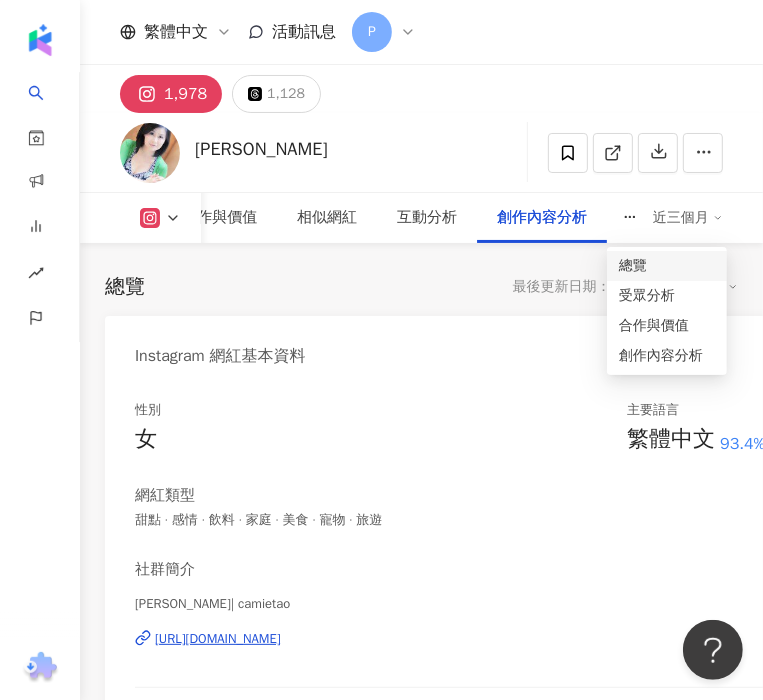 click on "總覽" at bounding box center (667, 266) 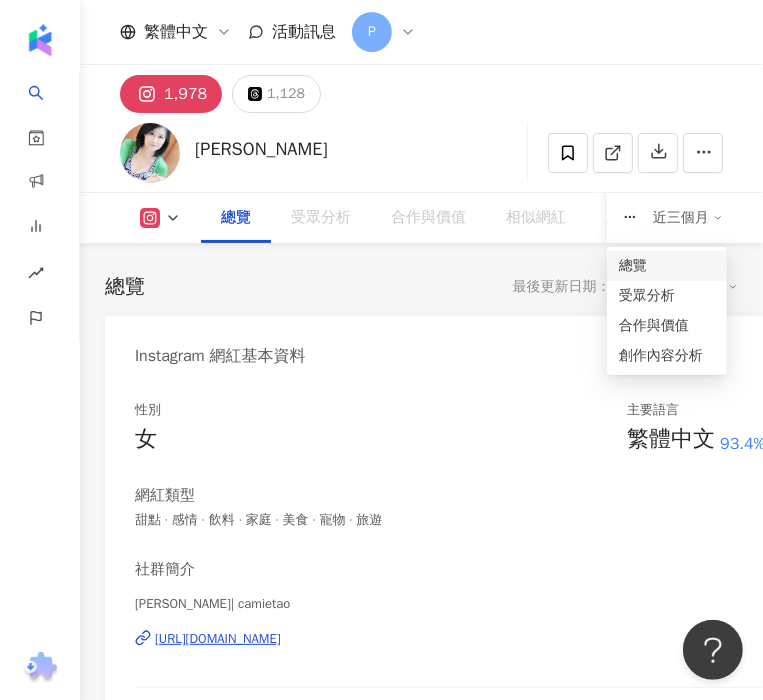 scroll, scrollTop: 123, scrollLeft: 0, axis: vertical 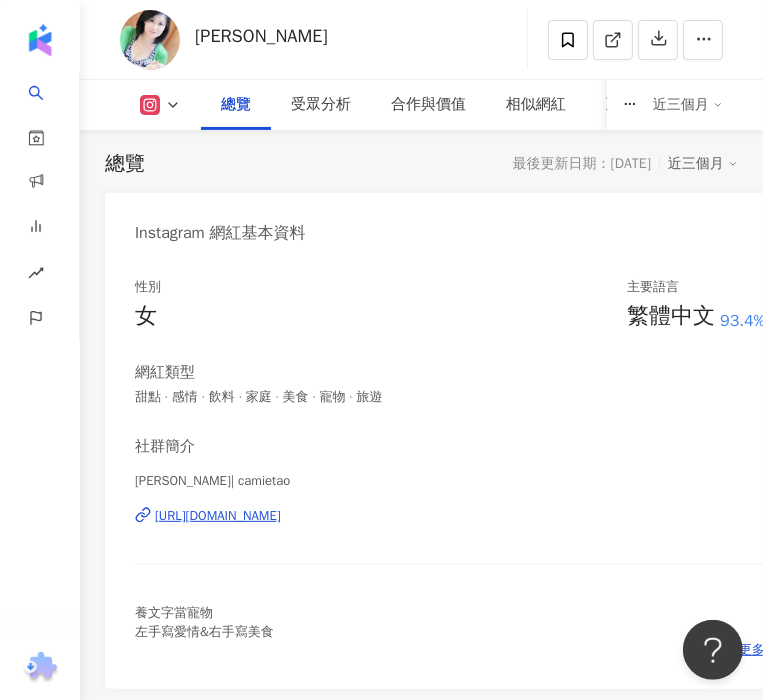 click 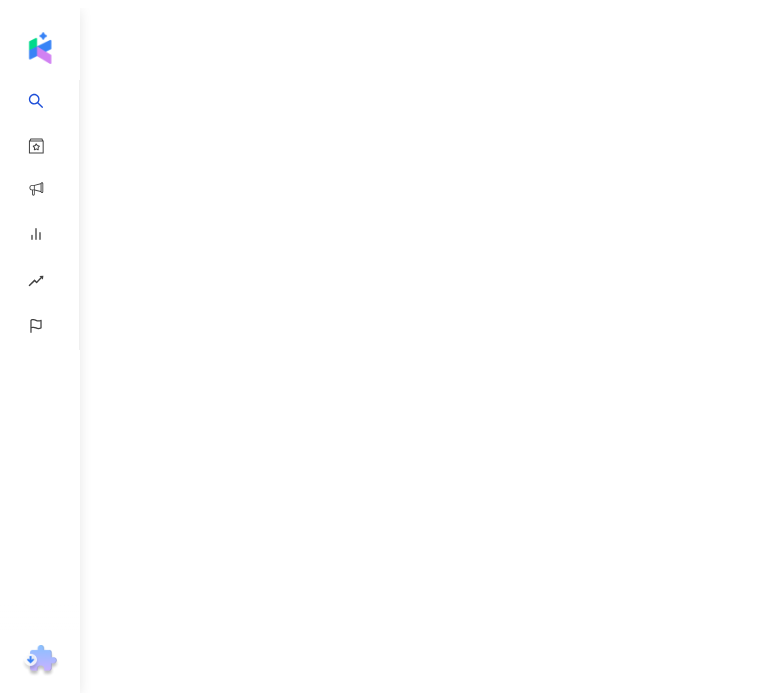 scroll, scrollTop: 0, scrollLeft: 0, axis: both 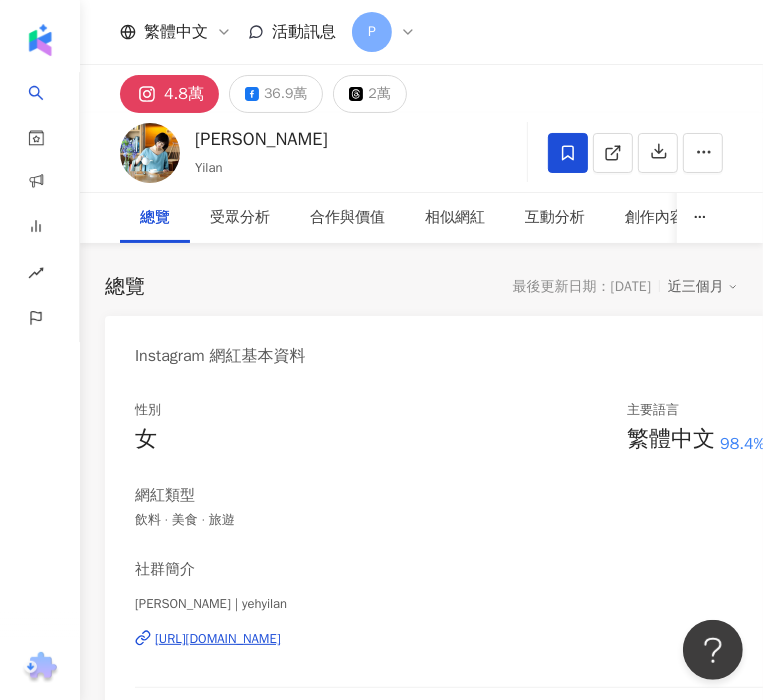 click on "性別   女 主要語言   繁體中文 98.4% 網紅類型 飲料 · 美食 · 旅遊 社群簡介 [PERSON_NAME] Yilan | yehyilan [URL][DOMAIN_NAME] 飲食旅遊生活作家。《Yilan美食生活玩家》[DOMAIN_NAME] 網站主人。寫作與研究領域橫跨飲食文化、食材、茶、酒、旅行與生活美學。履歷詳情：[URL][DOMAIN_NAME]
A writer in food, travel and lifestyle in [GEOGRAPHIC_DATA]." at bounding box center [450, 591] 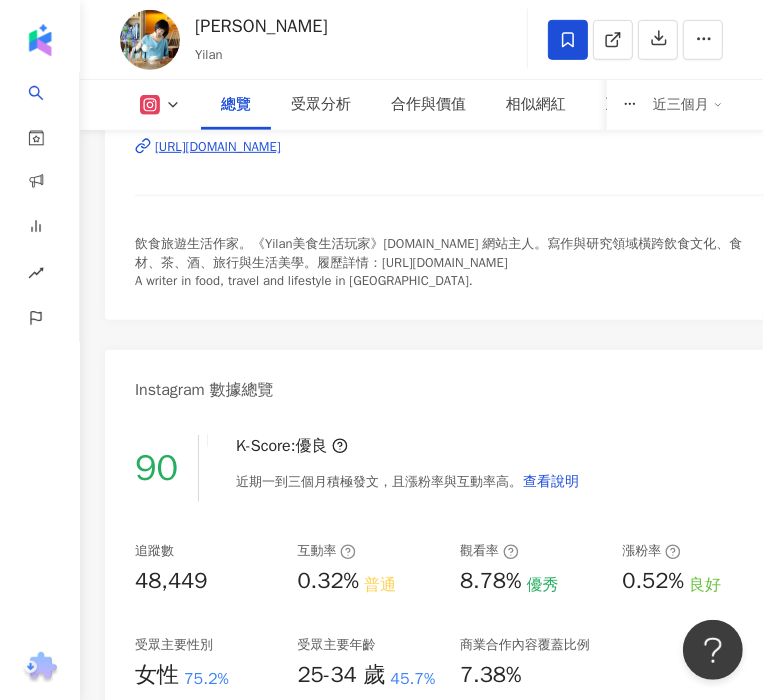scroll, scrollTop: 500, scrollLeft: 0, axis: vertical 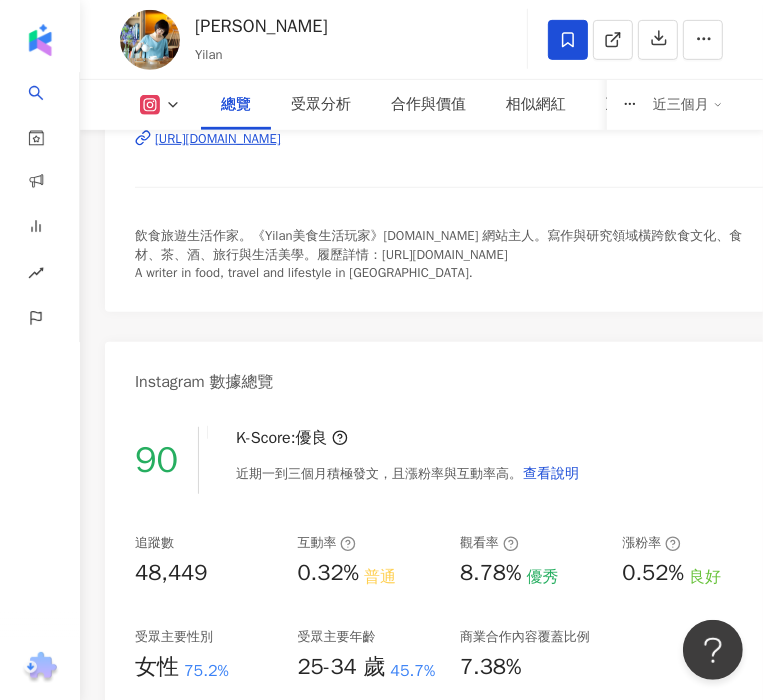 drag, startPoint x: 146, startPoint y: 61, endPoint x: 177, endPoint y: 110, distance: 57.982758 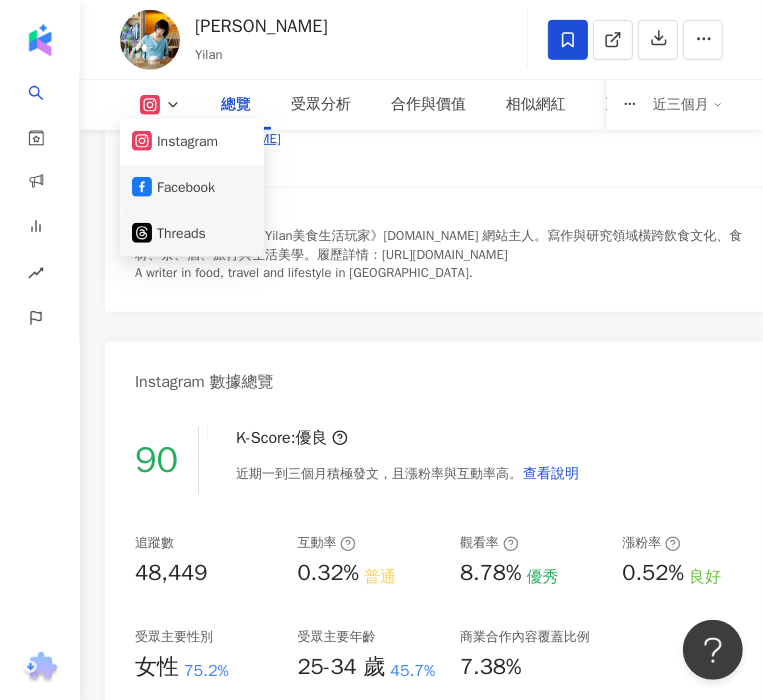 click on "Instagram Facebook Threads" at bounding box center [192, 188] 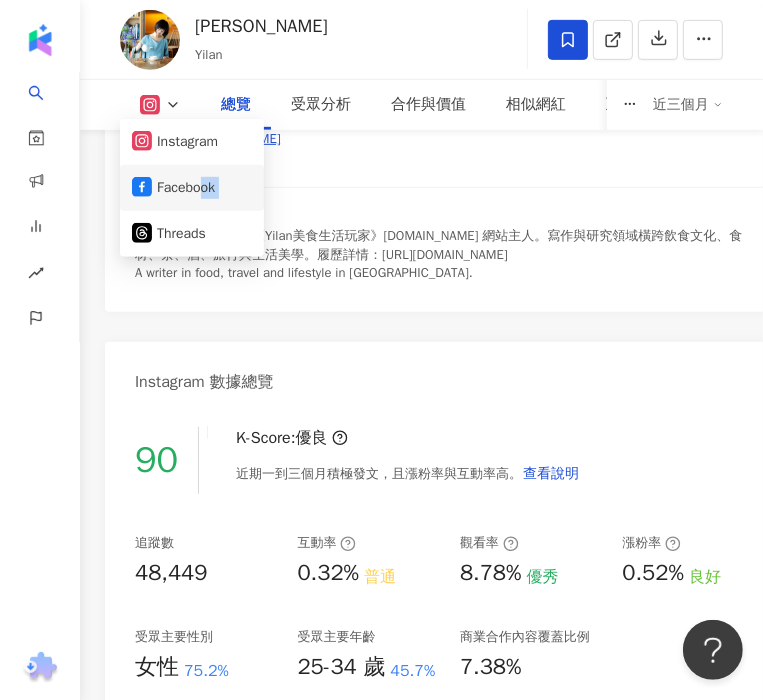 click on "Facebook" at bounding box center (192, 188) 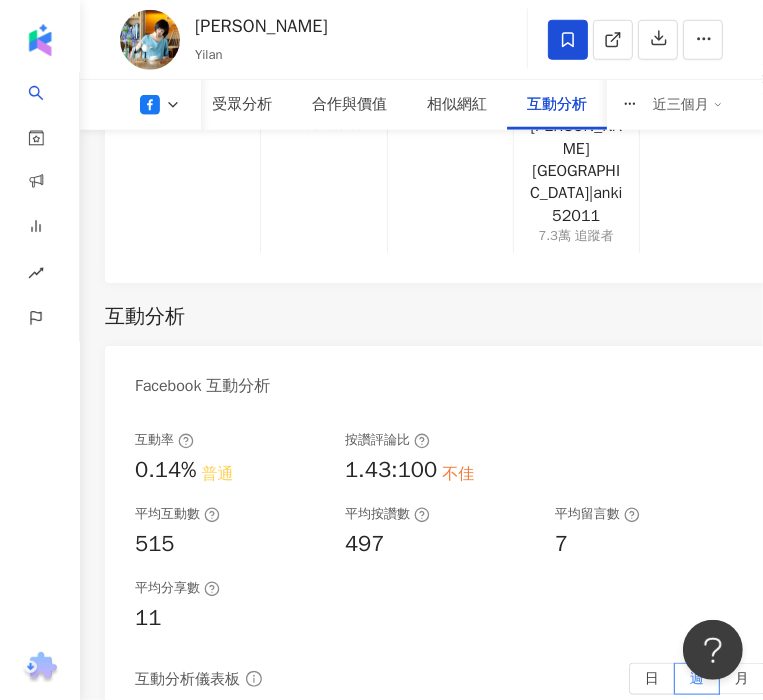 scroll, scrollTop: 4700, scrollLeft: 0, axis: vertical 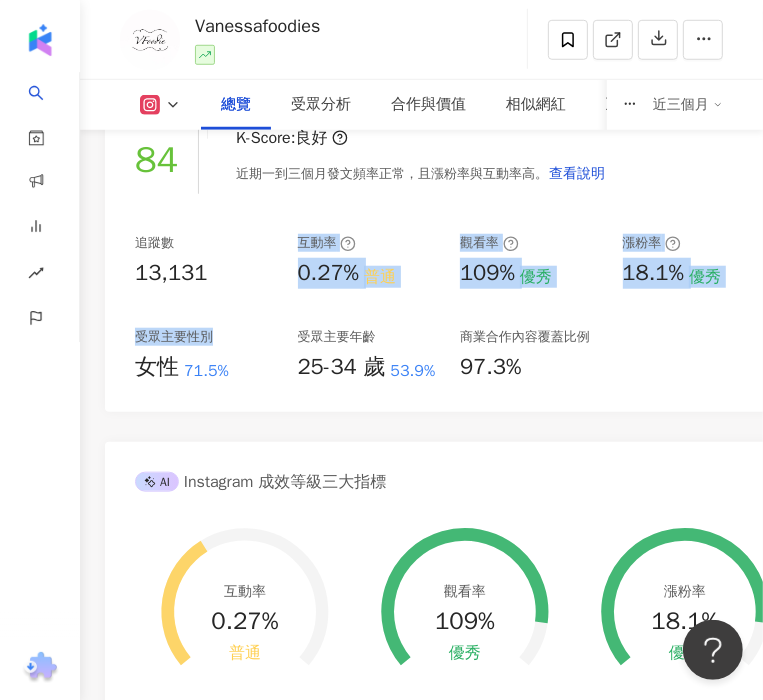 drag, startPoint x: 272, startPoint y: 309, endPoint x: 248, endPoint y: 324, distance: 28.301943 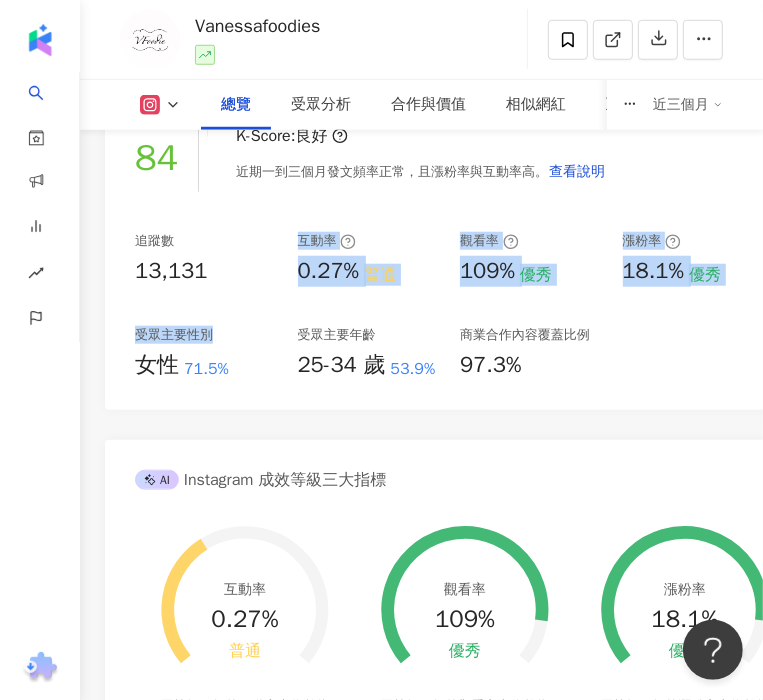 scroll, scrollTop: 800, scrollLeft: 0, axis: vertical 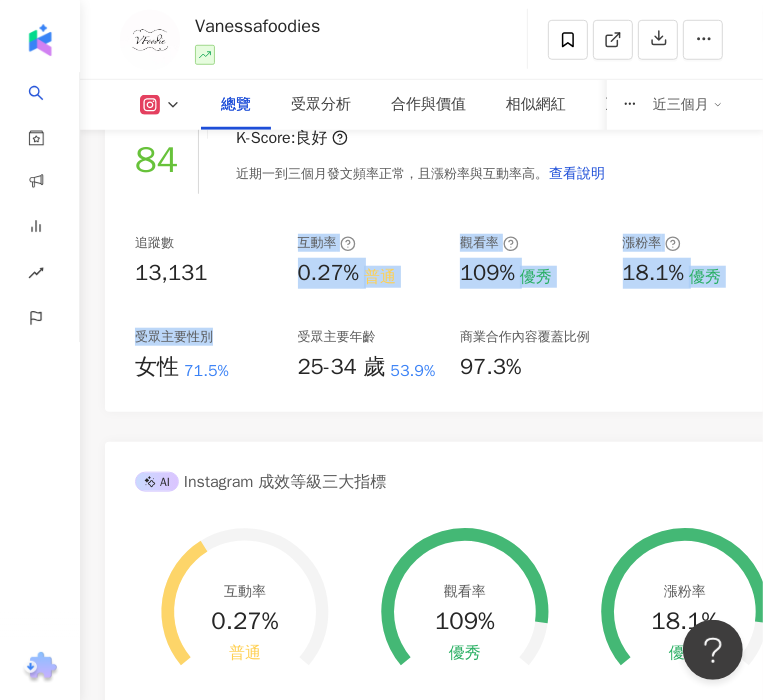 click on "普通" at bounding box center [380, 277] 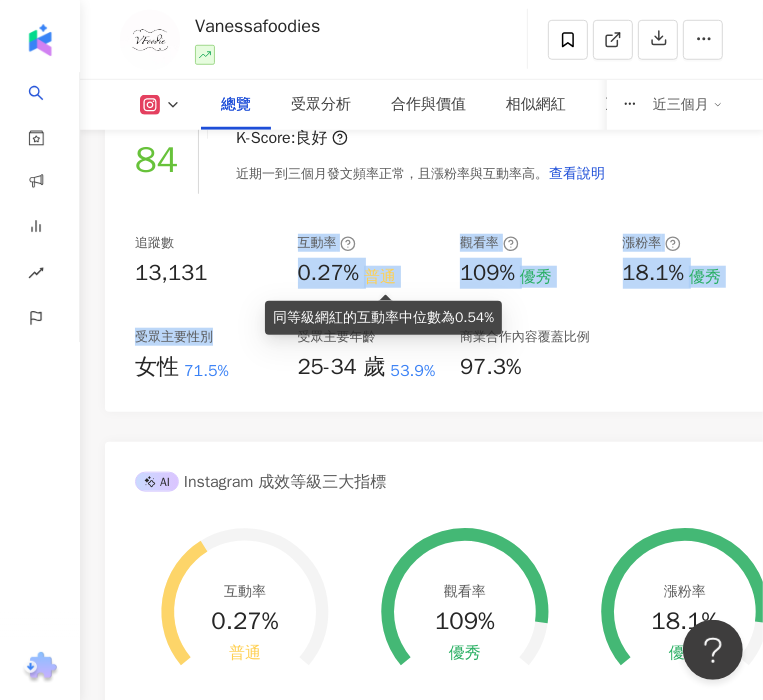 click on "互動率" at bounding box center (369, 243) 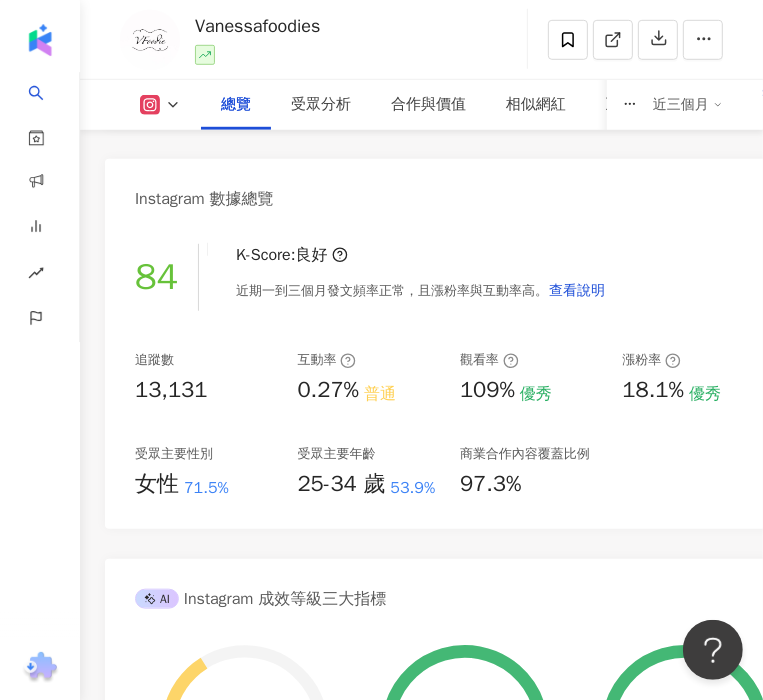 scroll, scrollTop: 600, scrollLeft: 0, axis: vertical 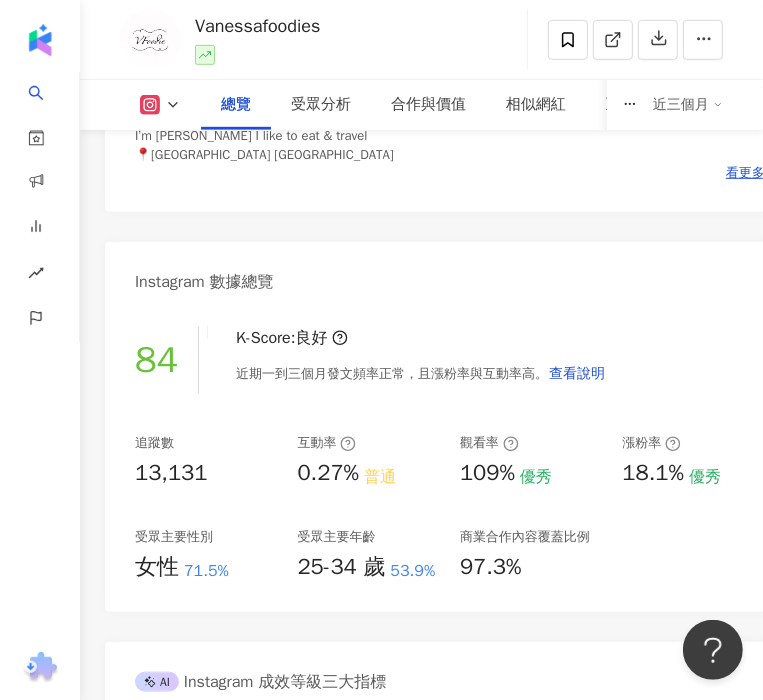 click on "觀看率   109% 優秀" at bounding box center [531, 461] 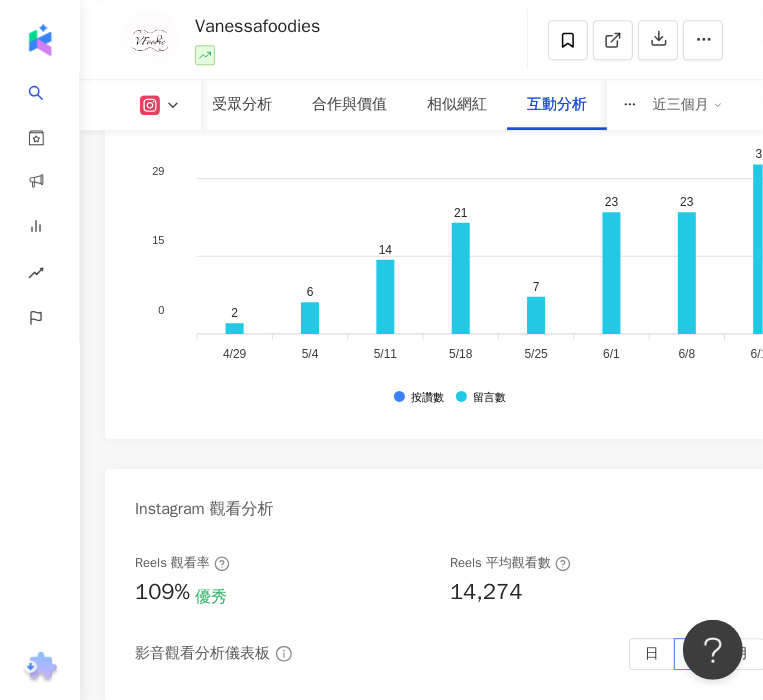 scroll, scrollTop: 6500, scrollLeft: 0, axis: vertical 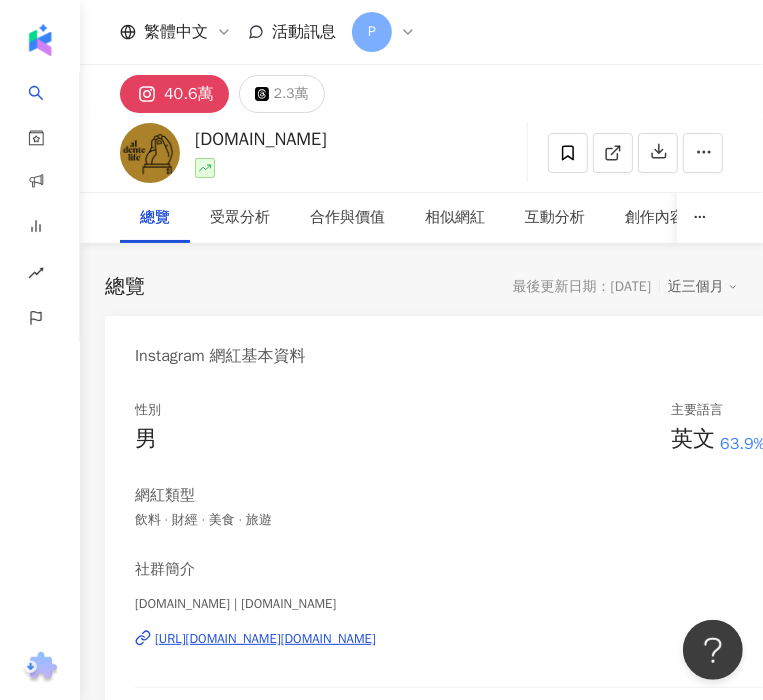 click on "性別   男 主要語言   英文 63.9%" at bounding box center (450, 428) 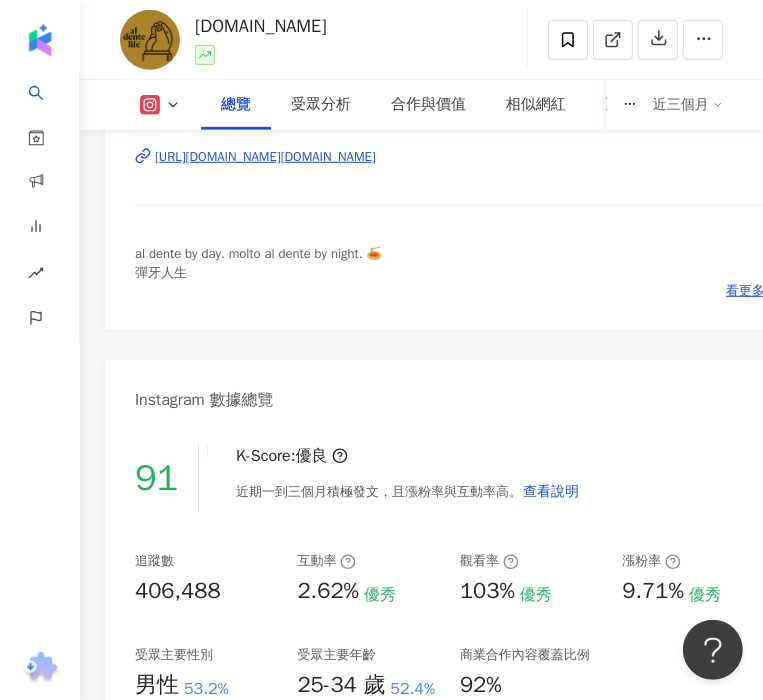 scroll, scrollTop: 600, scrollLeft: 0, axis: vertical 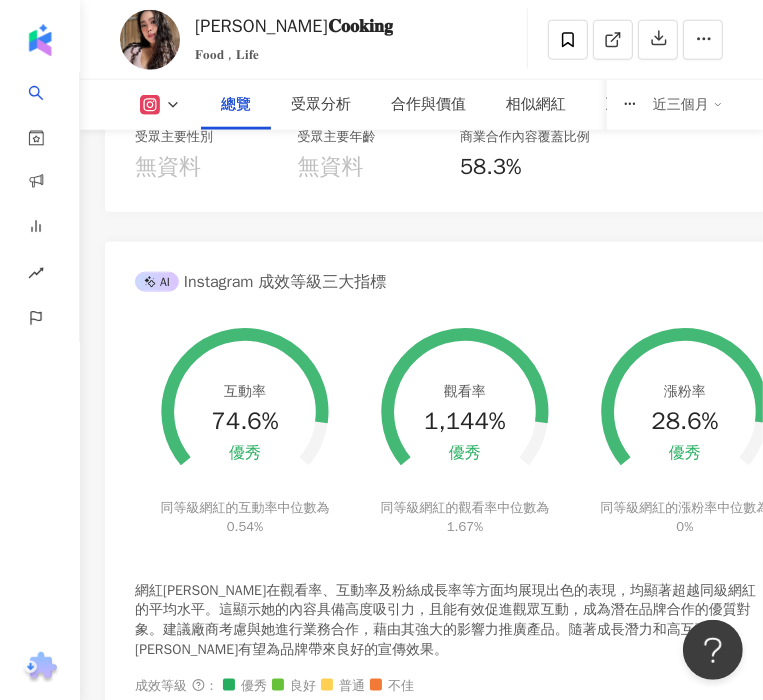 click on "互動率" at bounding box center (245, 392) 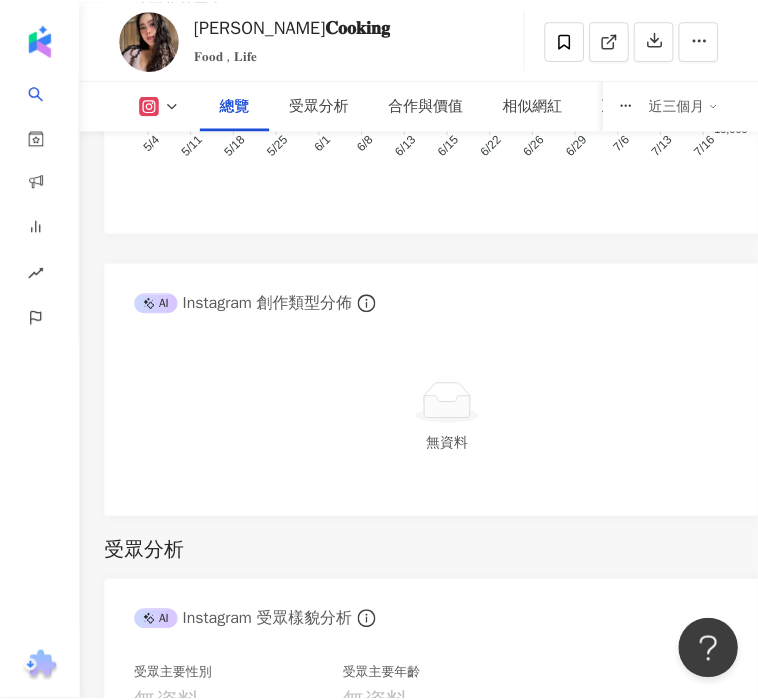 scroll, scrollTop: 562, scrollLeft: 0, axis: vertical 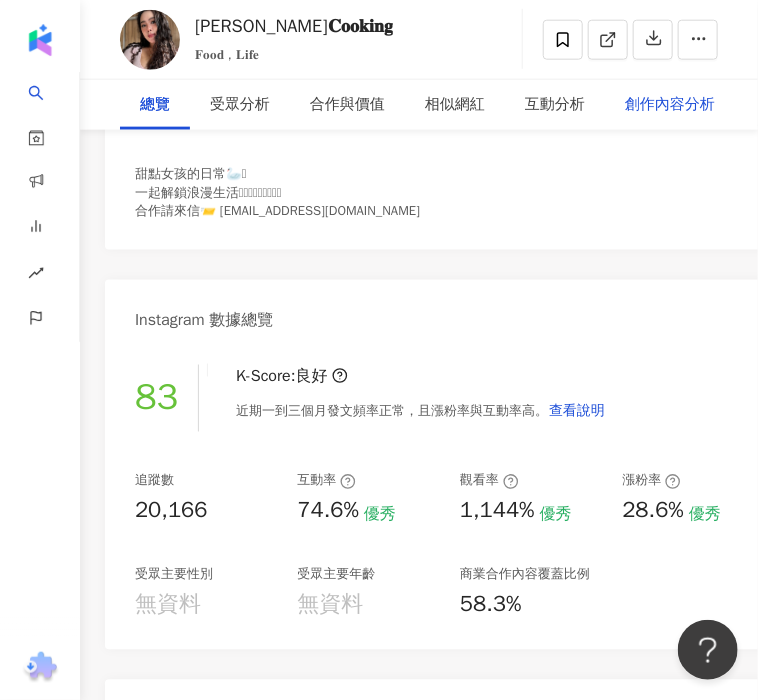 click on "創作內容分析" at bounding box center (670, 105) 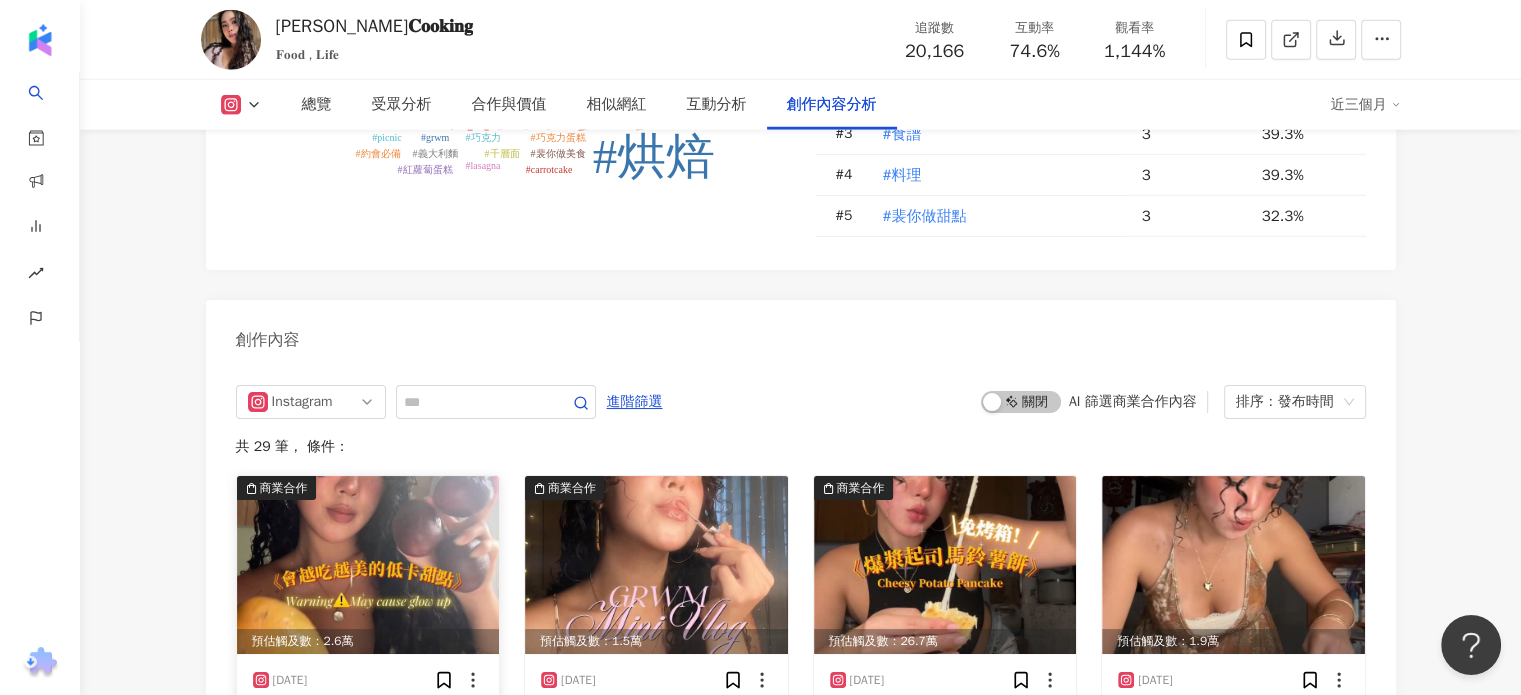 scroll, scrollTop: 5837, scrollLeft: 0, axis: vertical 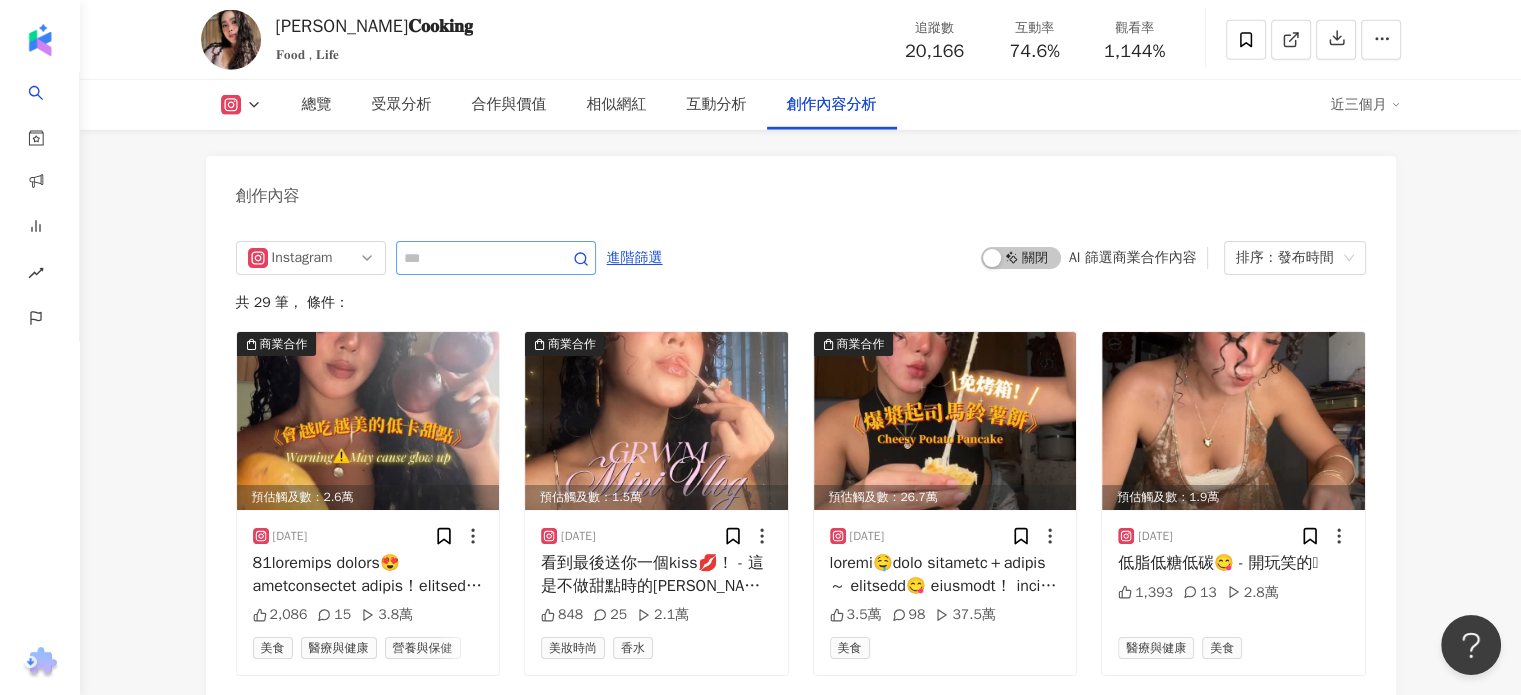 click at bounding box center (496, 258) 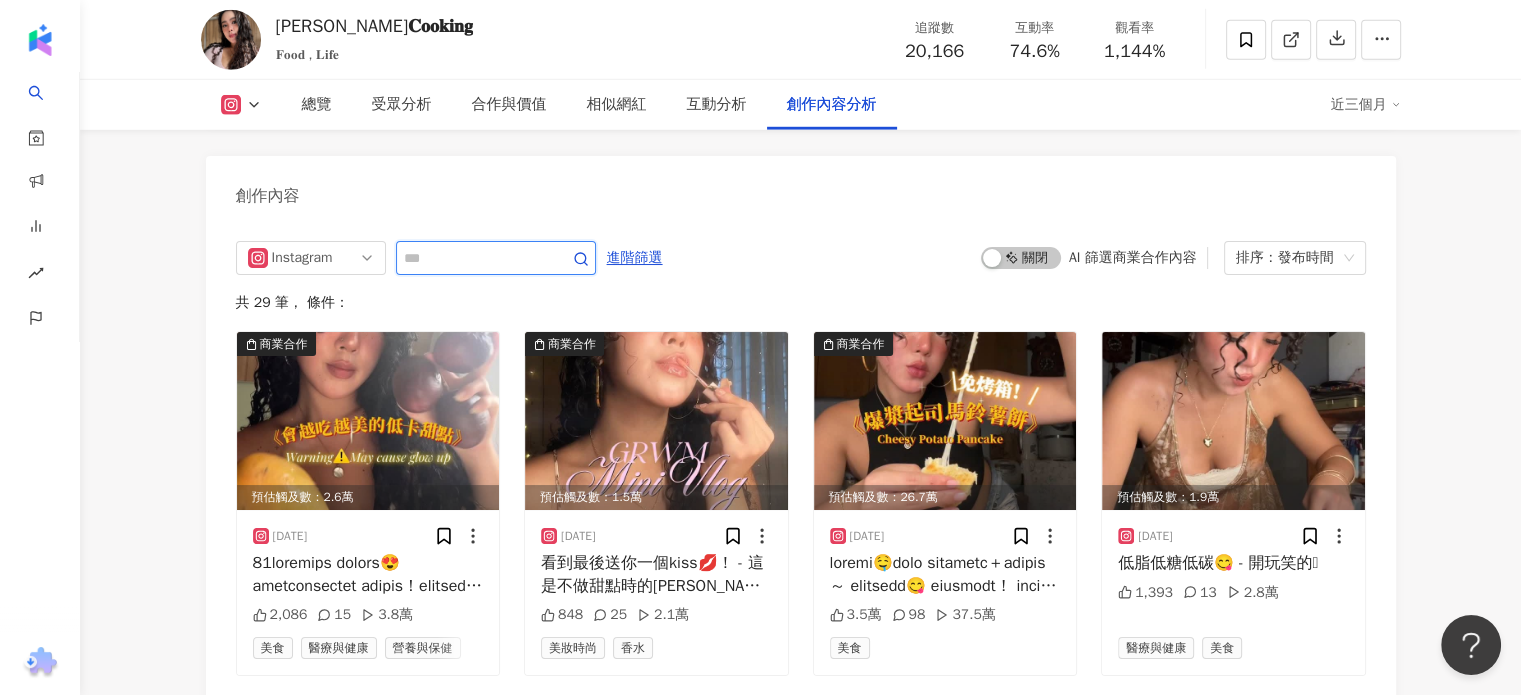 click at bounding box center [474, 258] 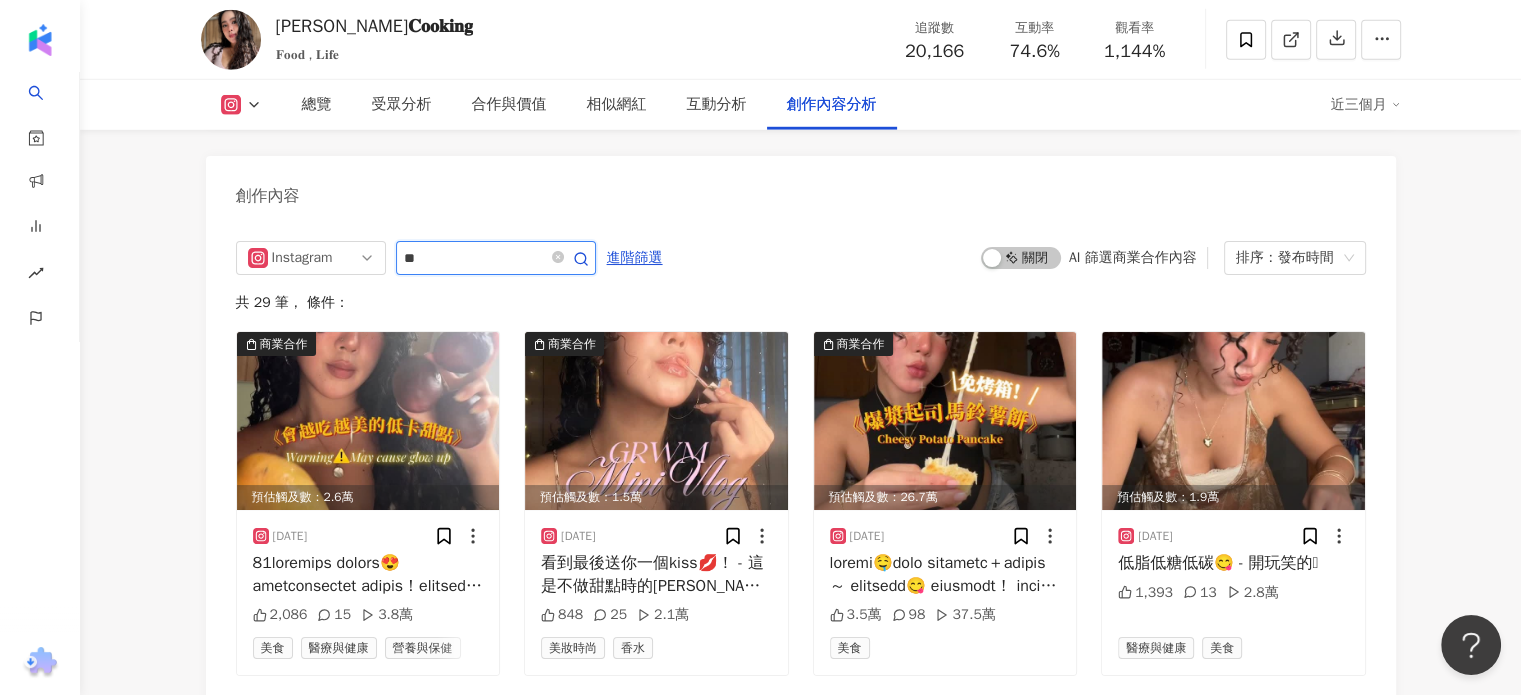 type on "*" 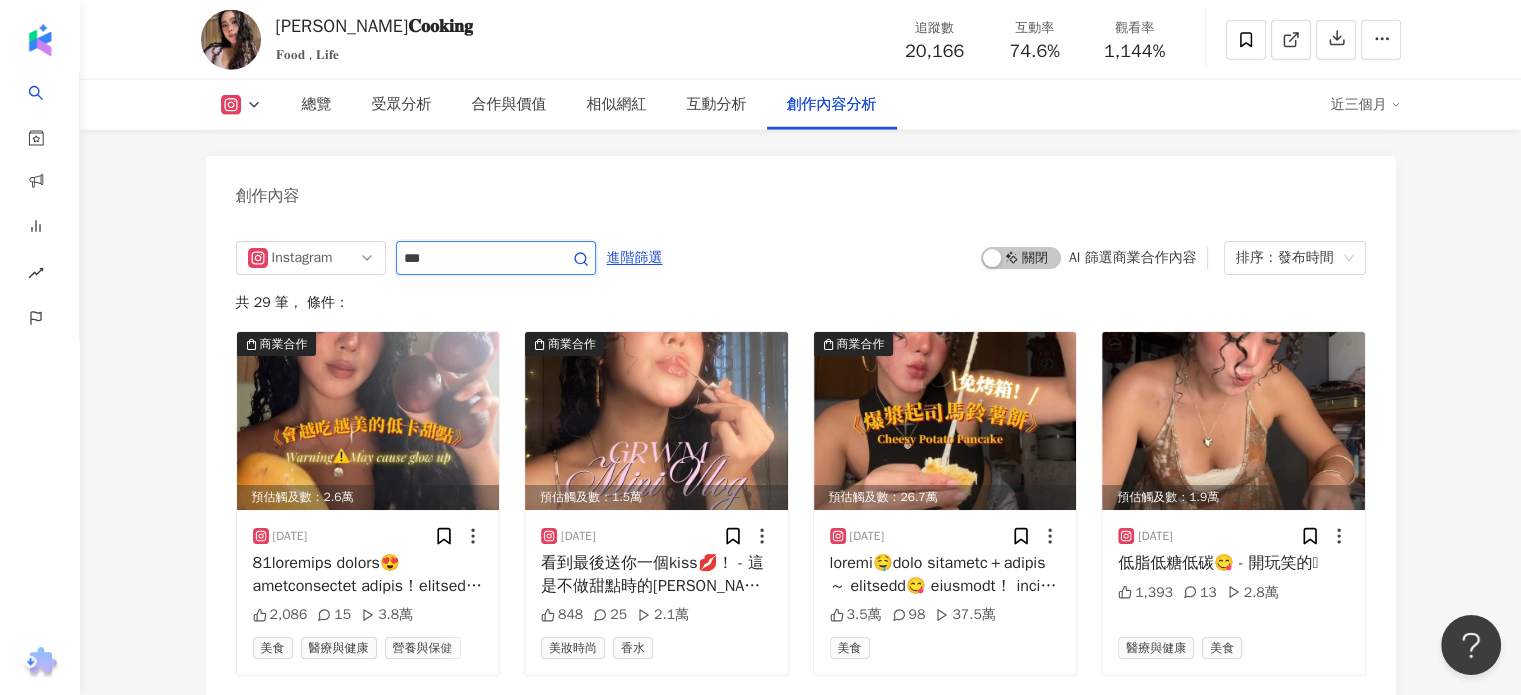 type on "*" 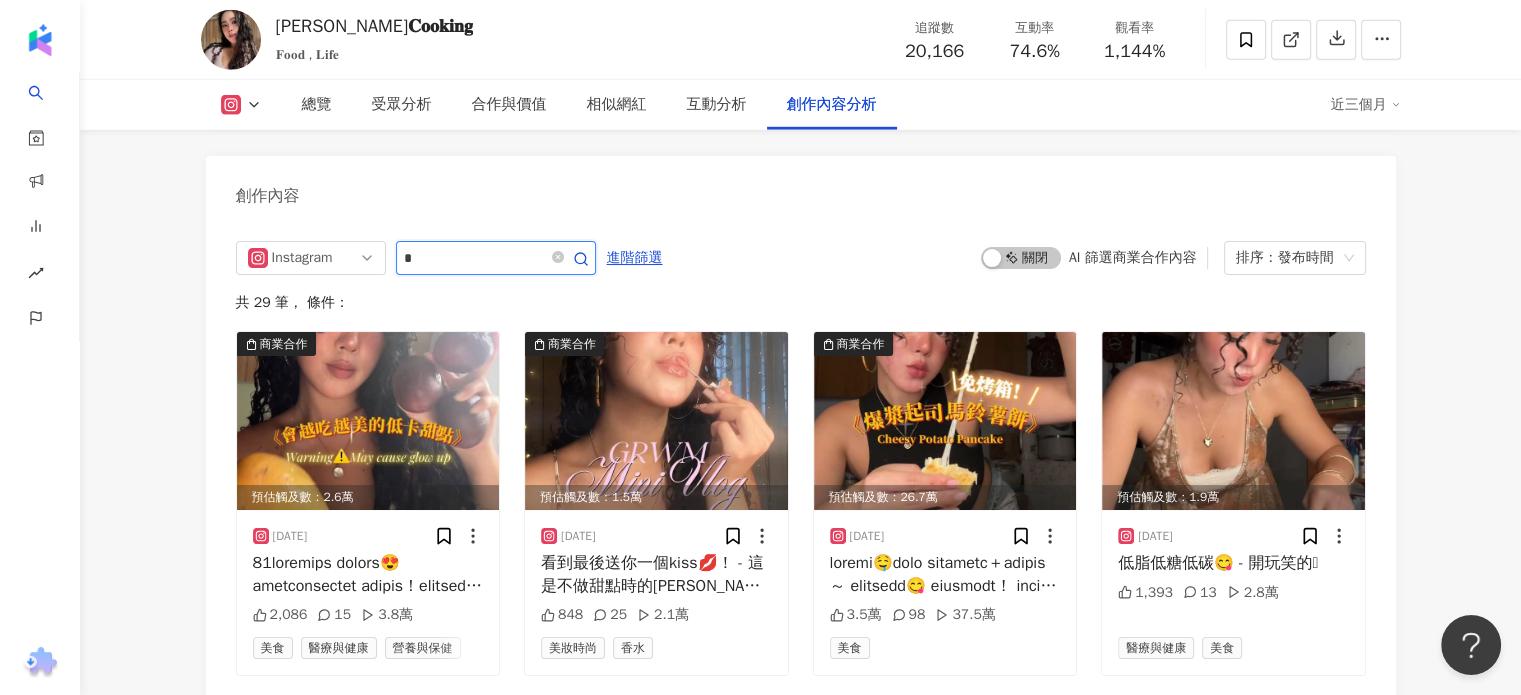 type on "*" 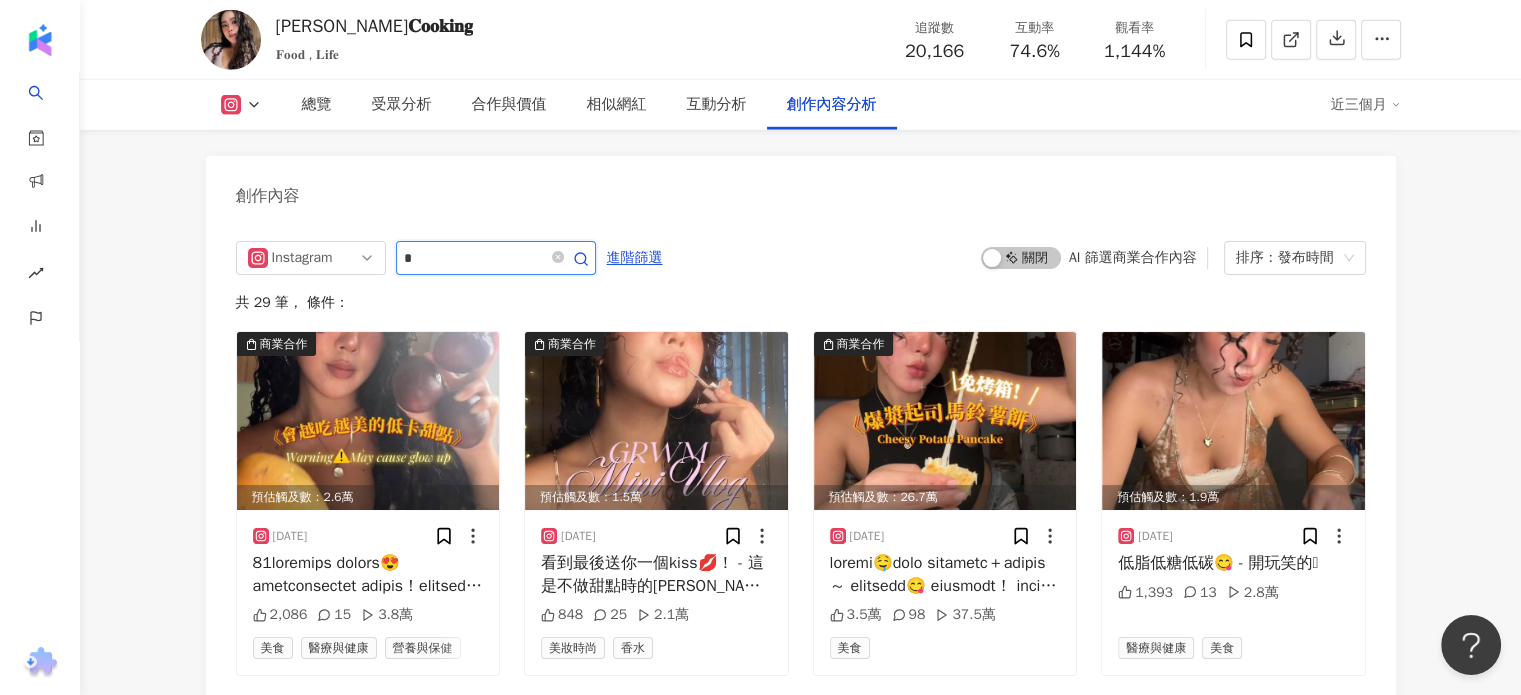 click 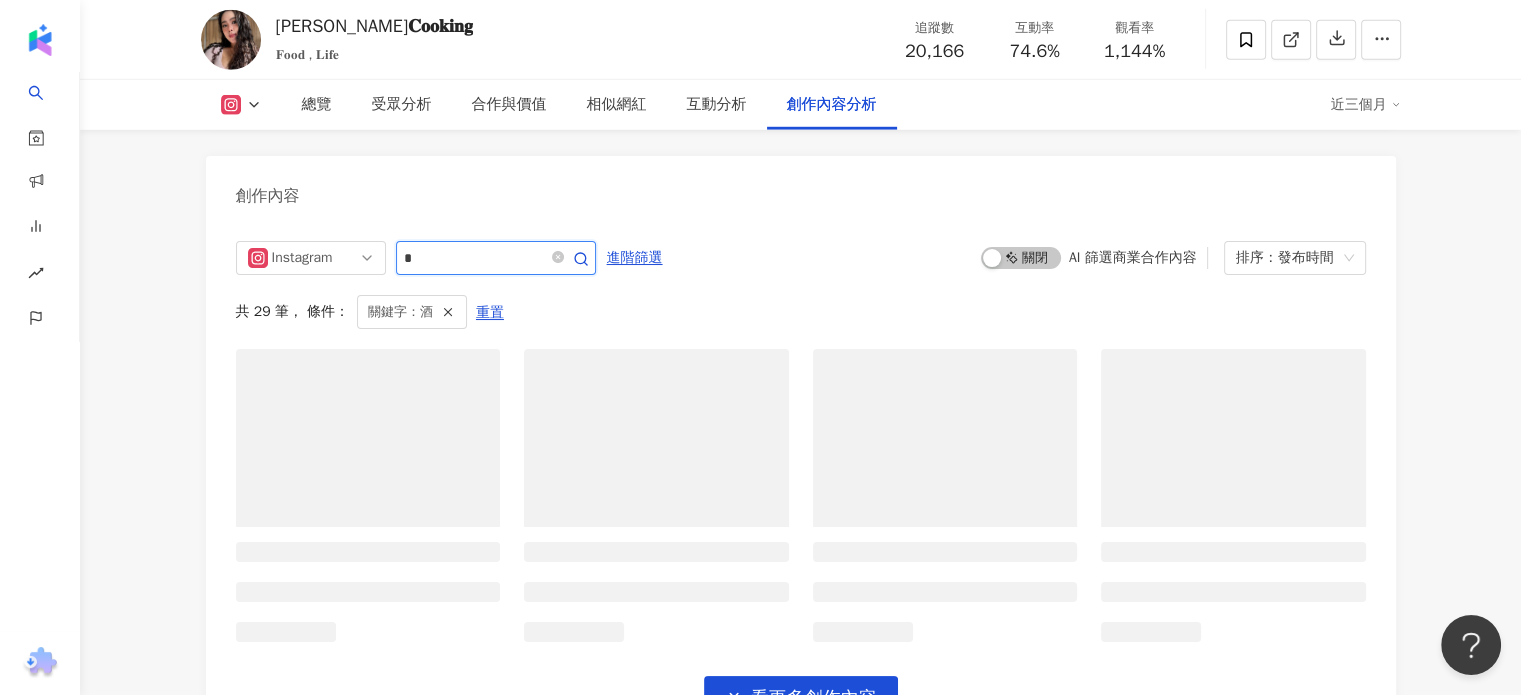 scroll, scrollTop: 5877, scrollLeft: 0, axis: vertical 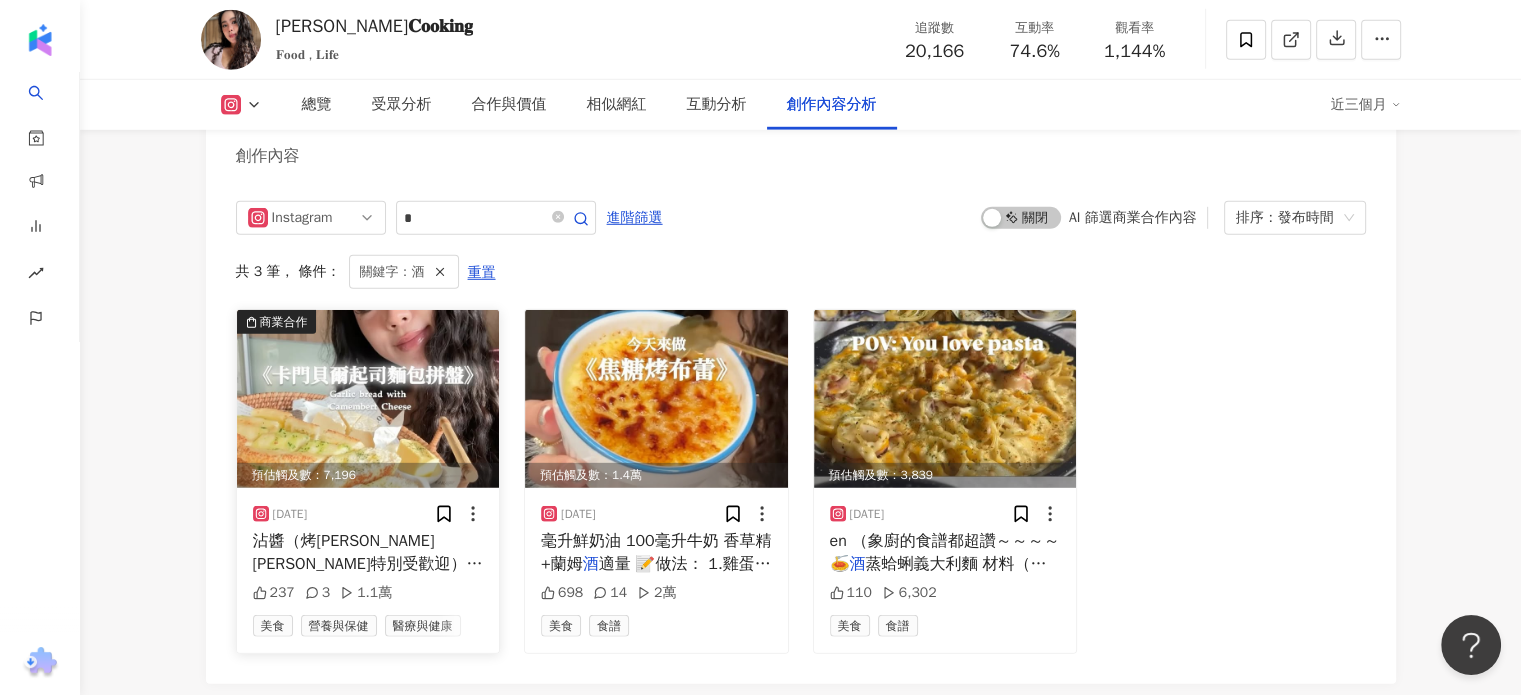 click at bounding box center (368, 399) 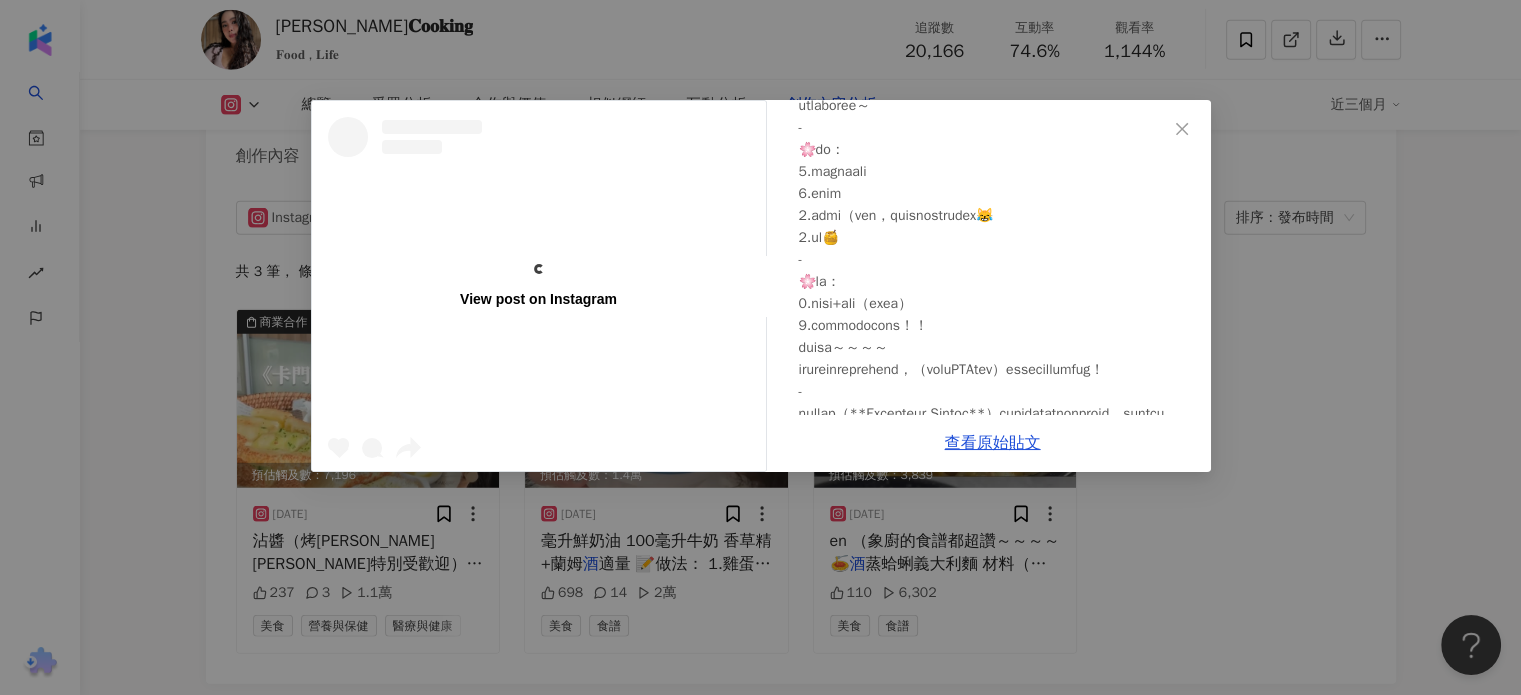 scroll, scrollTop: 299, scrollLeft: 0, axis: vertical 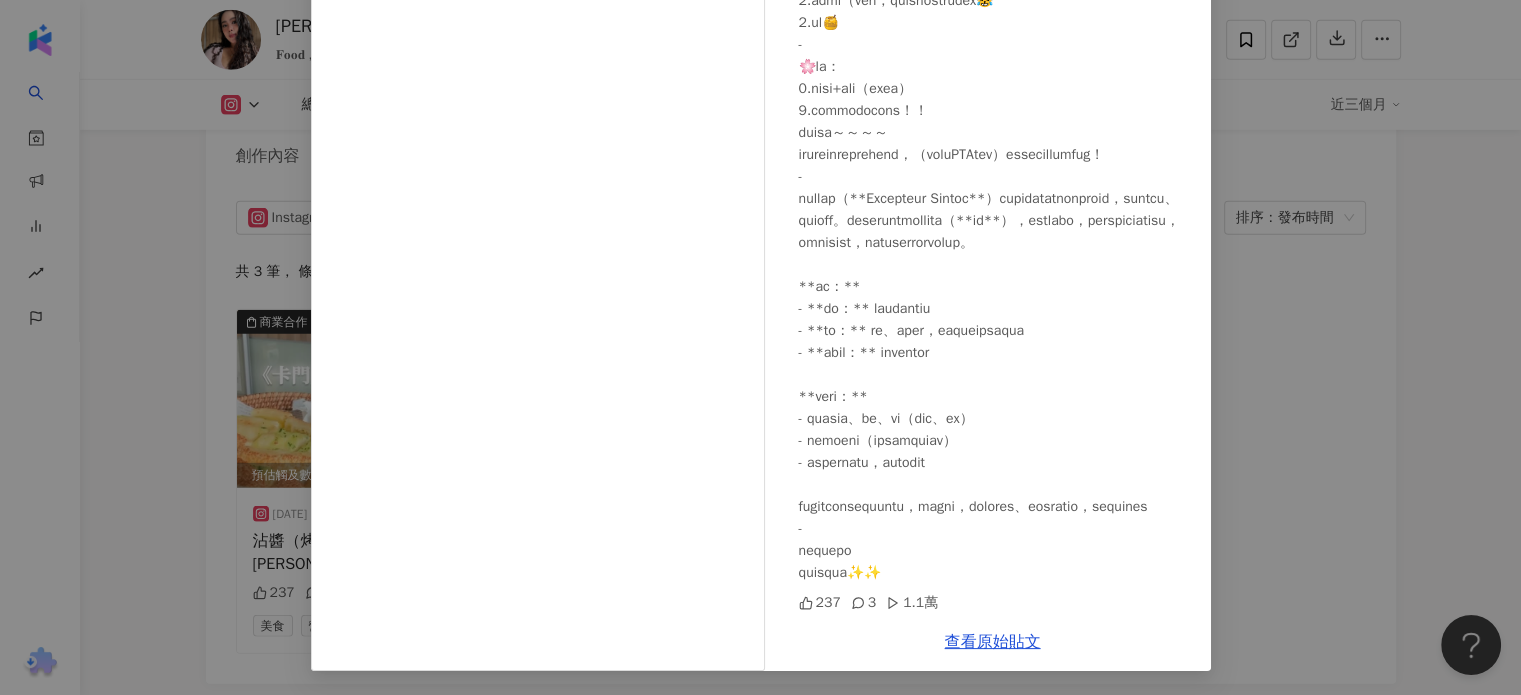 click on "裴裴🧸𝐂𝐨𝐨𝐤𝐢𝐧𝐠  2025/2/5 237 3 1.1萬 查看原始貼文" at bounding box center [760, 347] 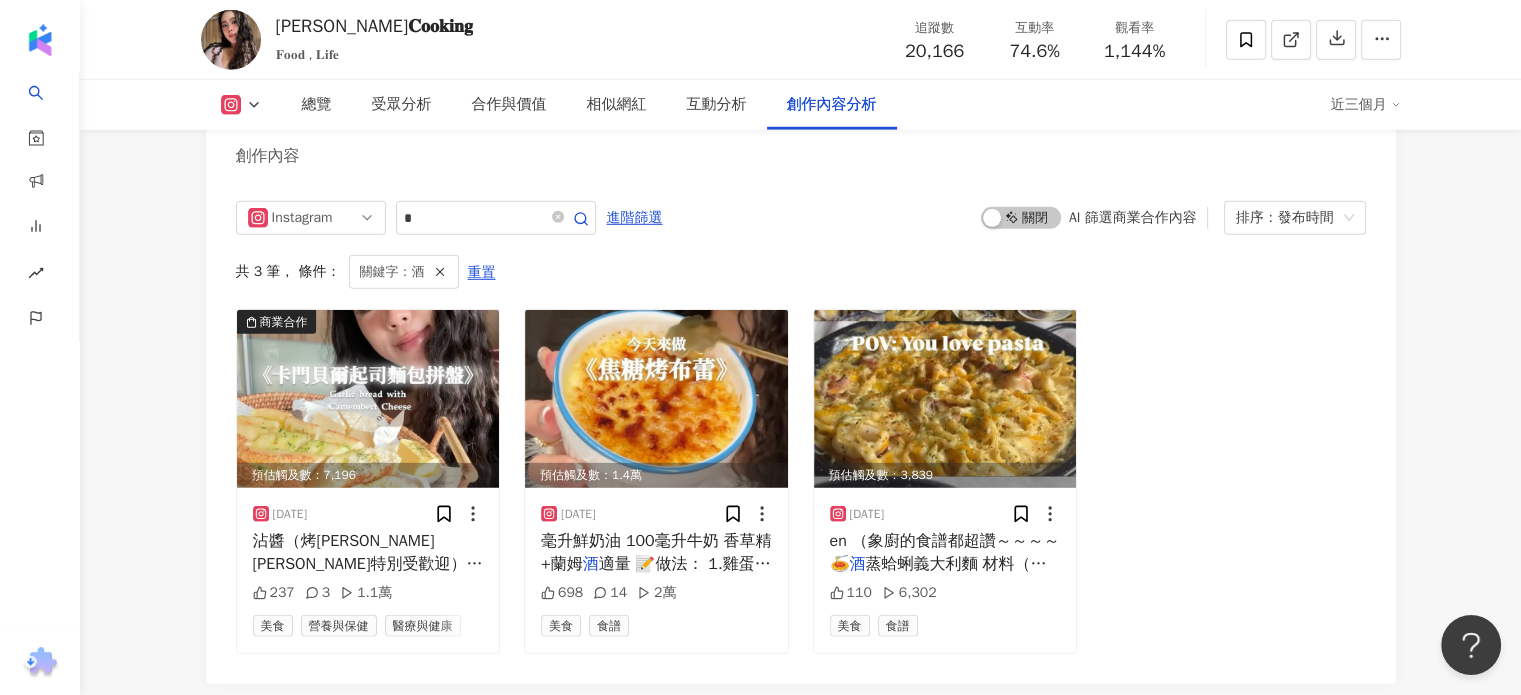 scroll, scrollTop: 5577, scrollLeft: 0, axis: vertical 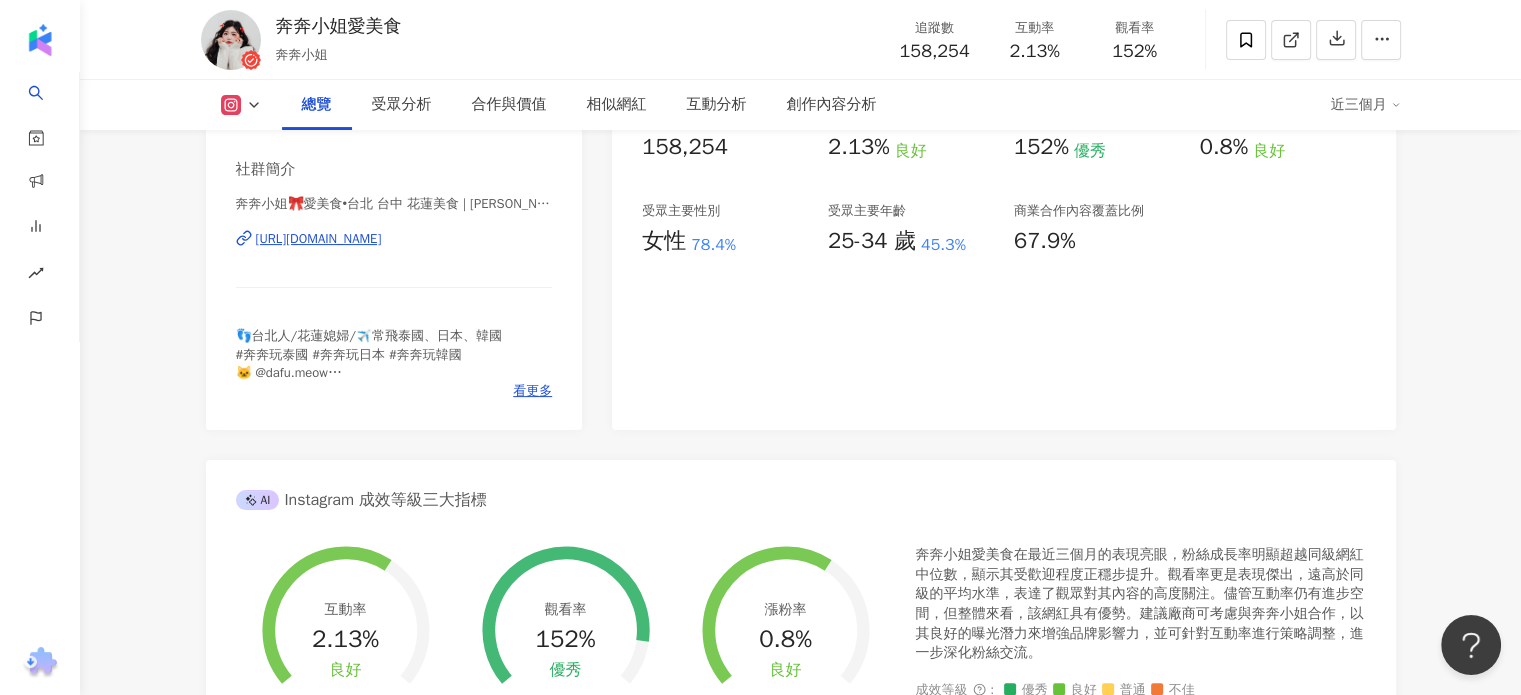 click on "https://www.instagram.com/bnbnlovefood/" at bounding box center [319, 239] 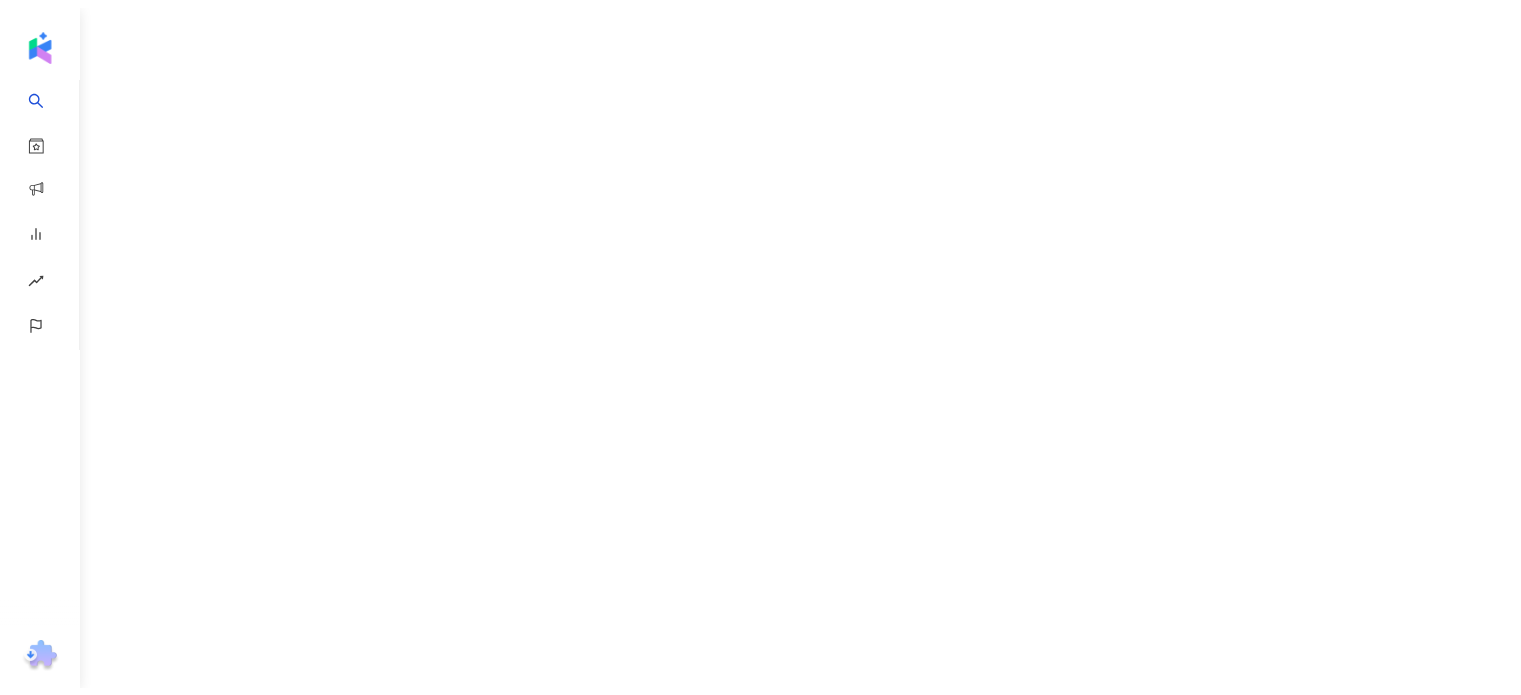 scroll, scrollTop: 0, scrollLeft: 0, axis: both 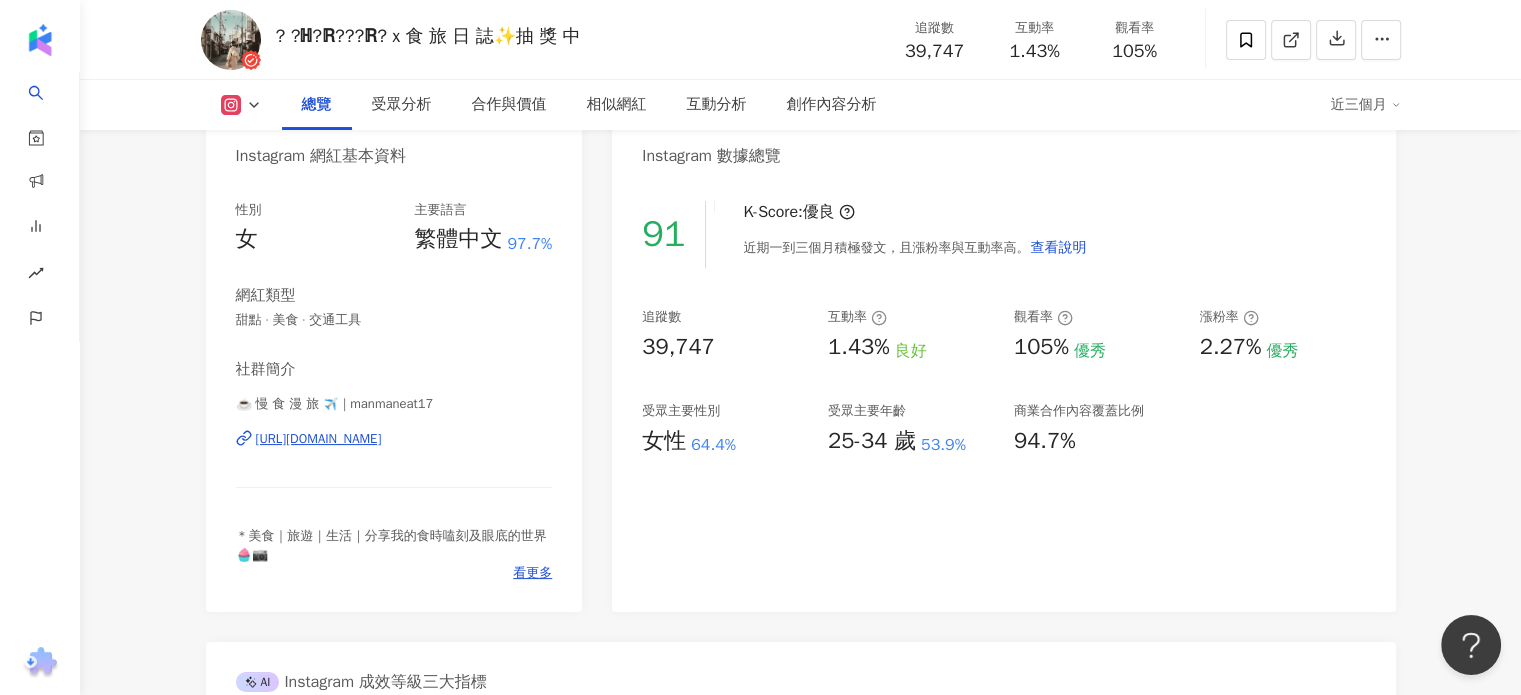 click on "https://www.instagram.com/manmaneat17/" at bounding box center (319, 439) 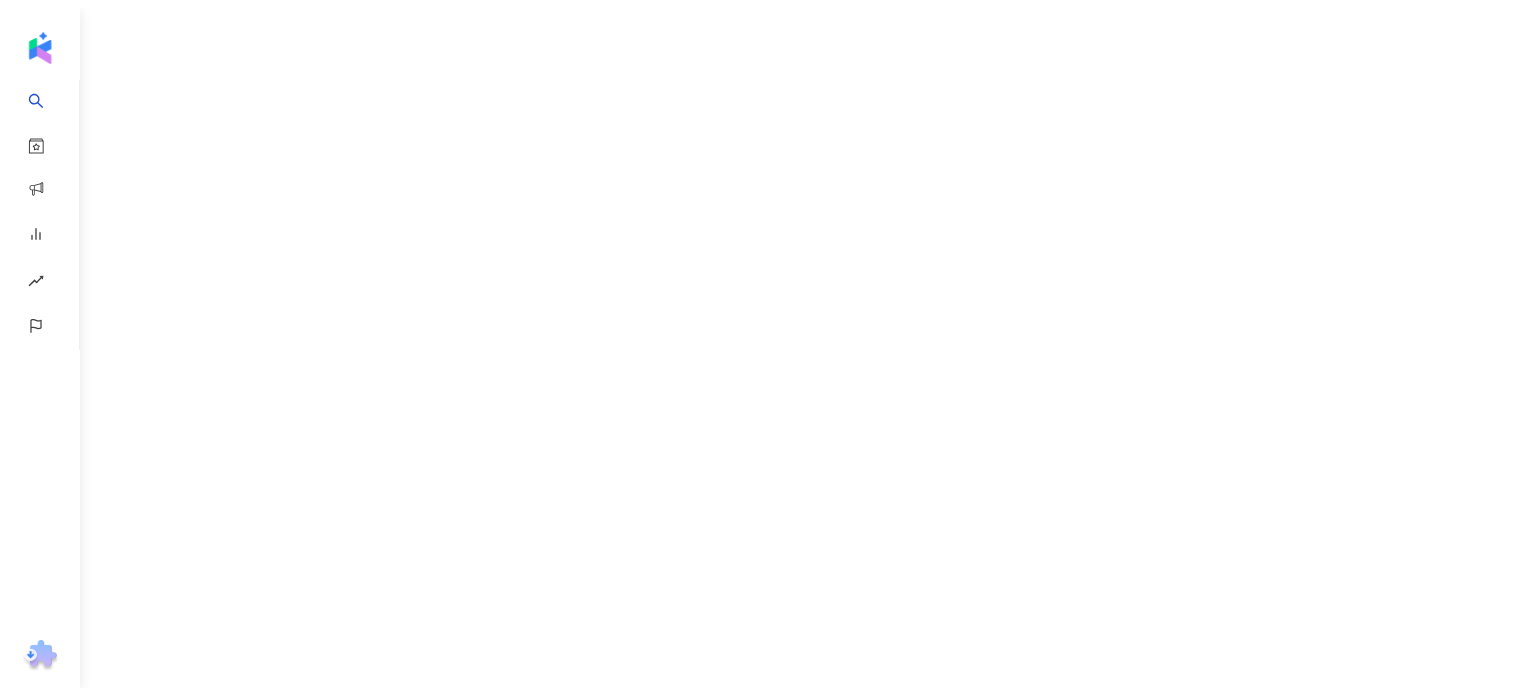scroll, scrollTop: 0, scrollLeft: 0, axis: both 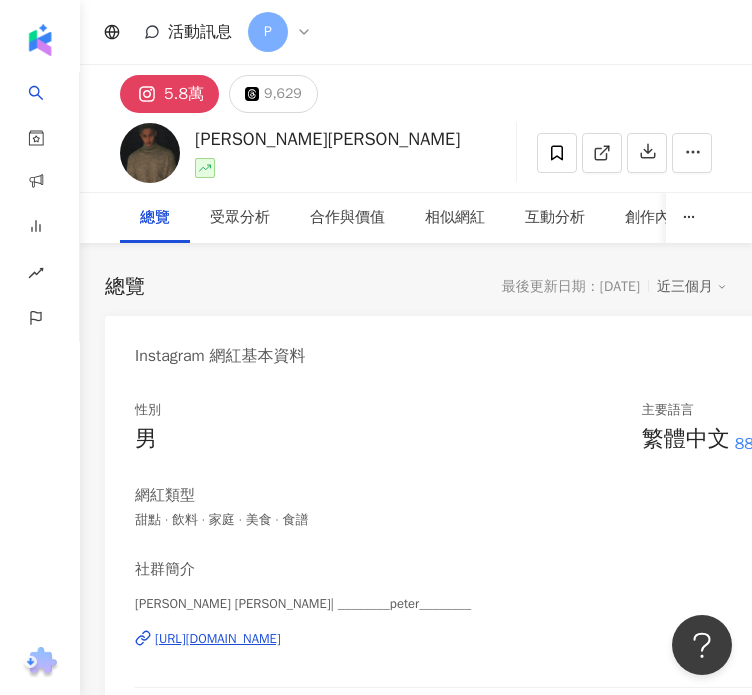 click on "Peter Dai 戴致杰 | ________peter________ https://www.instagram.com/________peter________/" at bounding box center (450, 653) 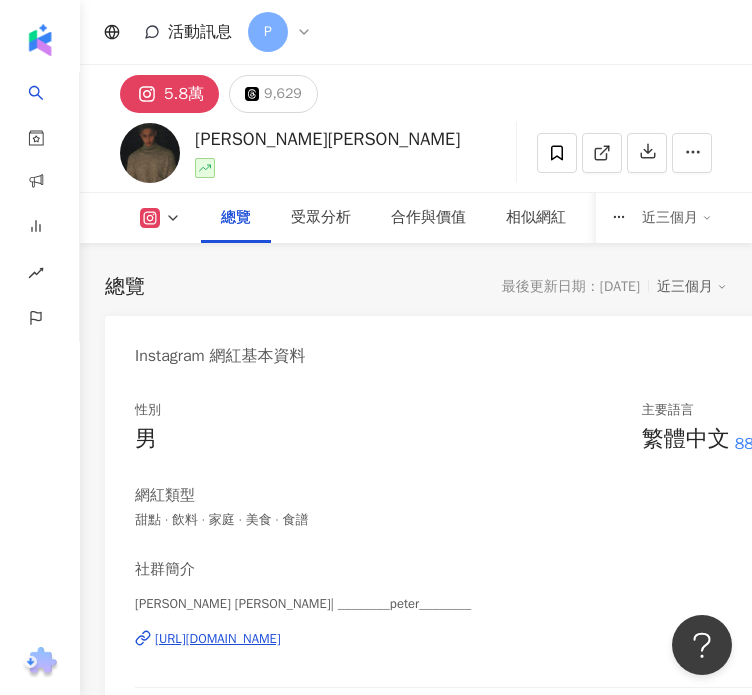 scroll, scrollTop: 100, scrollLeft: 0, axis: vertical 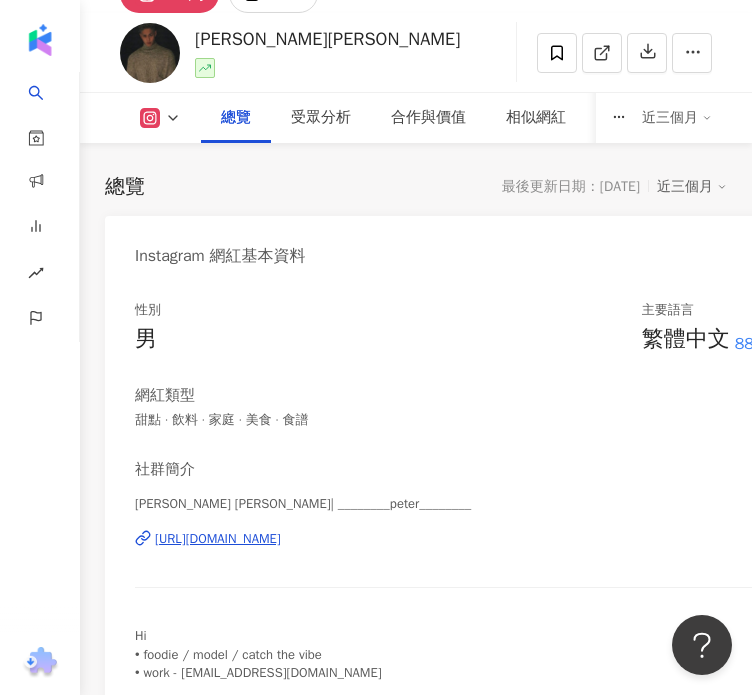click on "https://www.instagram.com/________peter________/" at bounding box center [218, 539] 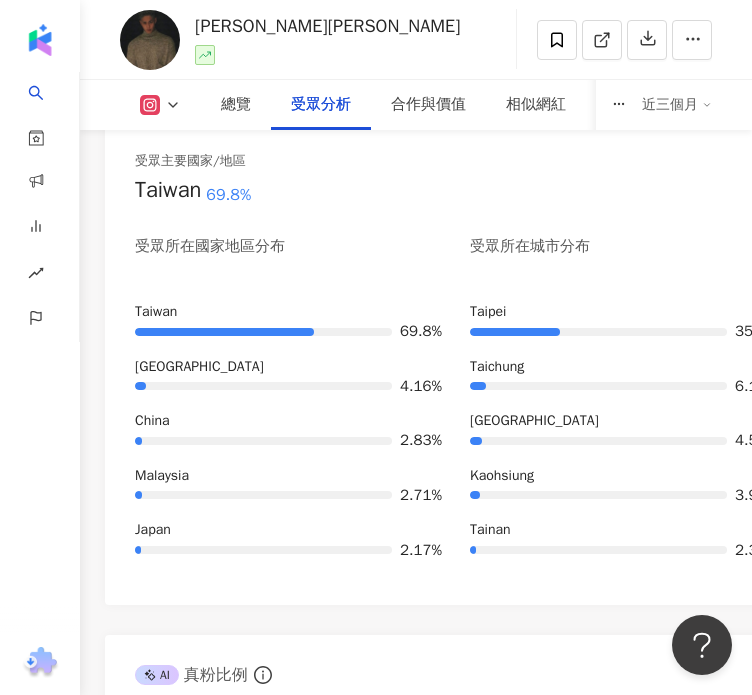 scroll, scrollTop: 3900, scrollLeft: 0, axis: vertical 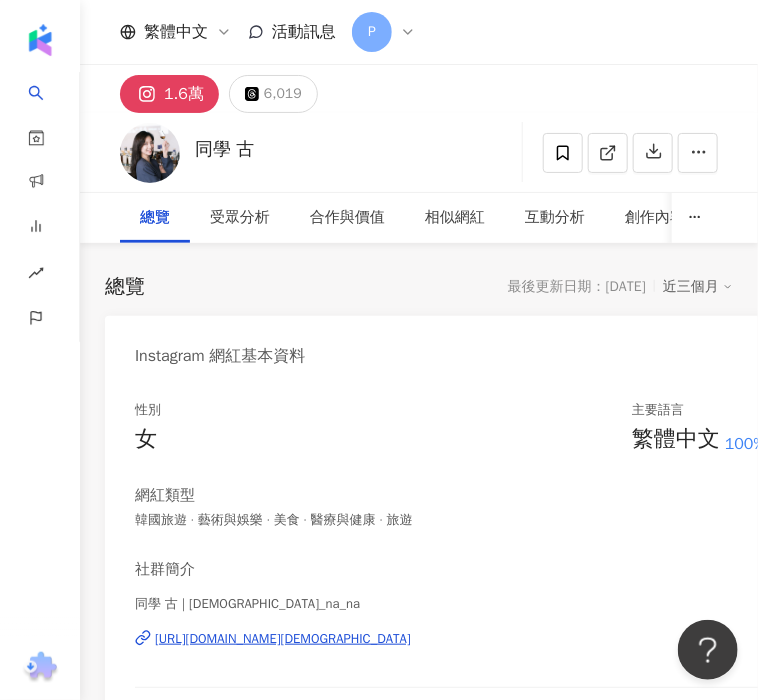 click on "1.6萬 6,019 同學 古 追蹤數 15,685 互動率 0.55% 觀看率 26.8% 總覽 受眾分析 合作與價值 相似網紅 互動分析 創作內容分析 總覽 最後更新日期：[DATE] 近三個月 Instagram 網紅基本資料 性別   女 主要語言   繁體中文 100% 網紅類型 韓國旅遊 · 藝術與娛樂 · 美食 · 醫療與健康 · 旅遊 社群簡介 同學 古 | [DEMOGRAPHIC_DATA]_na_na [URL][DOMAIN_NAME][DEMOGRAPHIC_DATA] 不吃羊肉，不喝咖啡，不吃芝麻葉
酒癮無法戒斷症
@ku.dessert 擔任敲鐘、撞鐘、身材走鐘
威士忌包桶、品酒課程安排 看更多 Instagram 數據總覽 81 K-Score :   良好 近期一到三個月發文頻率正常，且漲粉率與互動率高。 查看說明 追蹤數   15,685 互動率   0.55% 良好 觀看率   26.8% 優秀 漲粉率   0.22% 良好 受眾主要性別   女性 56.1% 受眾主要年齡   25-34 歲 36.8% 商業合作內容覆蓋比例   50% AI Instagram 成效等級三大指標 互動率 0.55% 良好 0.54% 觀看率 26.8% 1.67%" at bounding box center [419, 5519] 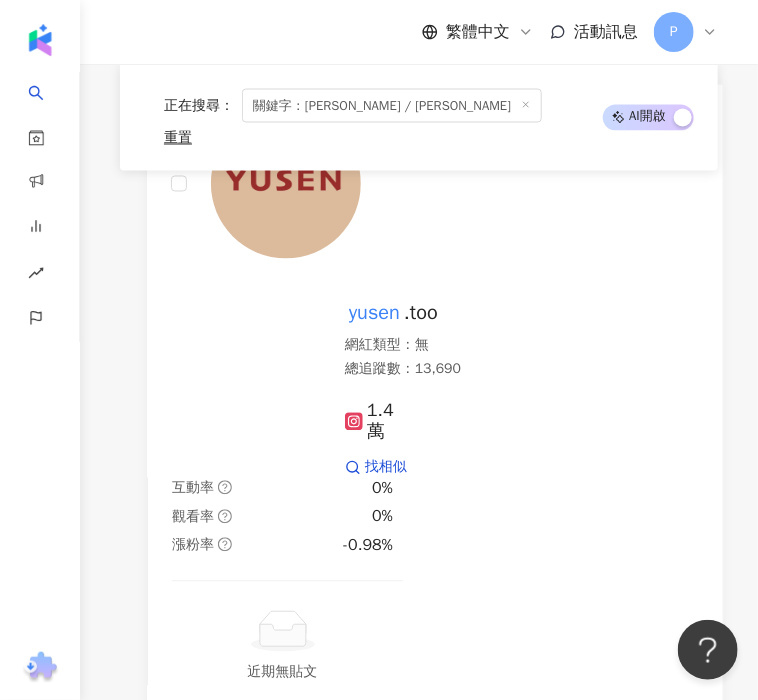 scroll, scrollTop: 800, scrollLeft: 0, axis: vertical 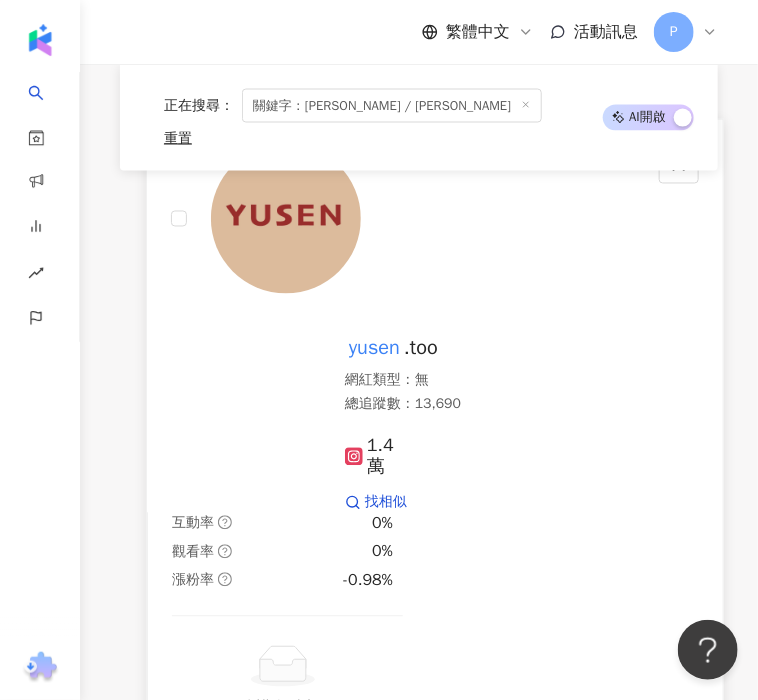 click on ".too" at bounding box center [421, 348] 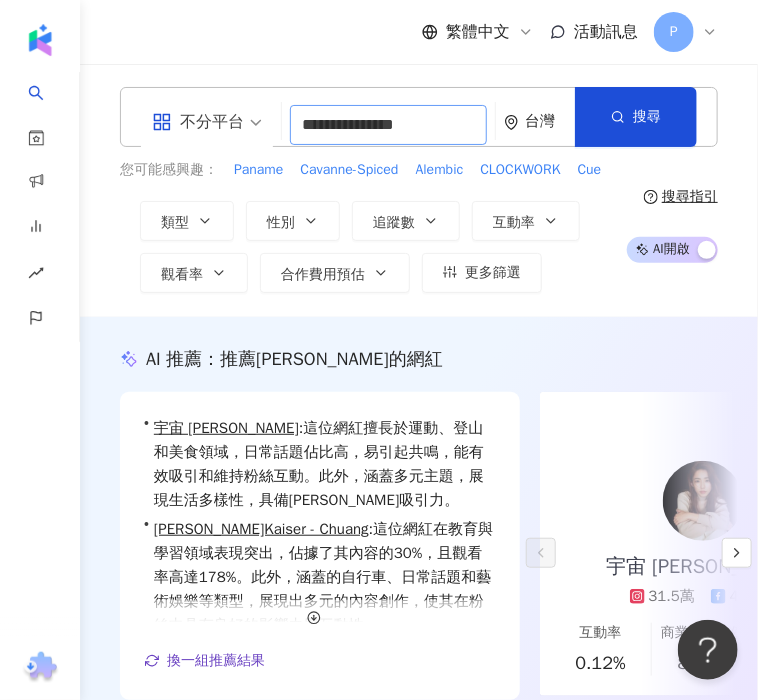 scroll, scrollTop: 0, scrollLeft: 0, axis: both 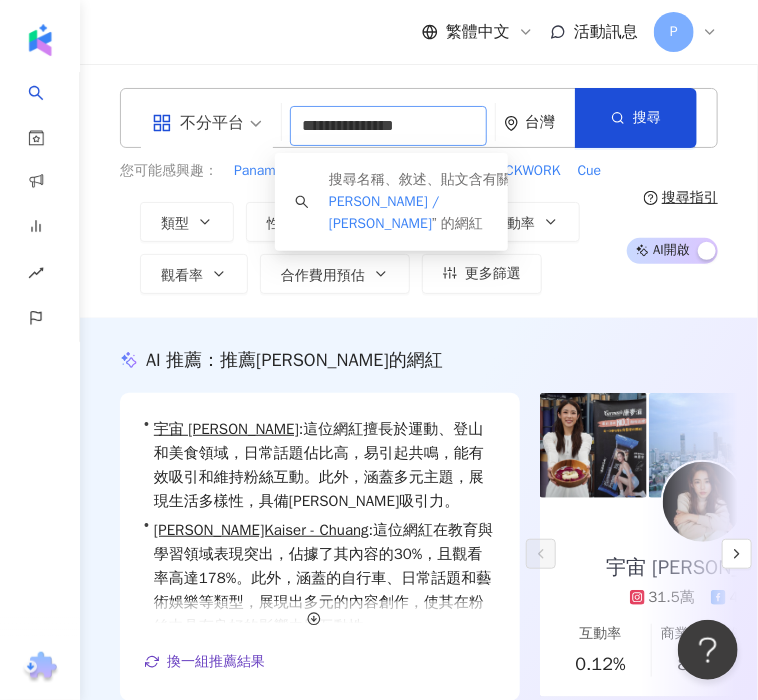 drag, startPoint x: 372, startPoint y: 122, endPoint x: 256, endPoint y: 124, distance: 116.01724 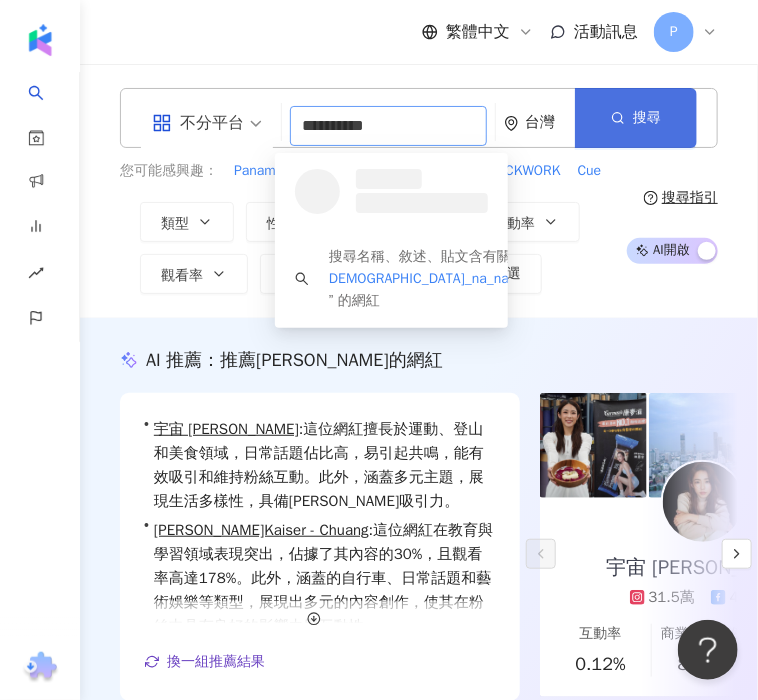 type on "**********" 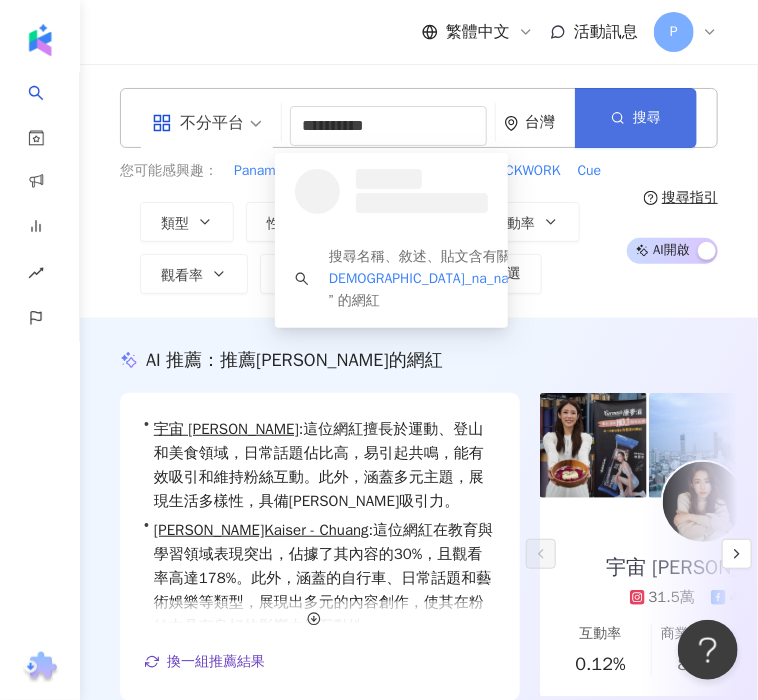 click on "搜尋" at bounding box center [647, 118] 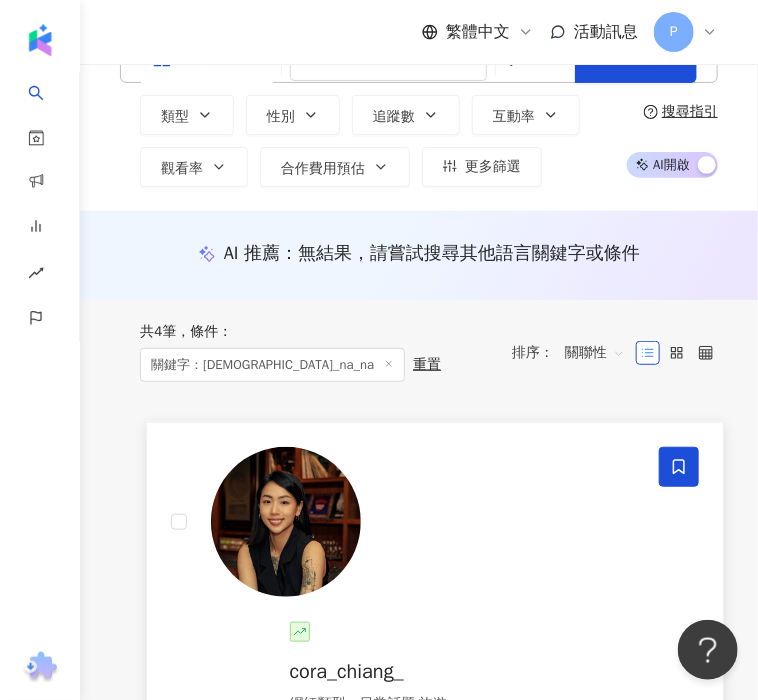 scroll, scrollTop: 100, scrollLeft: 0, axis: vertical 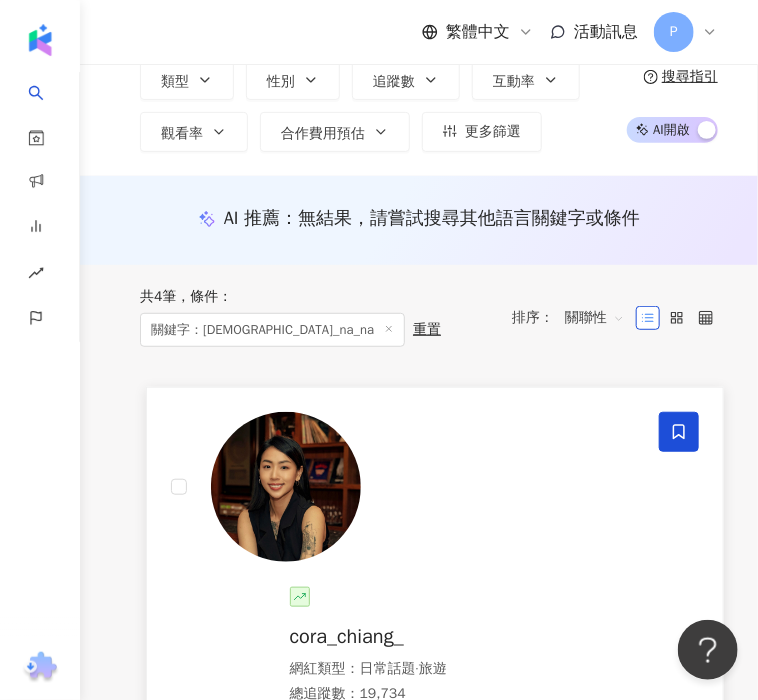 click at bounding box center (286, 487) 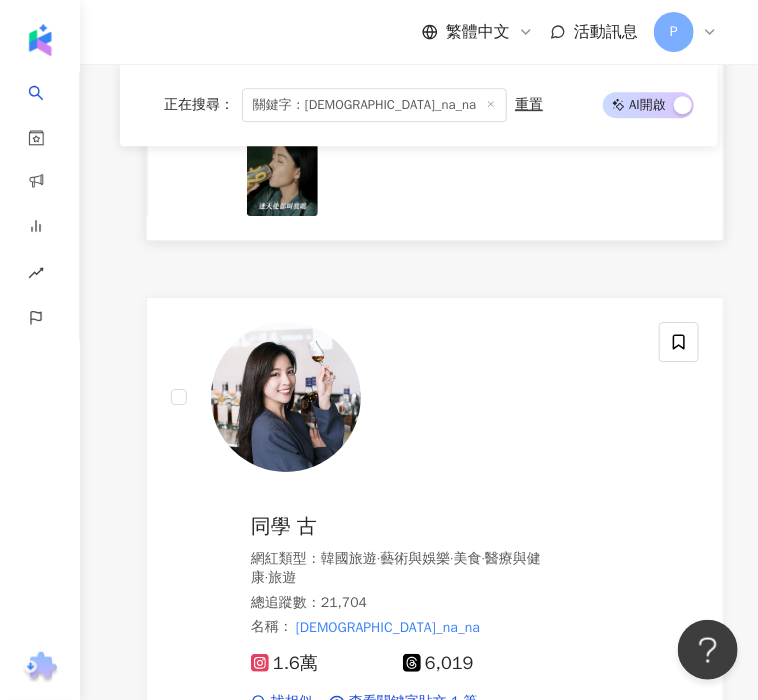 scroll, scrollTop: 1800, scrollLeft: 0, axis: vertical 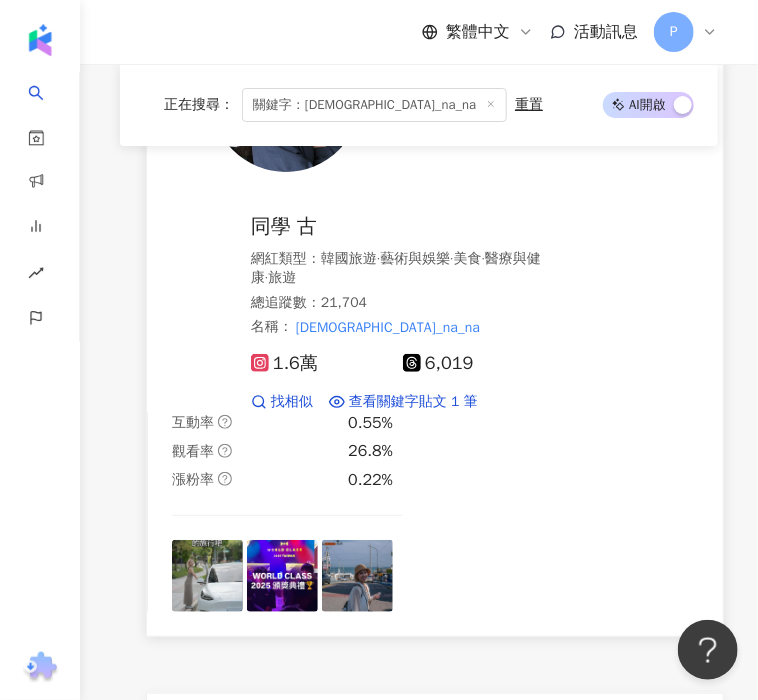 click at bounding box center (286, 97) 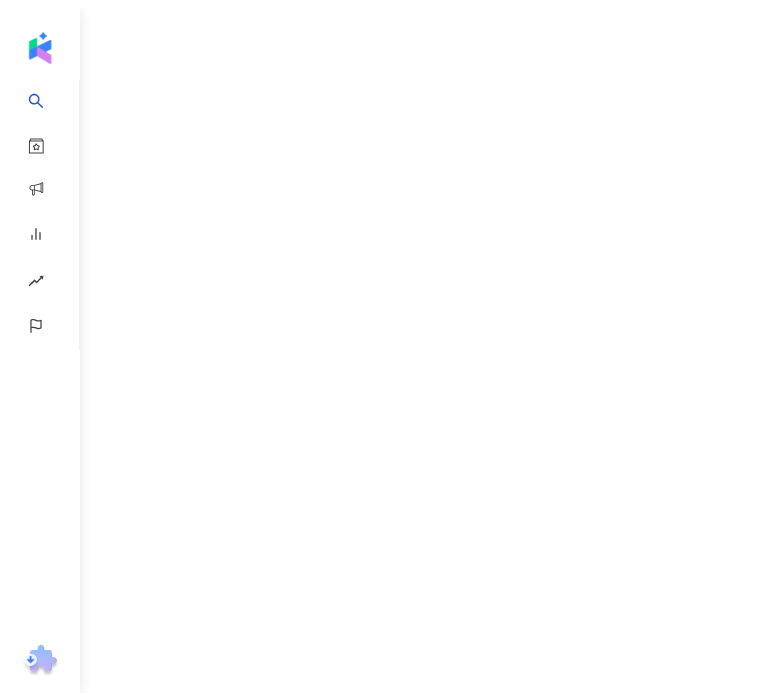 scroll, scrollTop: 0, scrollLeft: 0, axis: both 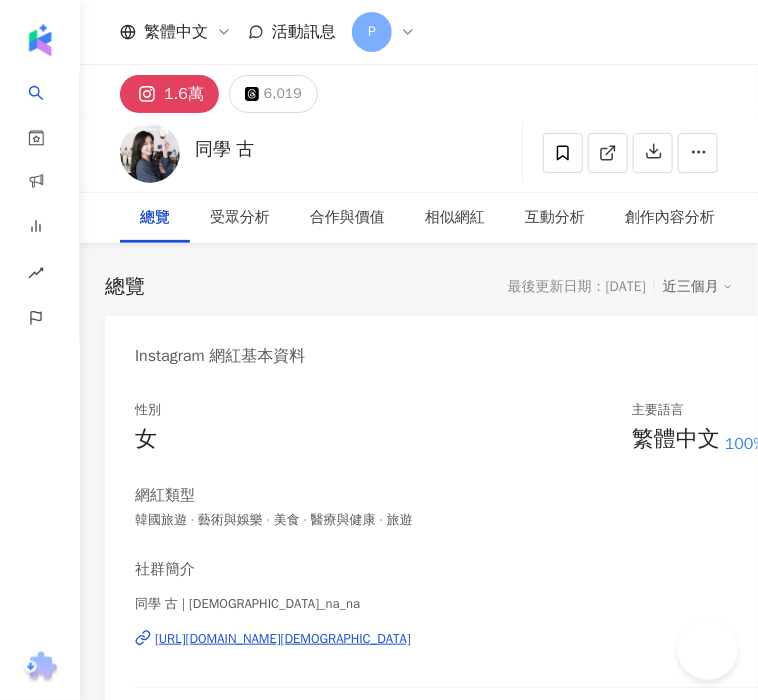 click on "Instagram 網紅基本資料" at bounding box center (450, 348) 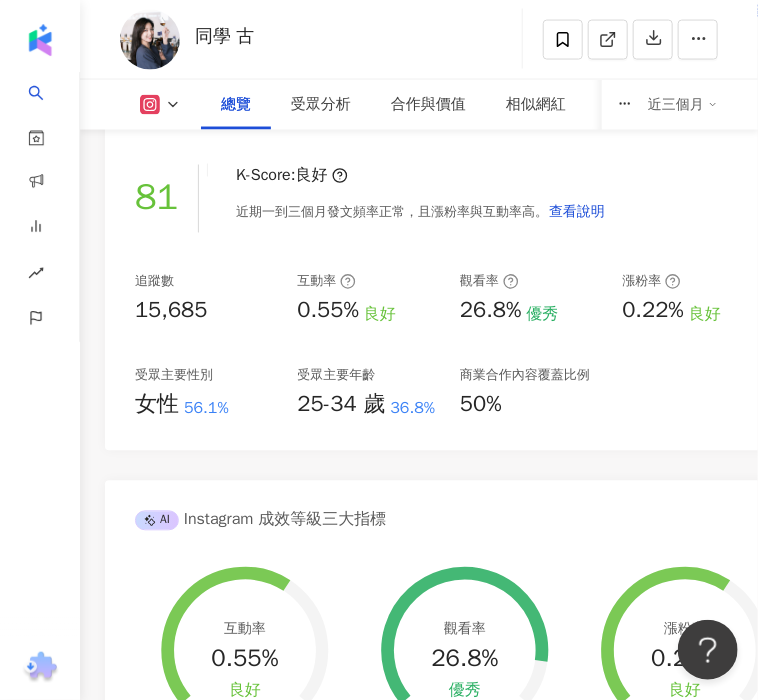 scroll, scrollTop: 800, scrollLeft: 0, axis: vertical 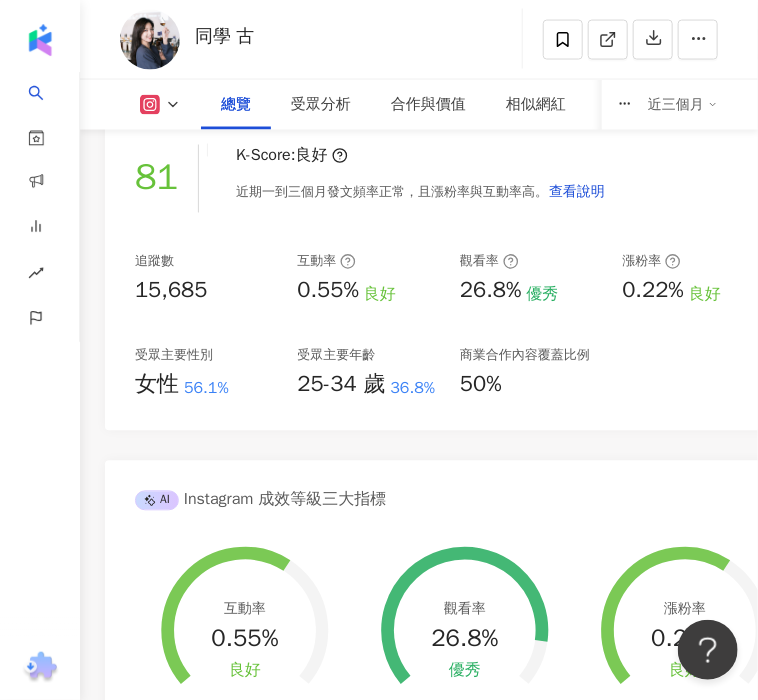 click on "受眾主要性別" at bounding box center [174, 356] 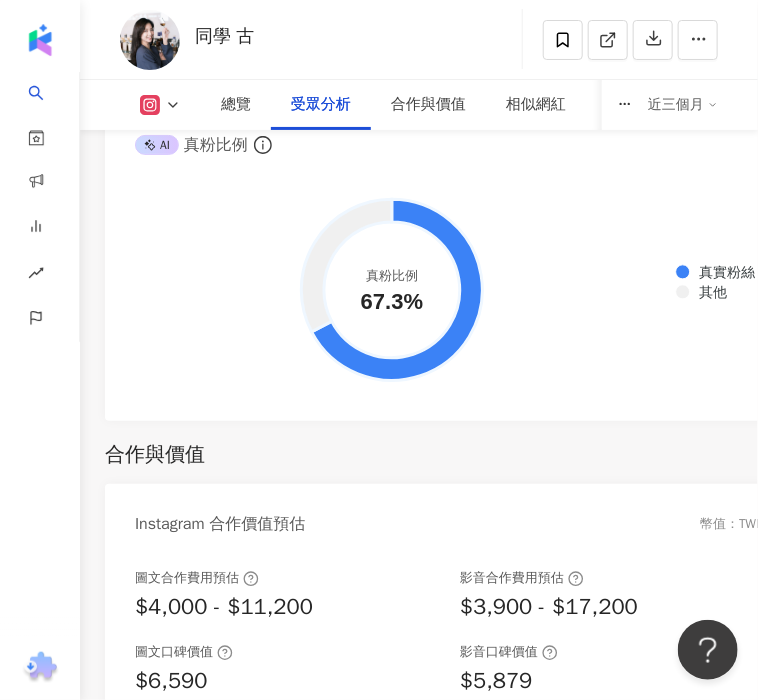 scroll, scrollTop: 3800, scrollLeft: 0, axis: vertical 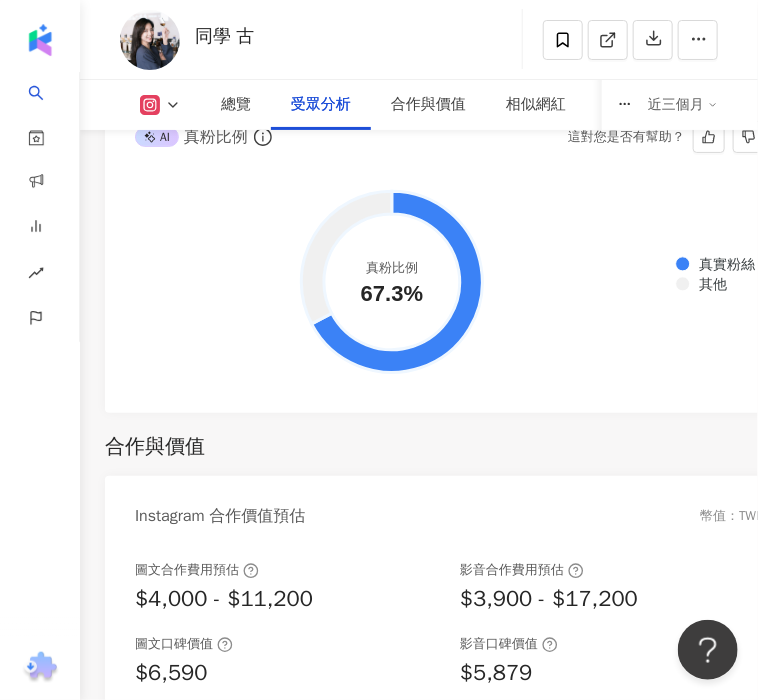 click on "真實粉絲 其他" 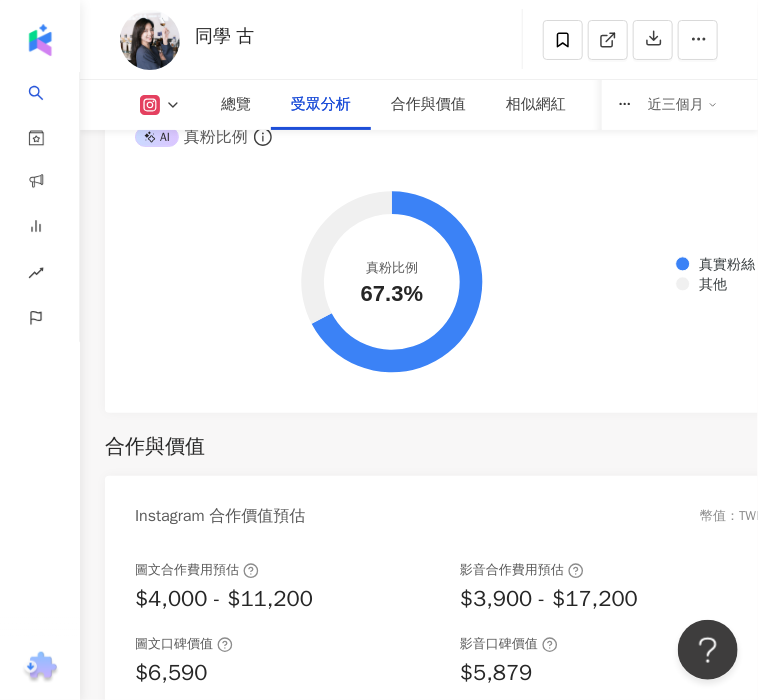 click on "真實粉絲 其他" 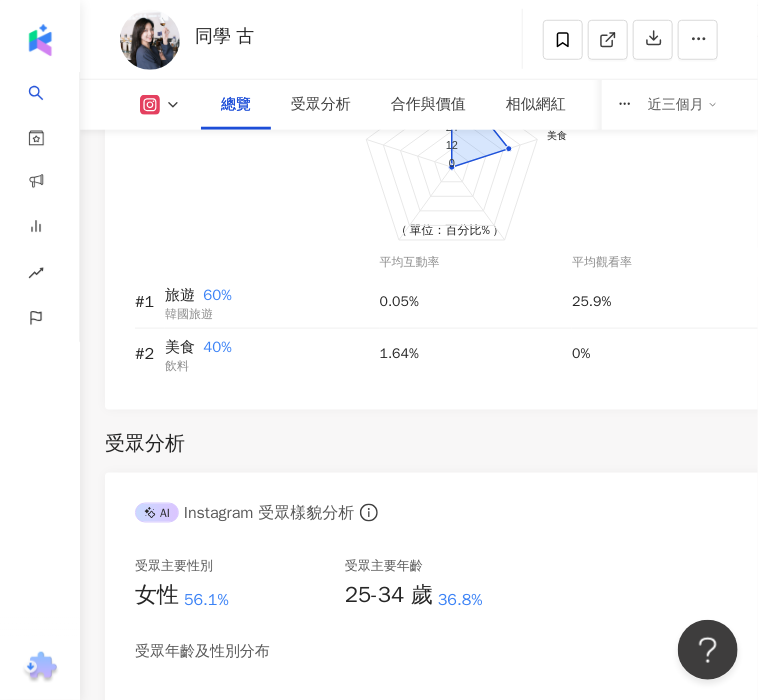 scroll, scrollTop: 1800, scrollLeft: 0, axis: vertical 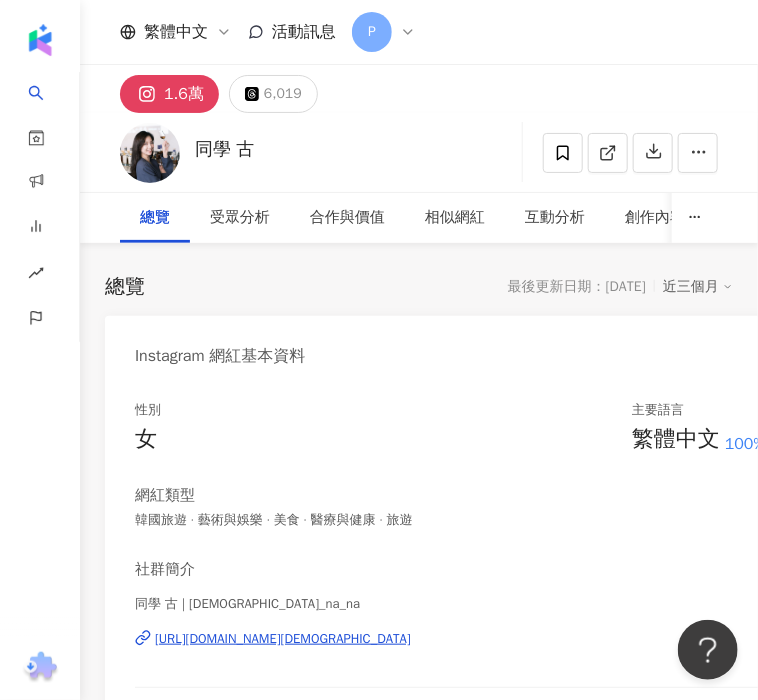 click at bounding box center (0, 0) 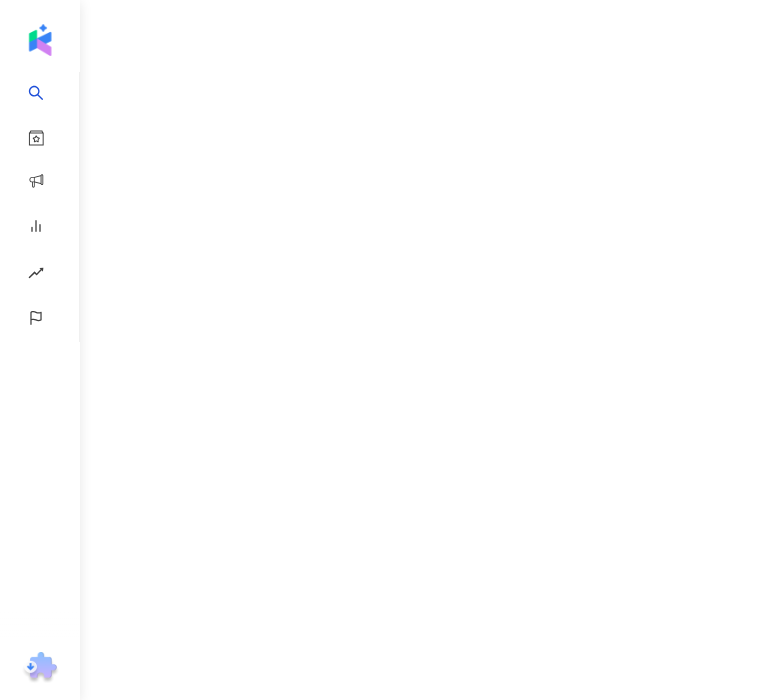 scroll, scrollTop: 0, scrollLeft: 0, axis: both 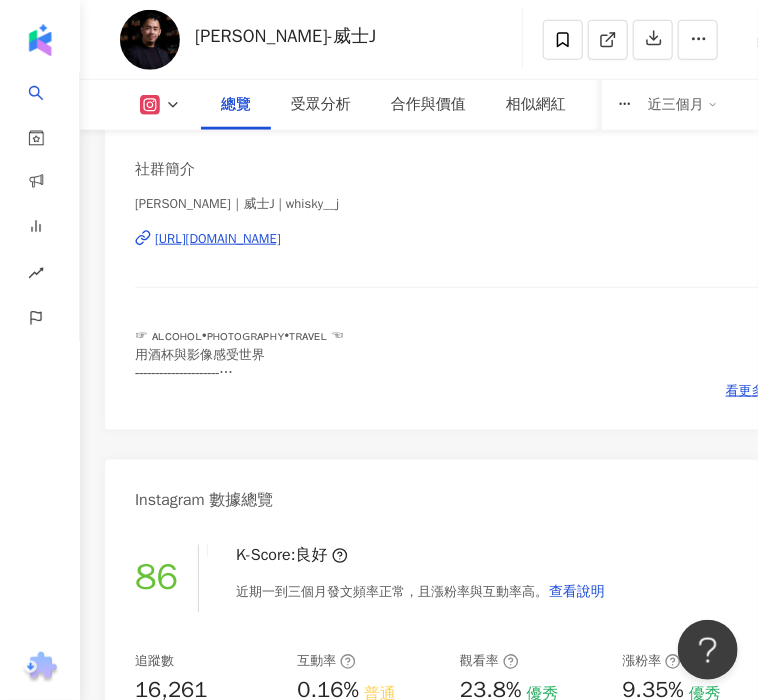 click on "社群簡介 Jerry｜威士J | whisky__j https://www.instagram.com/whisky__j/ ☞ ᴀʟᴄᴏʜᴏʟ•ᴘʜᴏᴛᴏɢʀᴀᴘʜʏ•ᴛʀᴀᴠᴇʟ ☜
用酒杯與影像感受世界
˗˗˗˗˗˗˗˗˗˗˗˗˗˗˗˗˗˗˗˗˗
❁威士J宇宙
#威士j嚐鮮站 #威bar探訪  #與j同行
❁ 斜槓宇宙
༶古嗜甜點 | @ku.dessert
༶帷沐設計 | @waylux2025 看更多" at bounding box center [450, 279] 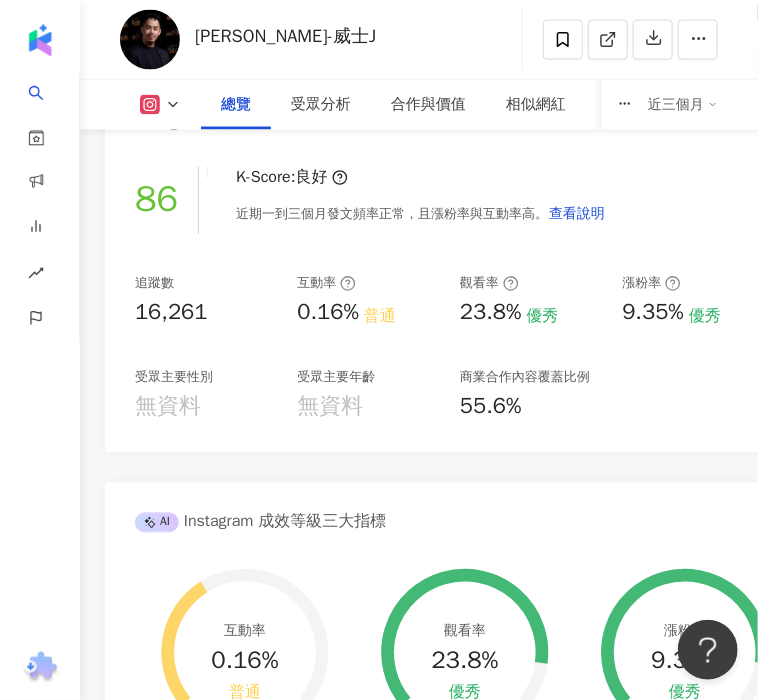 scroll, scrollTop: 800, scrollLeft: 0, axis: vertical 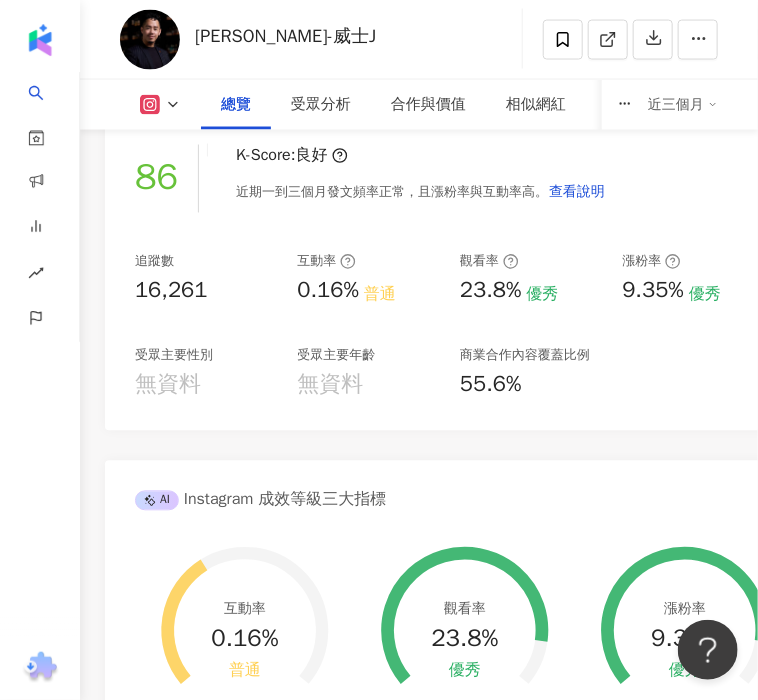 click on "Instagram 網紅基本資料 性別   男 主要語言   繁體中文 100% 網紅類型 飲料 · 美食 · 旅遊 社群簡介 Jerry｜威士J | whisky__j https://www.instagram.com/whisky__j/ ☞ ᴀʟᴄᴏʜᴏʟ•ᴘʜᴏᴛᴏɢʀᴀᴘʜʏ•ᴛʀᴀᴠᴇʟ ☜
用酒杯與影像感受世界
˗˗˗˗˗˗˗˗˗˗˗˗˗˗˗˗˗˗˗˗˗
❁威士J宇宙
#威士j嚐鮮站 #威bar探訪  #與j同行
❁ 斜槓宇宙
༶古嗜甜點 | @ku.dessert
༶帷沐設計 | @waylux2025 看更多 Instagram 數據總覽 86 K-Score :   良好 近期一到三個月發文頻率正常，且漲粉率與互動率高。 查看說明 追蹤數   16,261 互動率   0.16% 普通 觀看率   23.8% 優秀 漲粉率   9.35% 優秀 受眾主要性別   無資料 受眾主要年齡   無資料 商業合作內容覆蓋比例   55.6% AI Instagram 成效等級三大指標 互動率 0.16% 普通 同等級網紅的互動率中位數為  0.54% 觀看率 23.8% 優秀 同等級網紅的觀看率中位數為  1.67% 漲粉率 9.35% 優秀 0%" at bounding box center (419, 723) 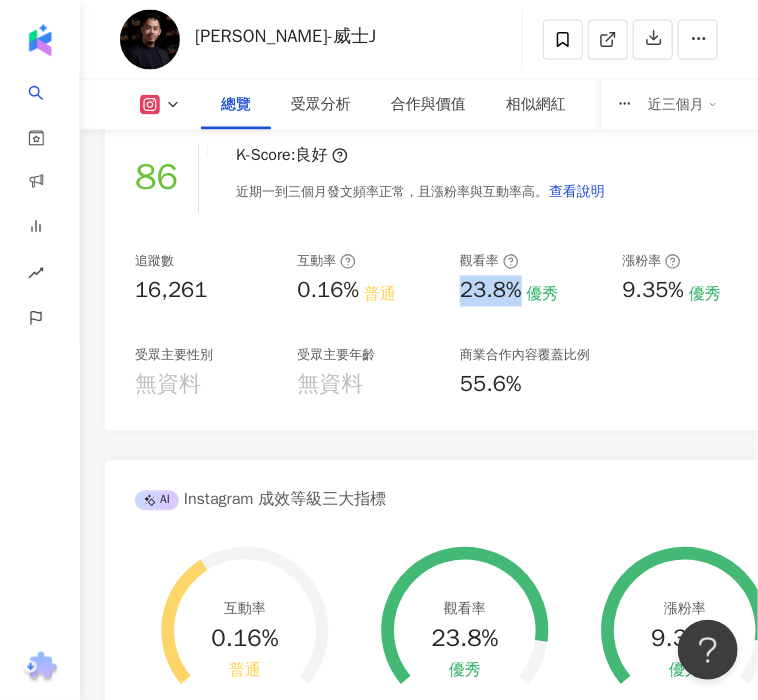 drag, startPoint x: 451, startPoint y: 301, endPoint x: 524, endPoint y: 303, distance: 73.02739 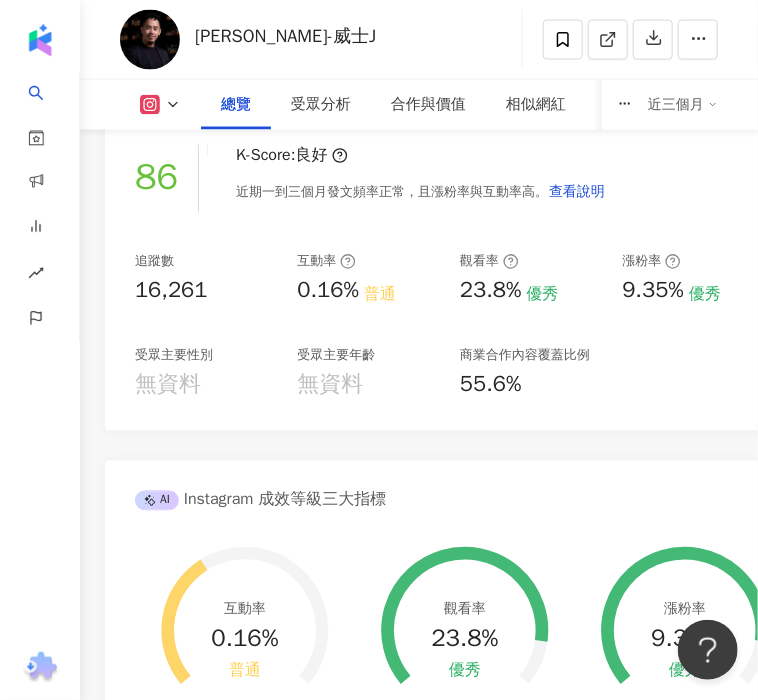 click on "無資料" at bounding box center (331, 385) 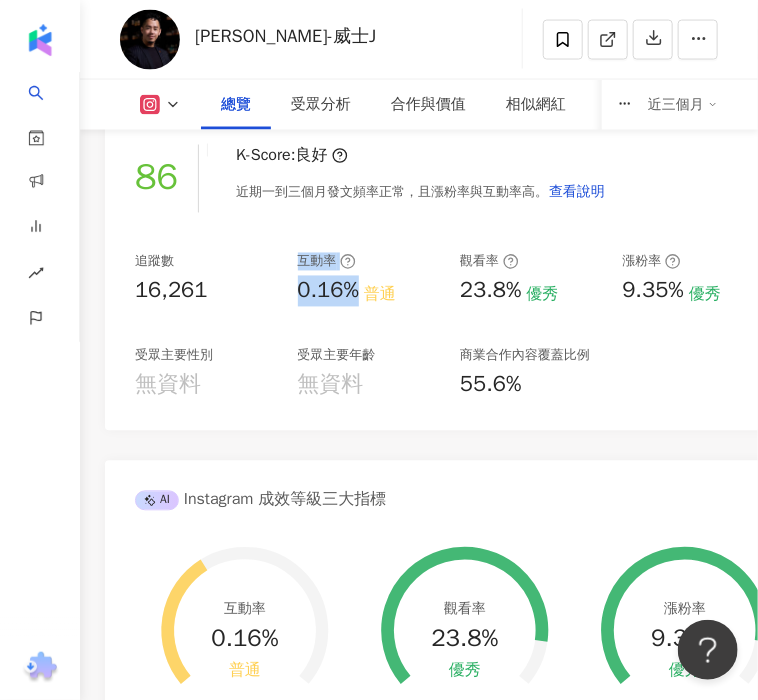 drag, startPoint x: 272, startPoint y: 301, endPoint x: 360, endPoint y: 297, distance: 88.09086 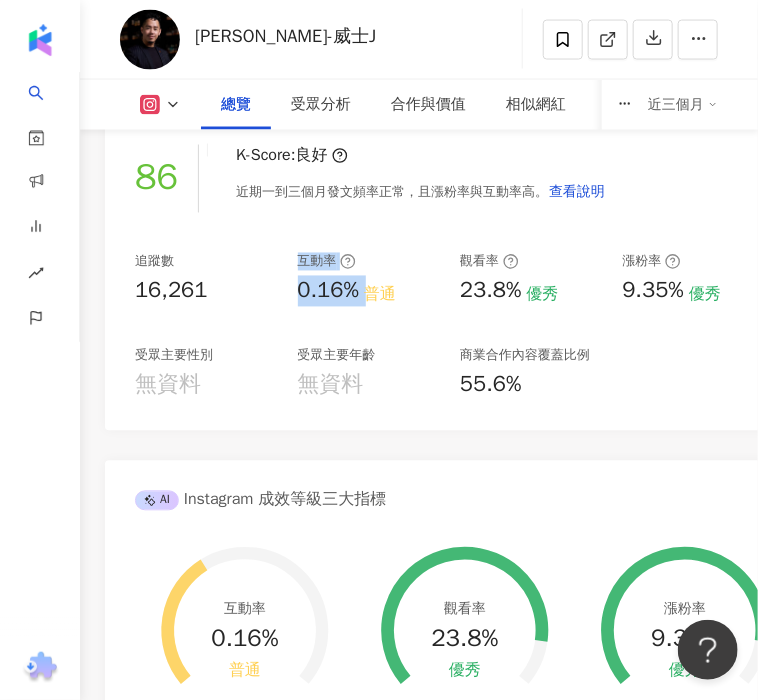 drag, startPoint x: 369, startPoint y: 294, endPoint x: 285, endPoint y: 300, distance: 84.21401 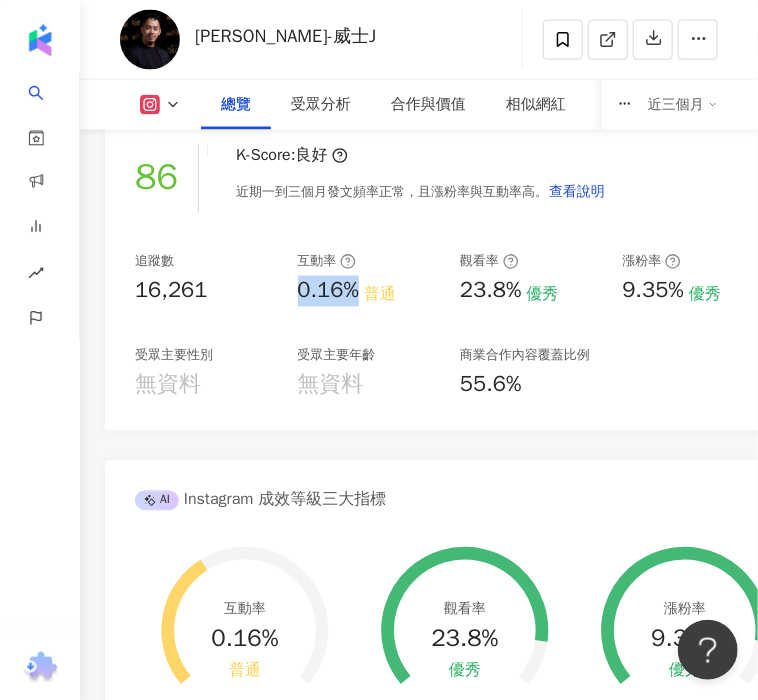 drag, startPoint x: 293, startPoint y: 295, endPoint x: 377, endPoint y: 294, distance: 84.00595 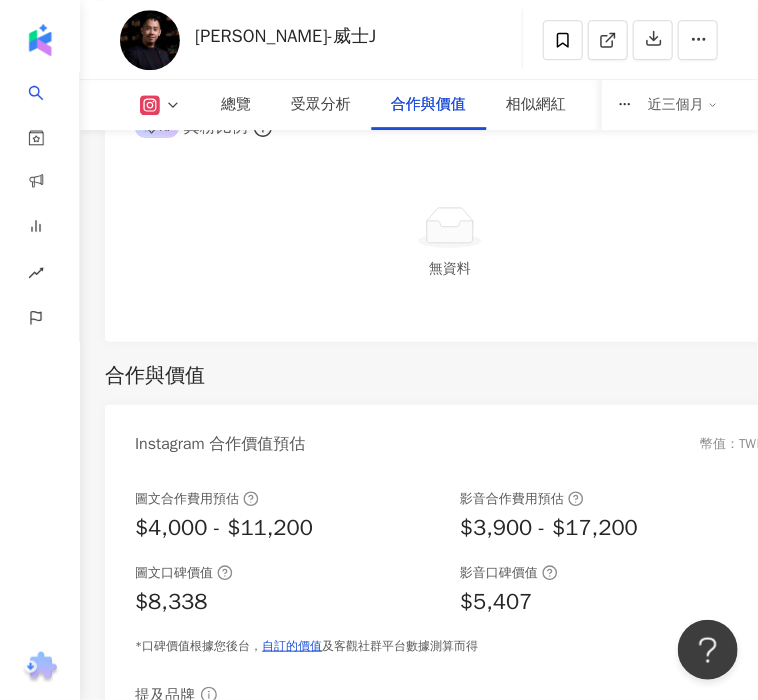 scroll, scrollTop: 3400, scrollLeft: 0, axis: vertical 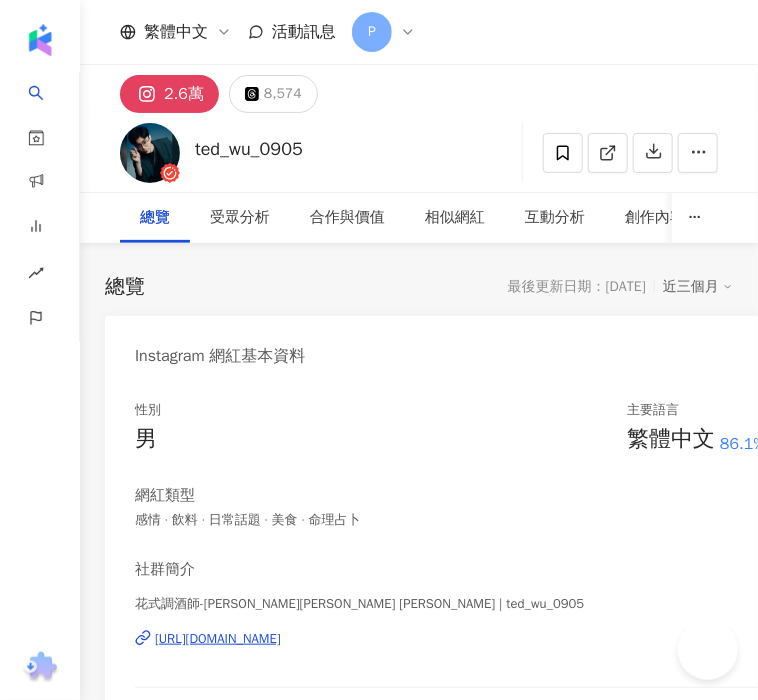 click on "性別   男 主要語言   繁體中文 86.1%" at bounding box center [450, 428] 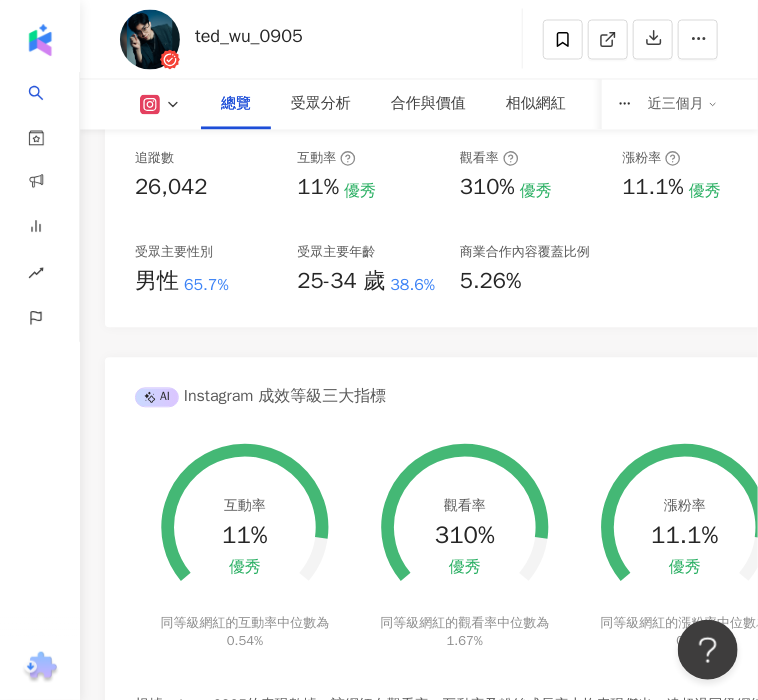 scroll, scrollTop: 900, scrollLeft: 0, axis: vertical 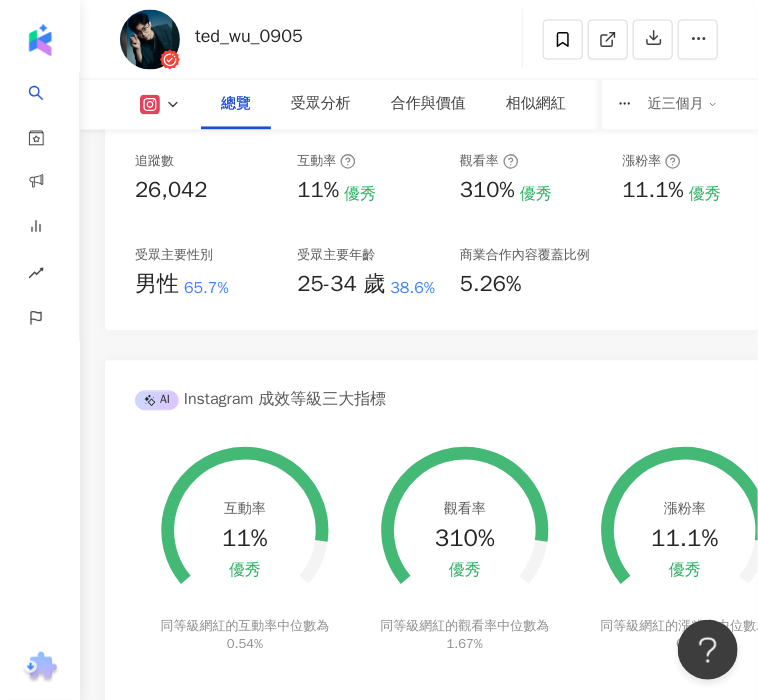 click on "AI Instagram 成效等級三大指標" at bounding box center [450, 393] 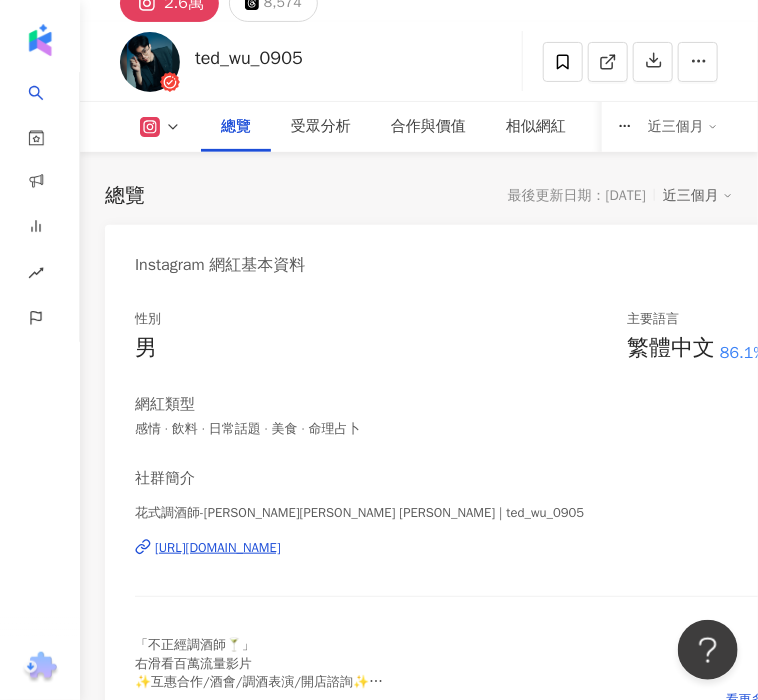 scroll, scrollTop: 300, scrollLeft: 0, axis: vertical 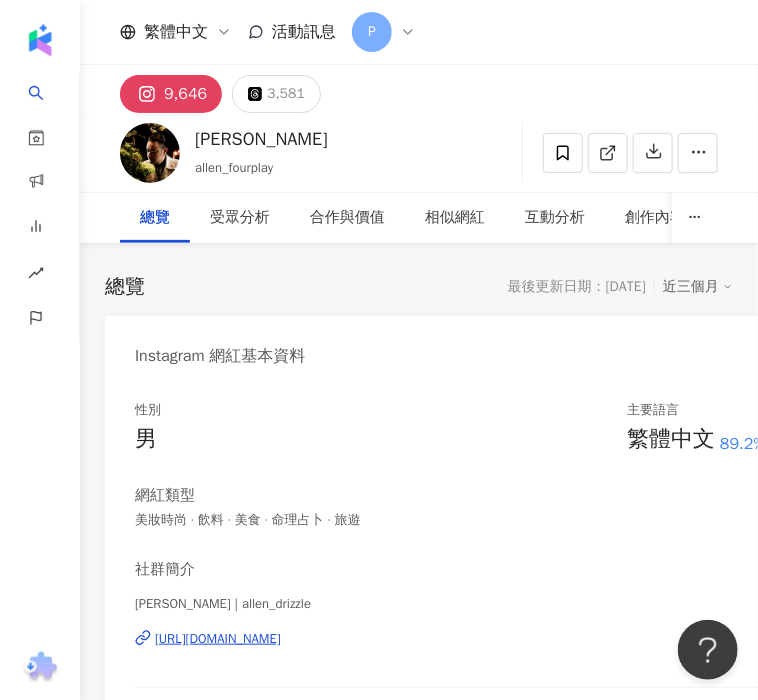 click on "性別   男 主要語言   繁體中文 89.2% 網紅類型 美妝時尚 · 飲料 · 美食 · 命理占卜 · 旅遊 社群簡介 [PERSON_NAME] | allen_drizzle [URL][DOMAIN_NAME] 我是[PERSON_NAME]，我在Drizzle by Fourplay" at bounding box center (450, 578) 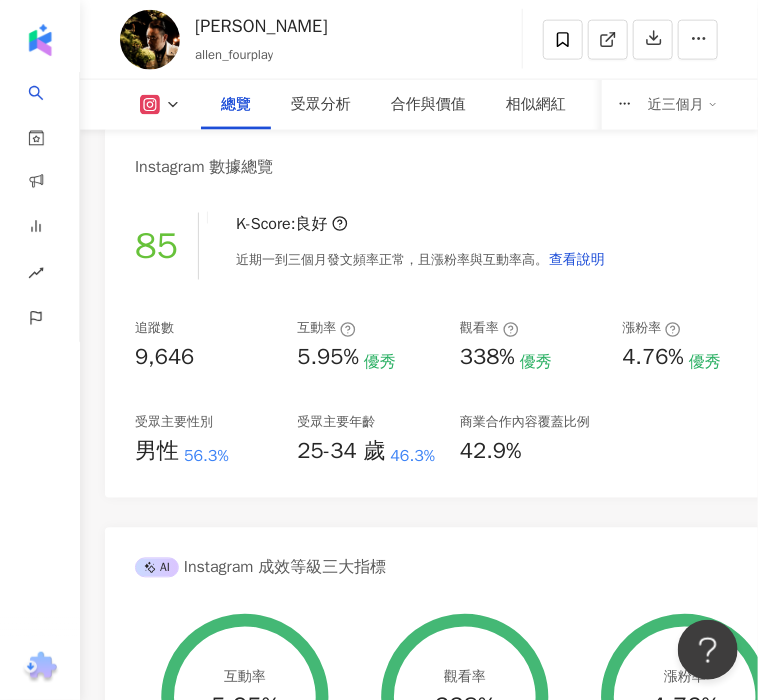 scroll, scrollTop: 700, scrollLeft: 0, axis: vertical 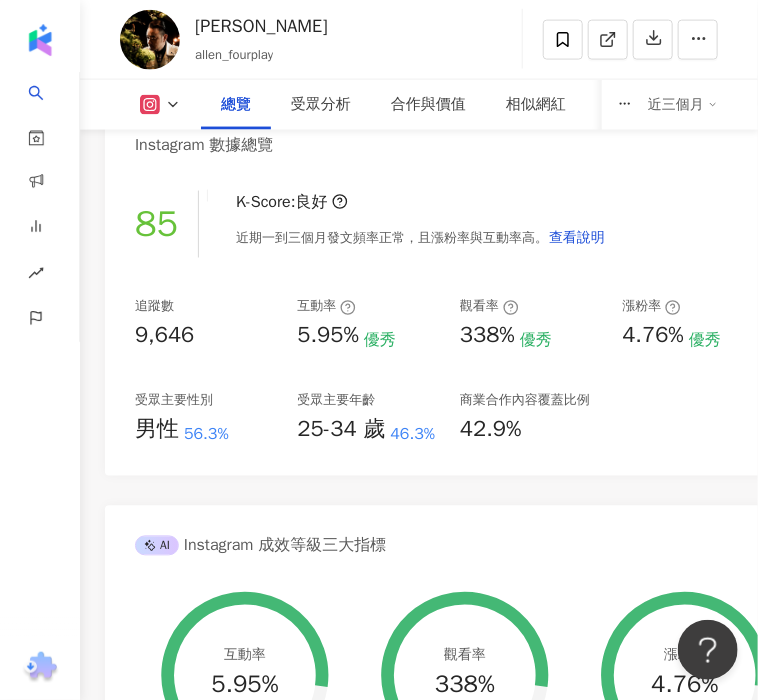 click on "追蹤數   9,646 互動率   5.95% 優秀 觀看率   338% 優秀 漲粉率   4.76% 優秀 受眾主要性別   男性 56.3% 受眾主要年齡   25-34 歲 46.3% 商業合作內容覆蓋比例   42.9%" at bounding box center [450, 372] 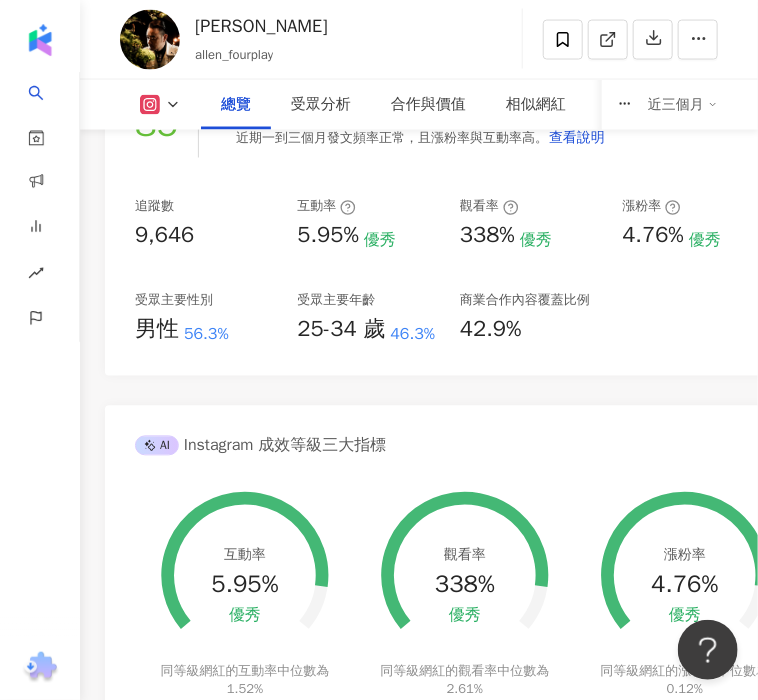 click on "AI Instagram 成效等級三大指標" at bounding box center (450, 438) 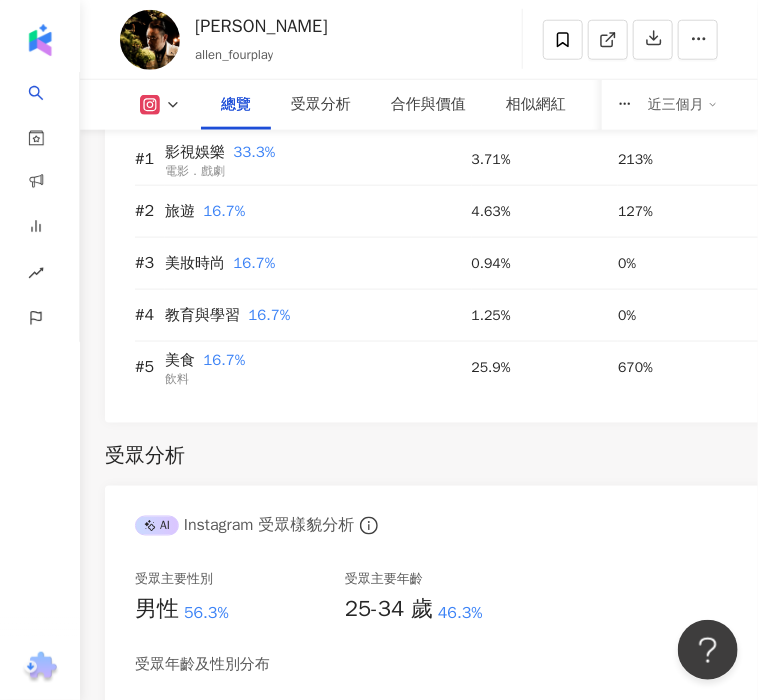 scroll, scrollTop: 2300, scrollLeft: 0, axis: vertical 